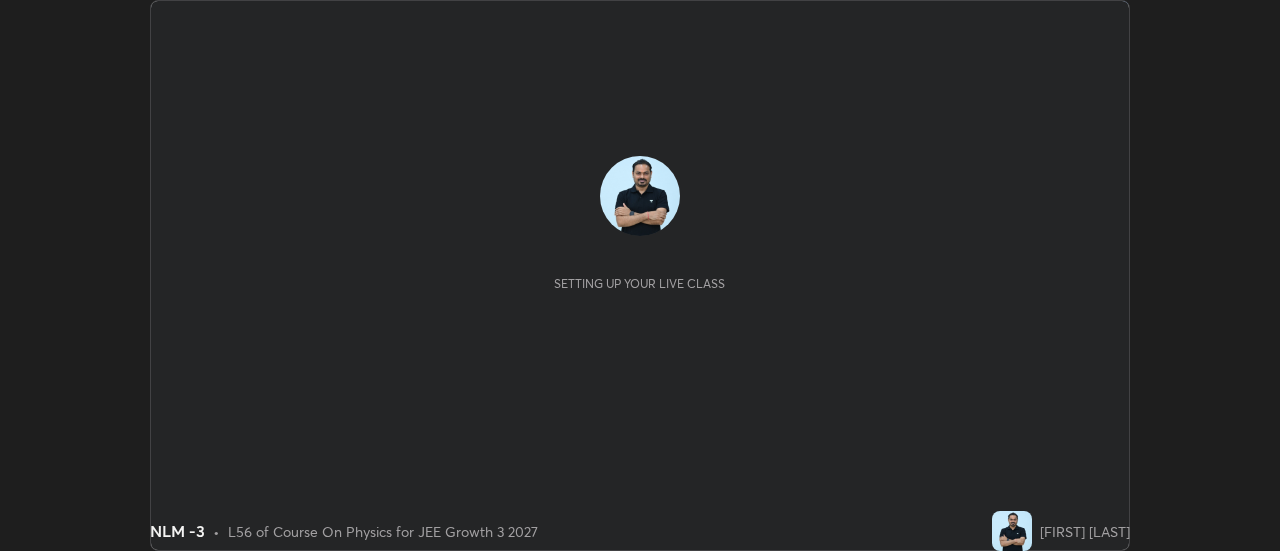 scroll, scrollTop: 0, scrollLeft: 0, axis: both 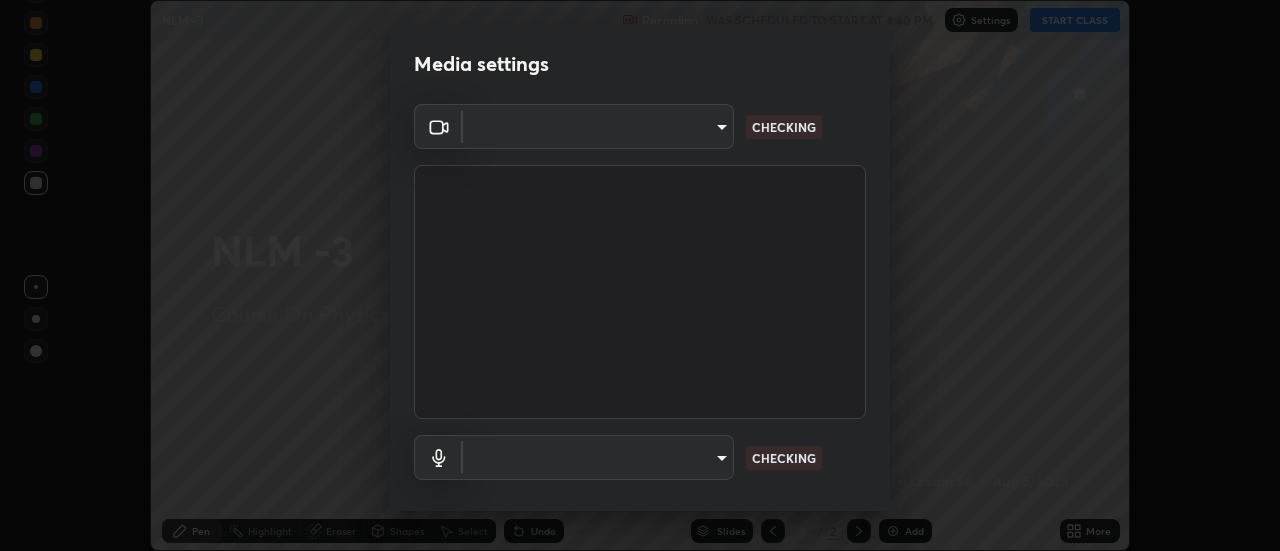 type on "1016c9670ba09e0da1ff6862f255b2c5b4dd1f04ff0e8715a66947f7e461f3c4" 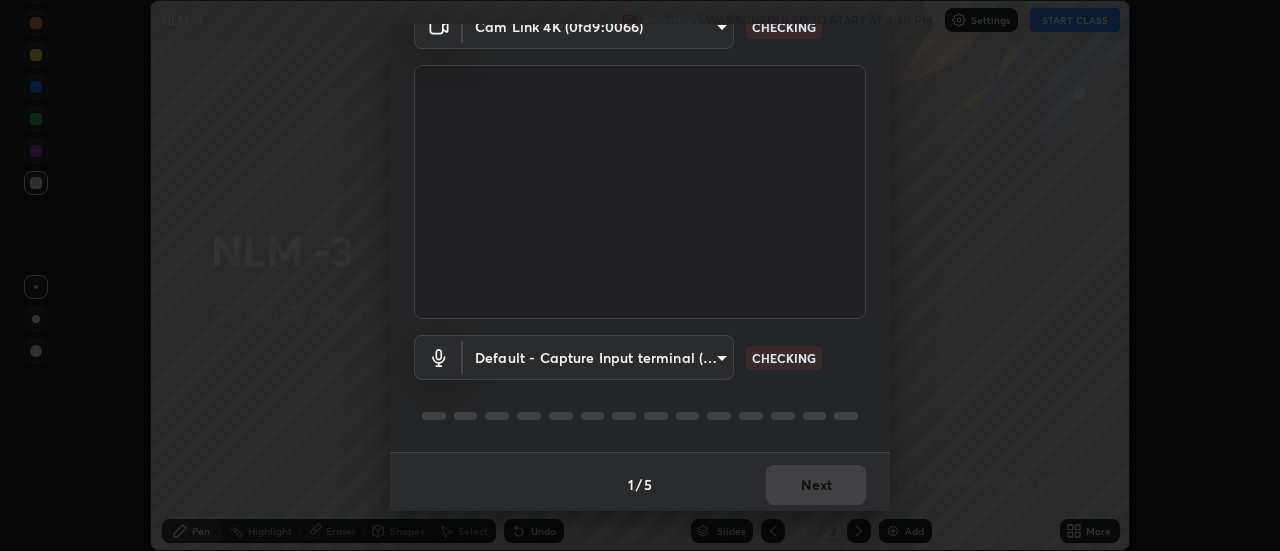 scroll, scrollTop: 105, scrollLeft: 0, axis: vertical 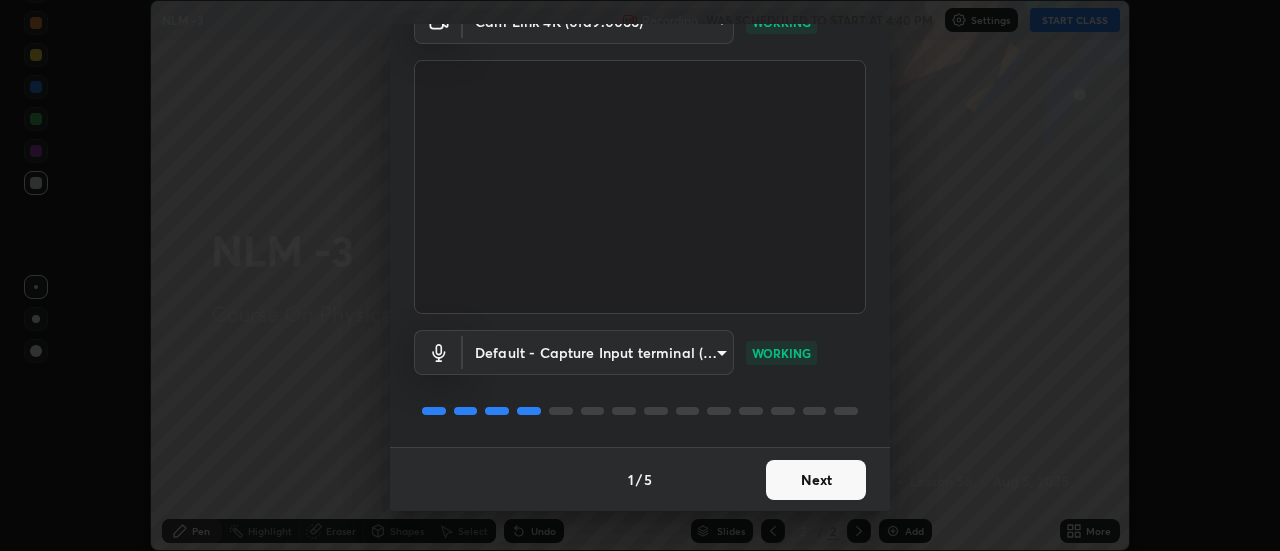 click on "Next" at bounding box center (816, 480) 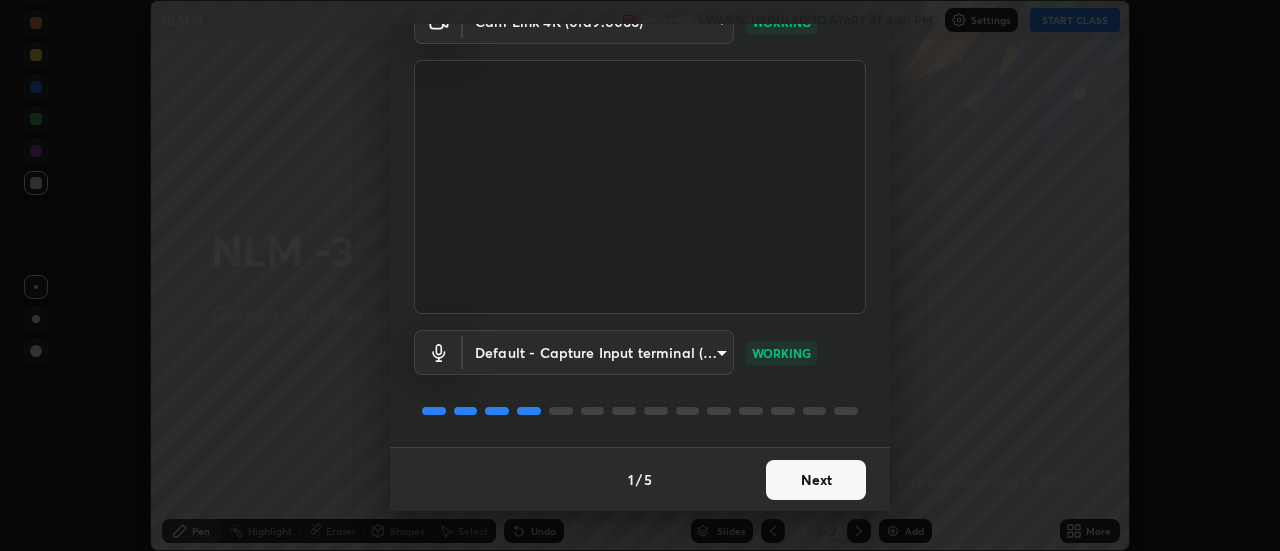 scroll, scrollTop: 0, scrollLeft: 0, axis: both 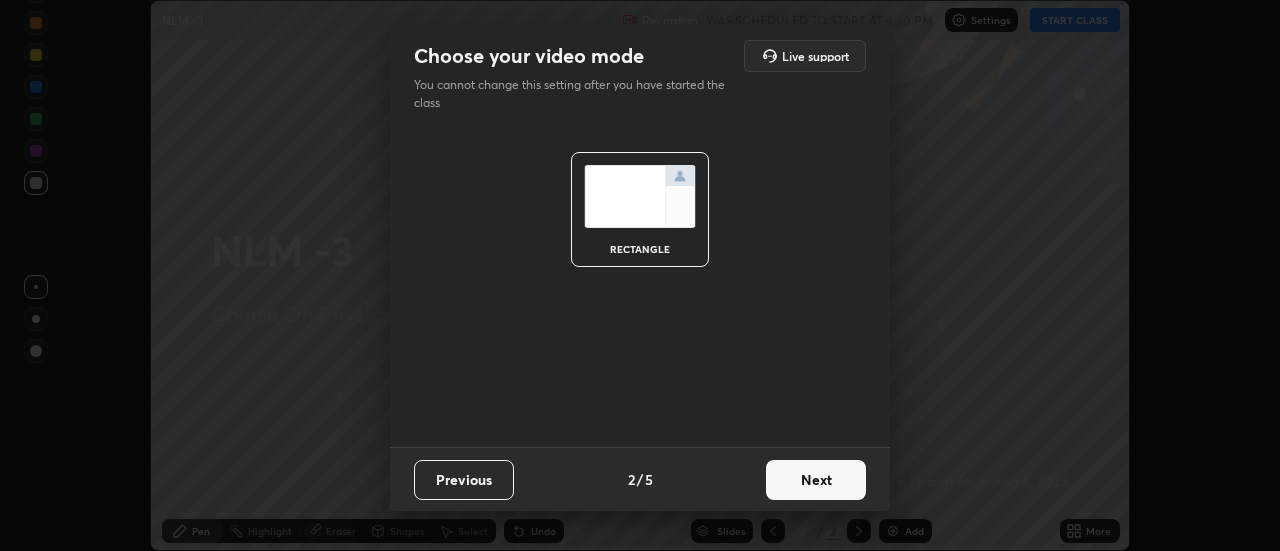 click on "Next" at bounding box center (816, 480) 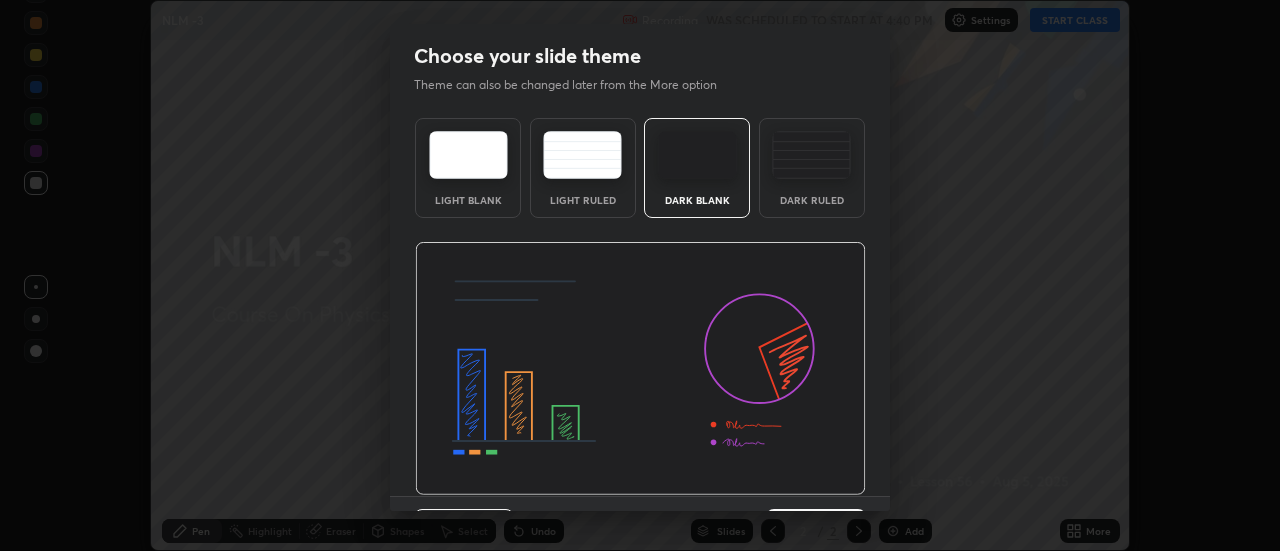 scroll, scrollTop: 49, scrollLeft: 0, axis: vertical 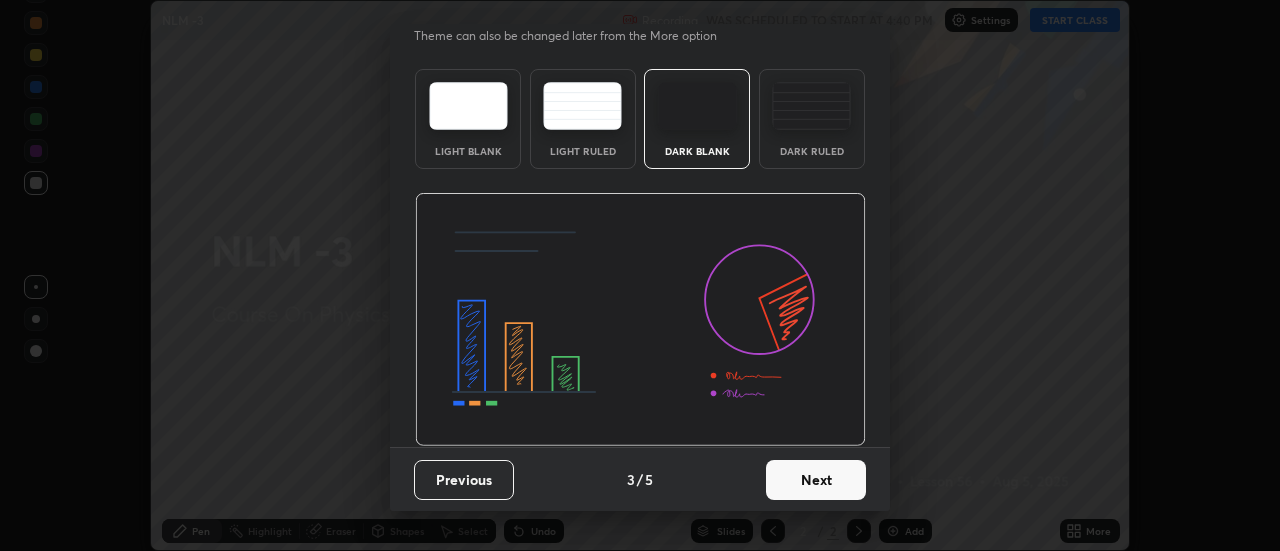 click on "Next" at bounding box center [816, 480] 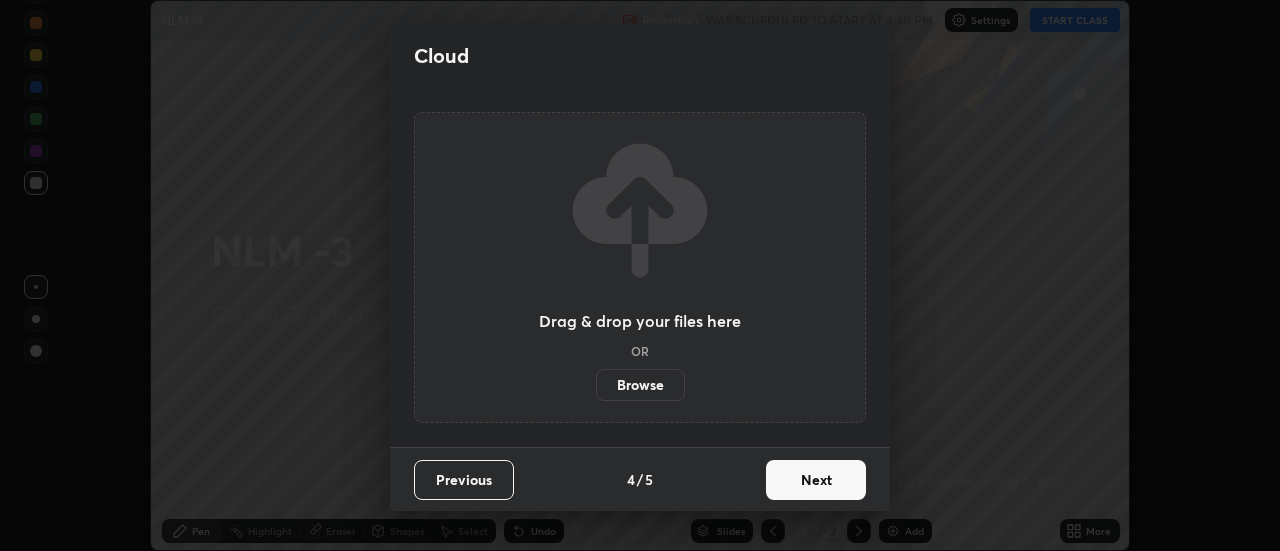 click on "Next" at bounding box center [816, 480] 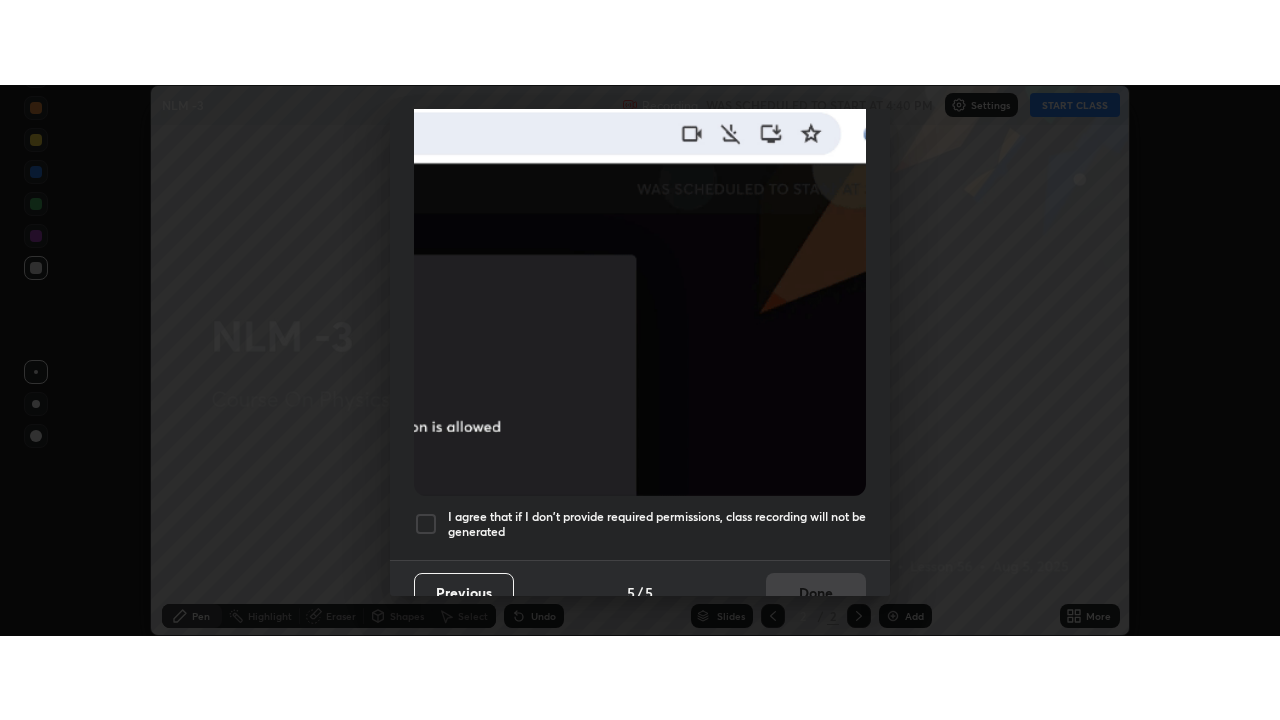 scroll, scrollTop: 513, scrollLeft: 0, axis: vertical 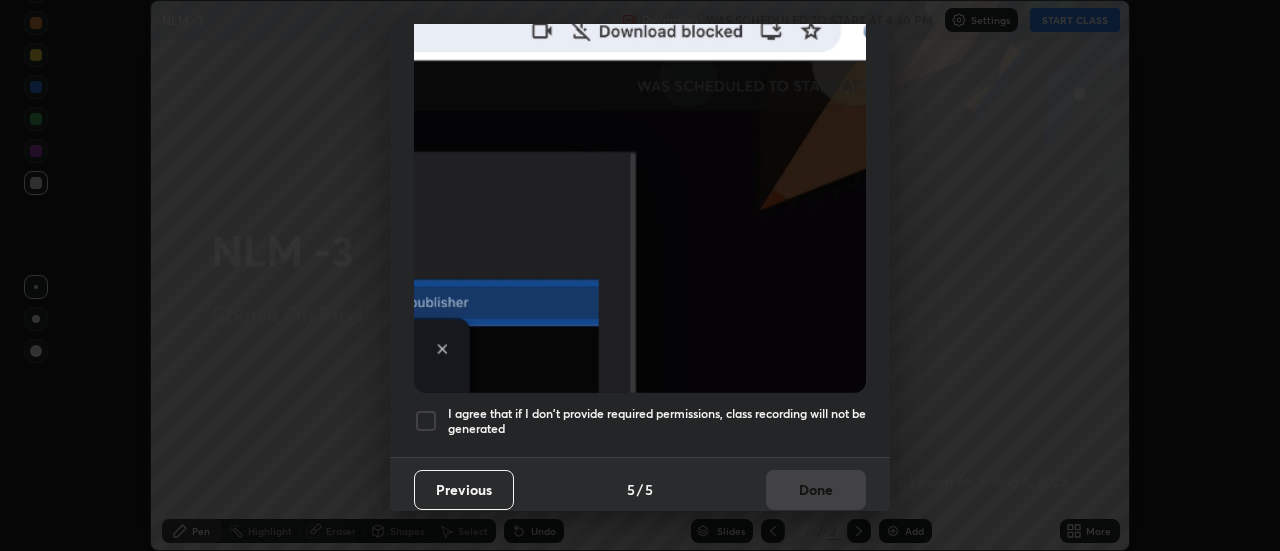 click at bounding box center (426, 421) 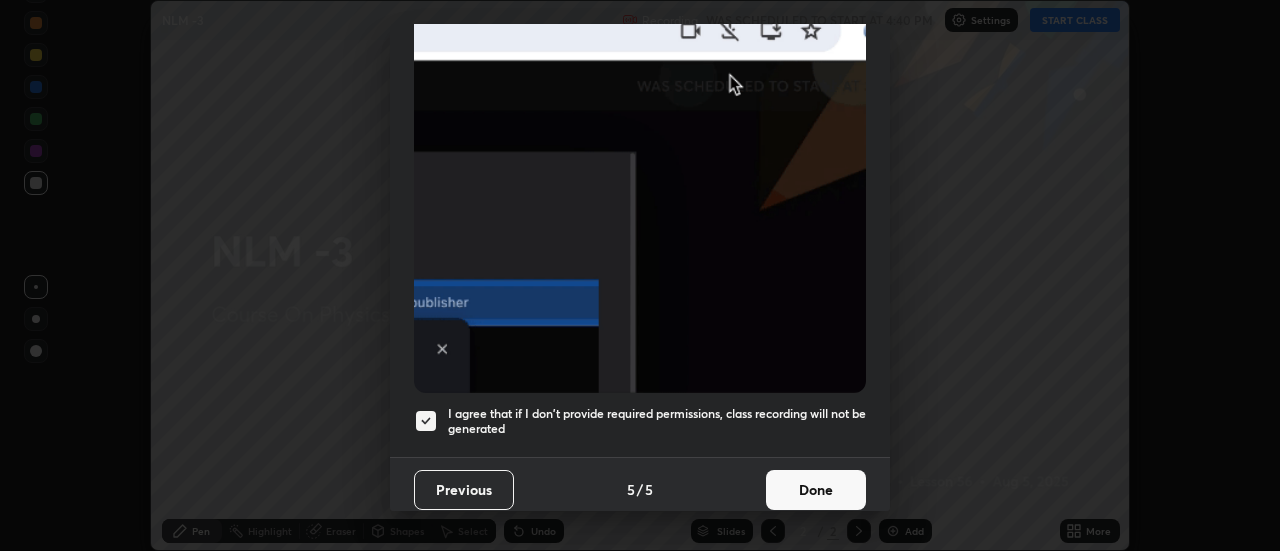 click on "Done" at bounding box center (816, 490) 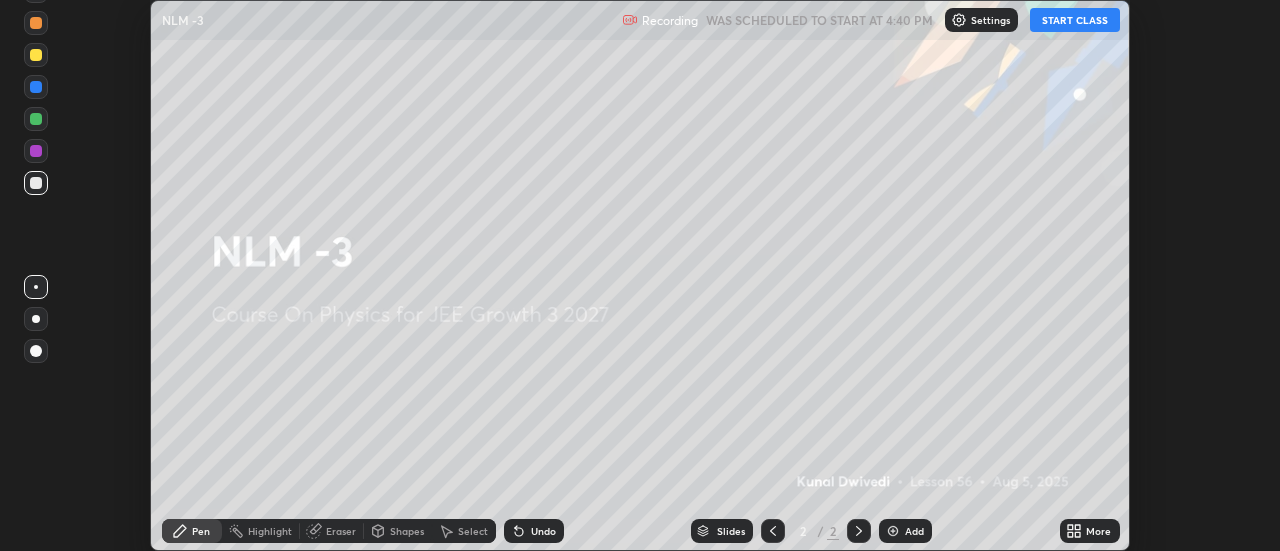 click on "START CLASS" at bounding box center (1075, 20) 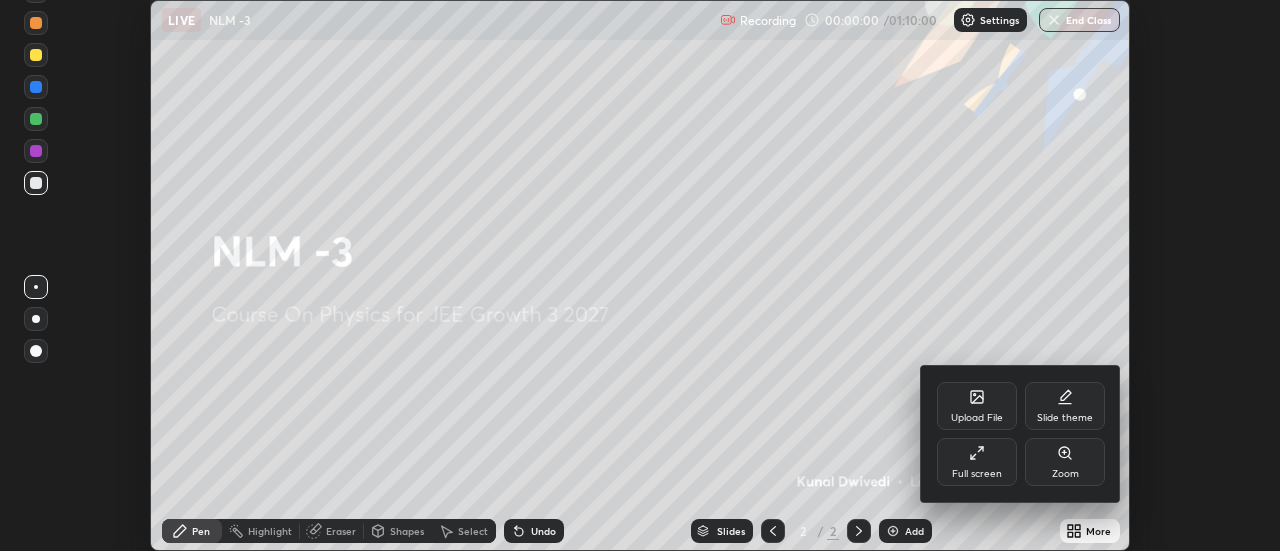 click on "Upload File" at bounding box center (977, 406) 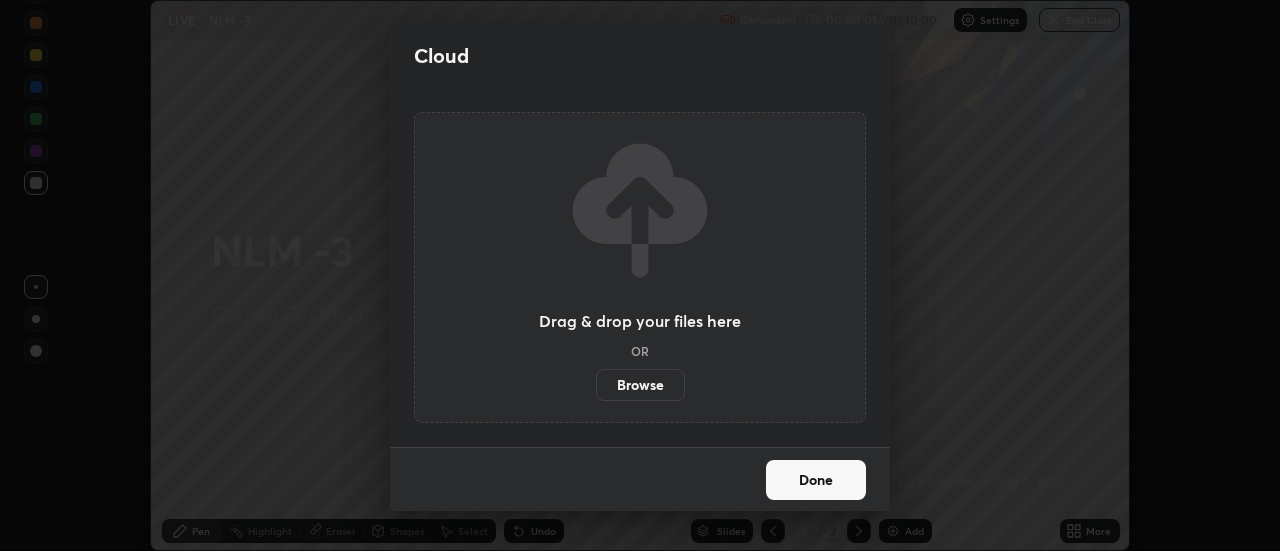 click on "Browse" at bounding box center [640, 385] 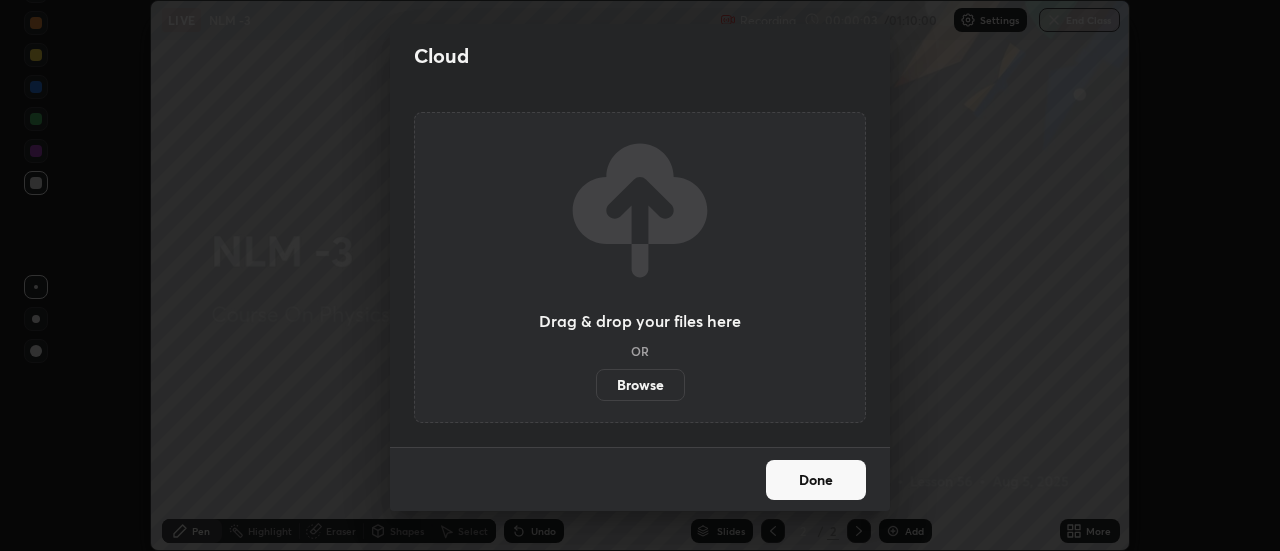click on "Cloud Drag & drop your files here OR Browse Done" at bounding box center (640, 275) 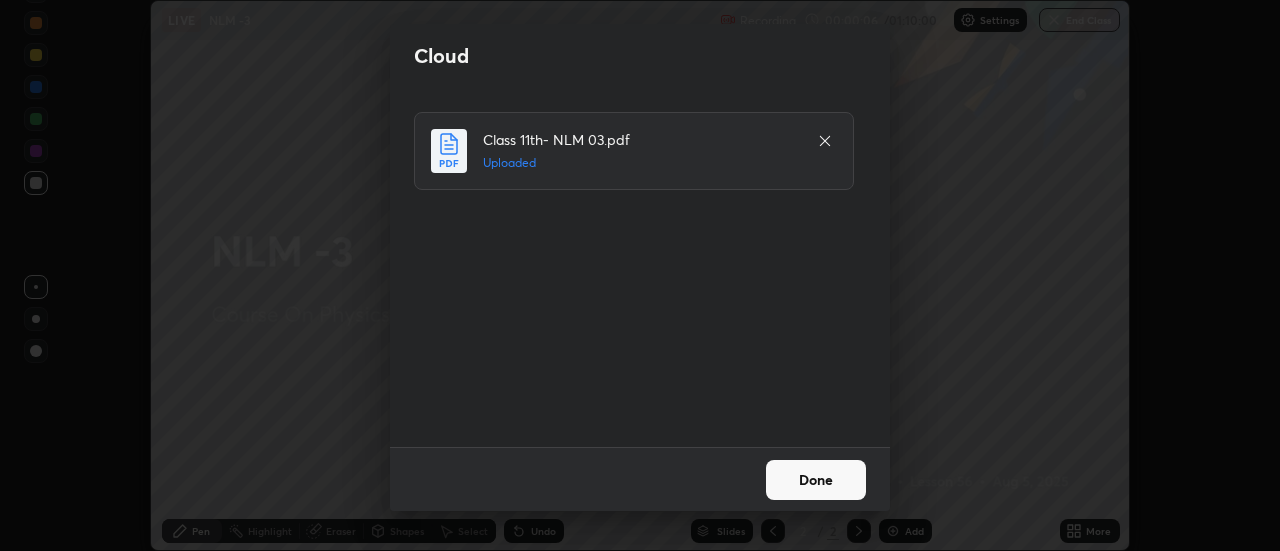 click on "Done" at bounding box center [816, 480] 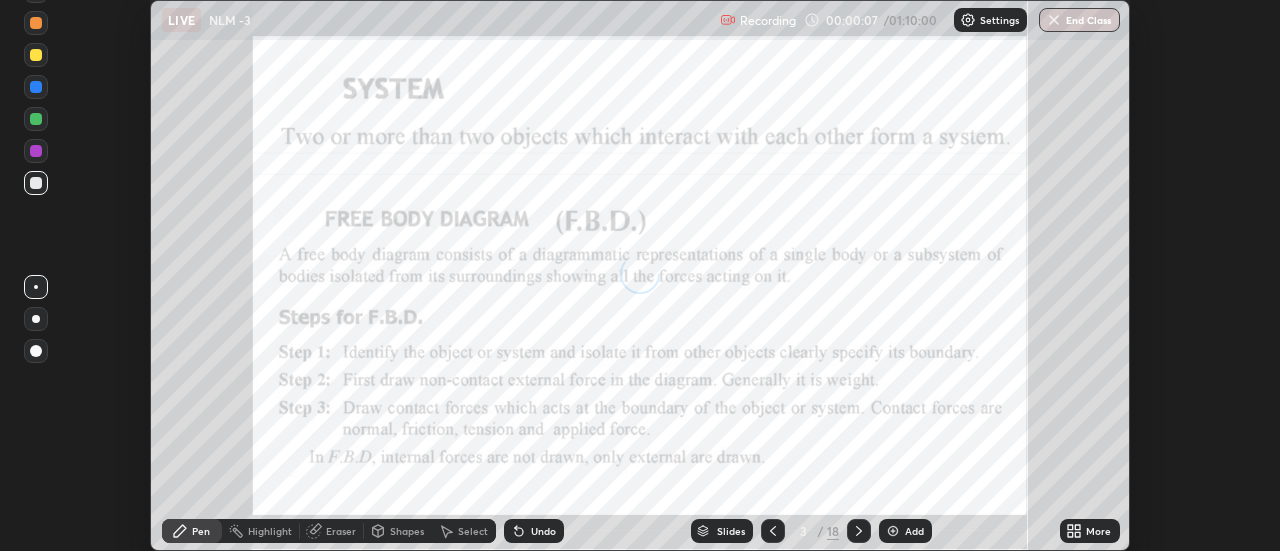 click 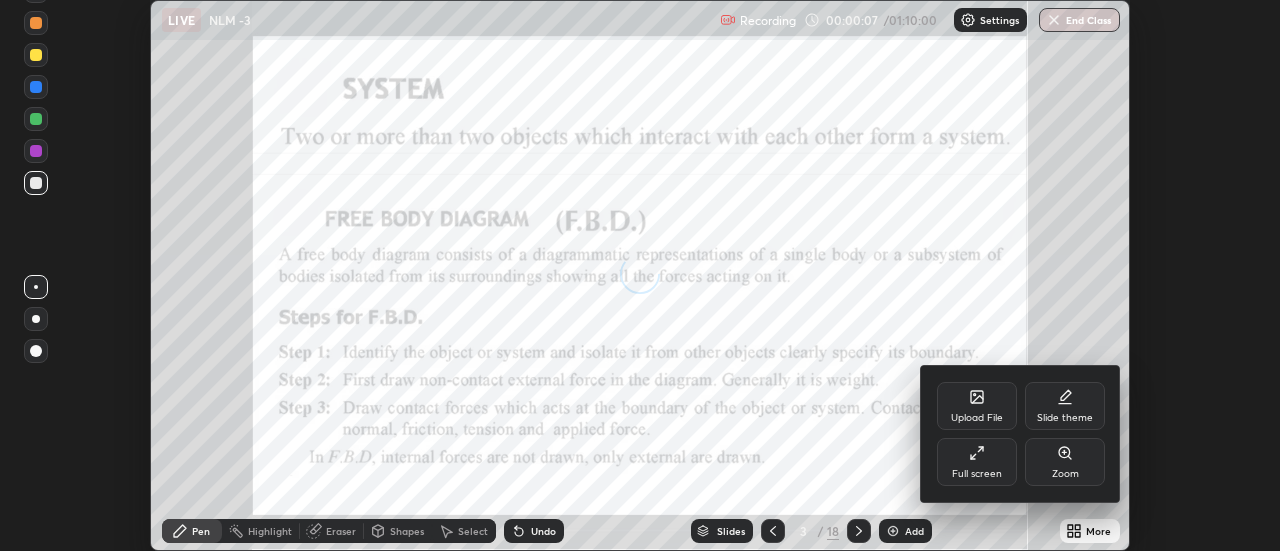 click on "Full screen" at bounding box center [977, 462] 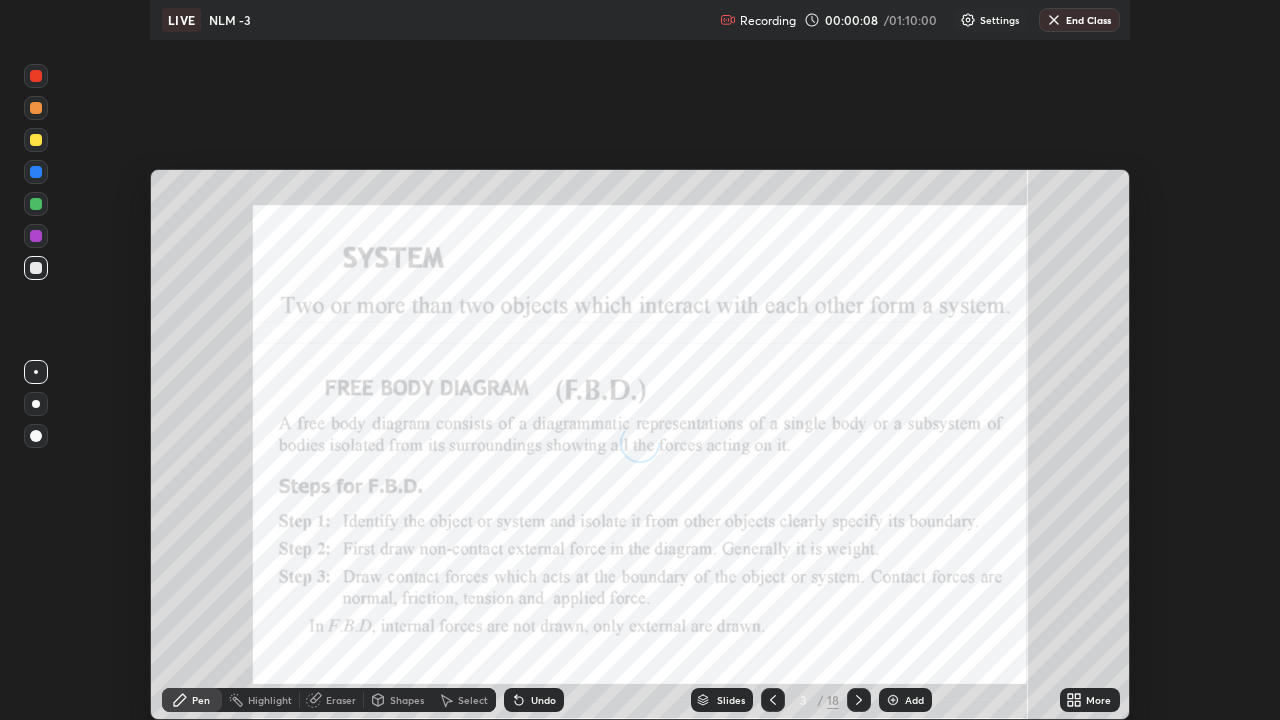 scroll, scrollTop: 99280, scrollLeft: 98720, axis: both 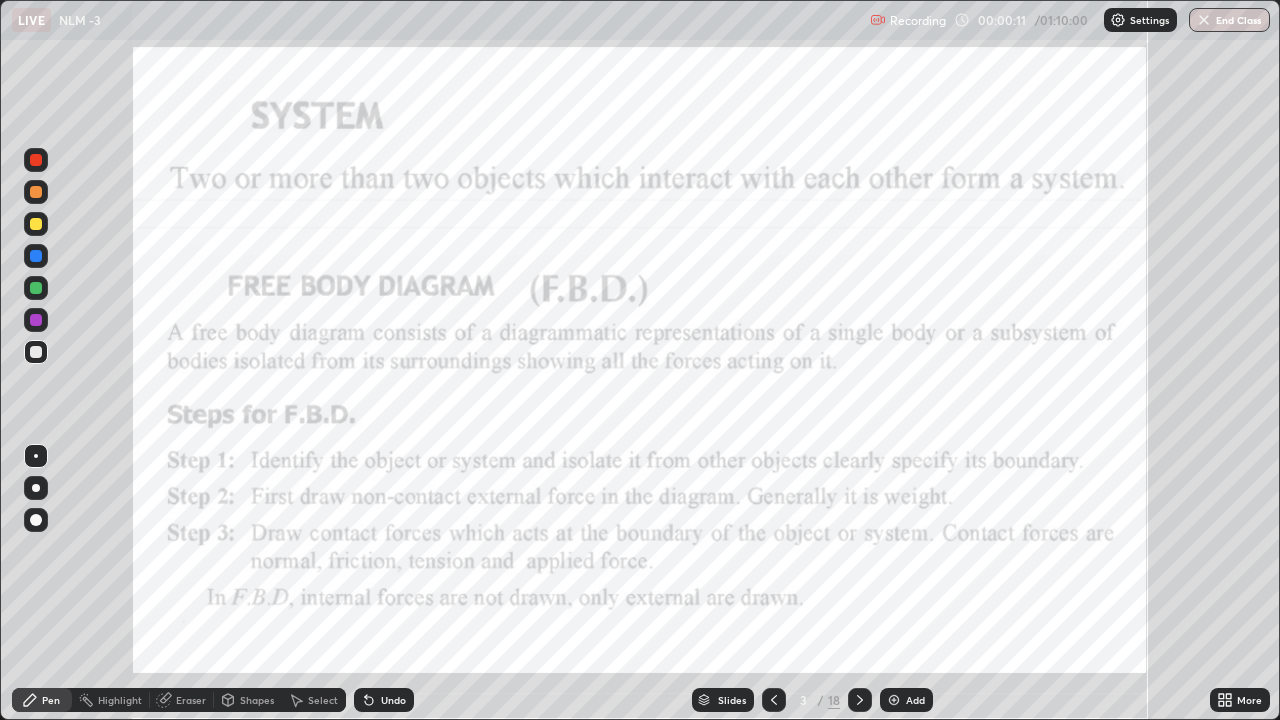 click 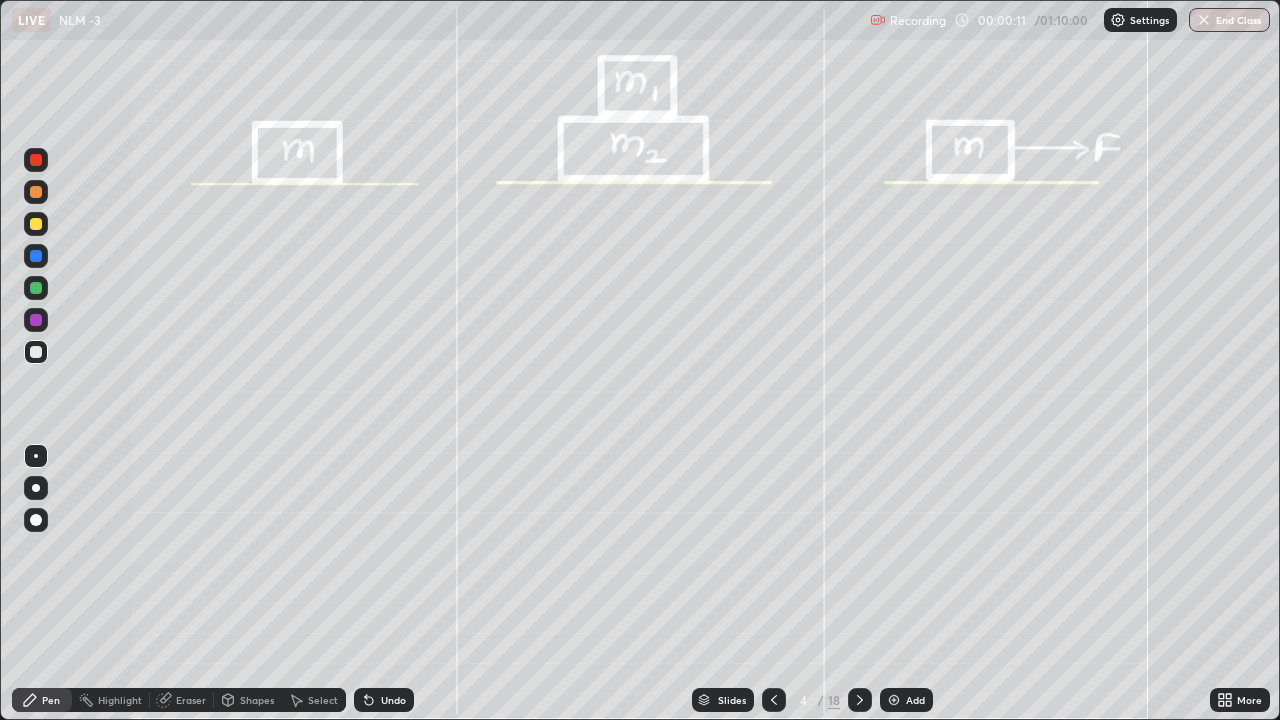 click 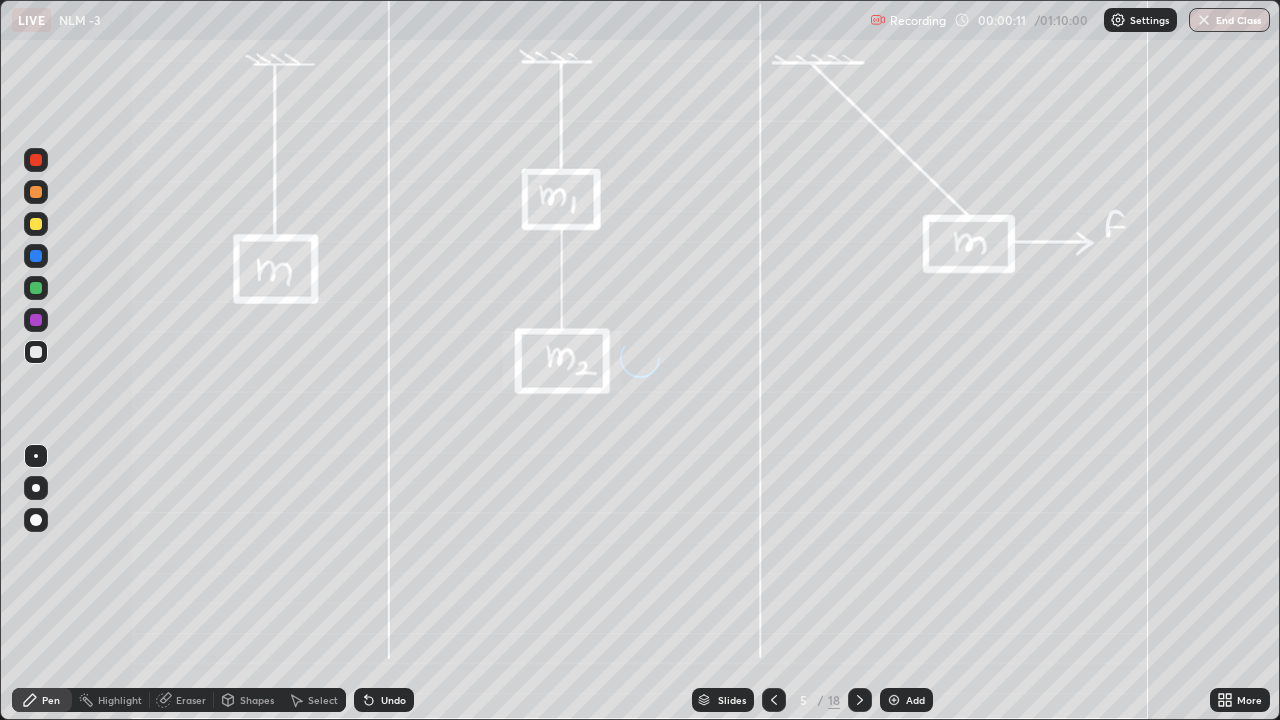 click 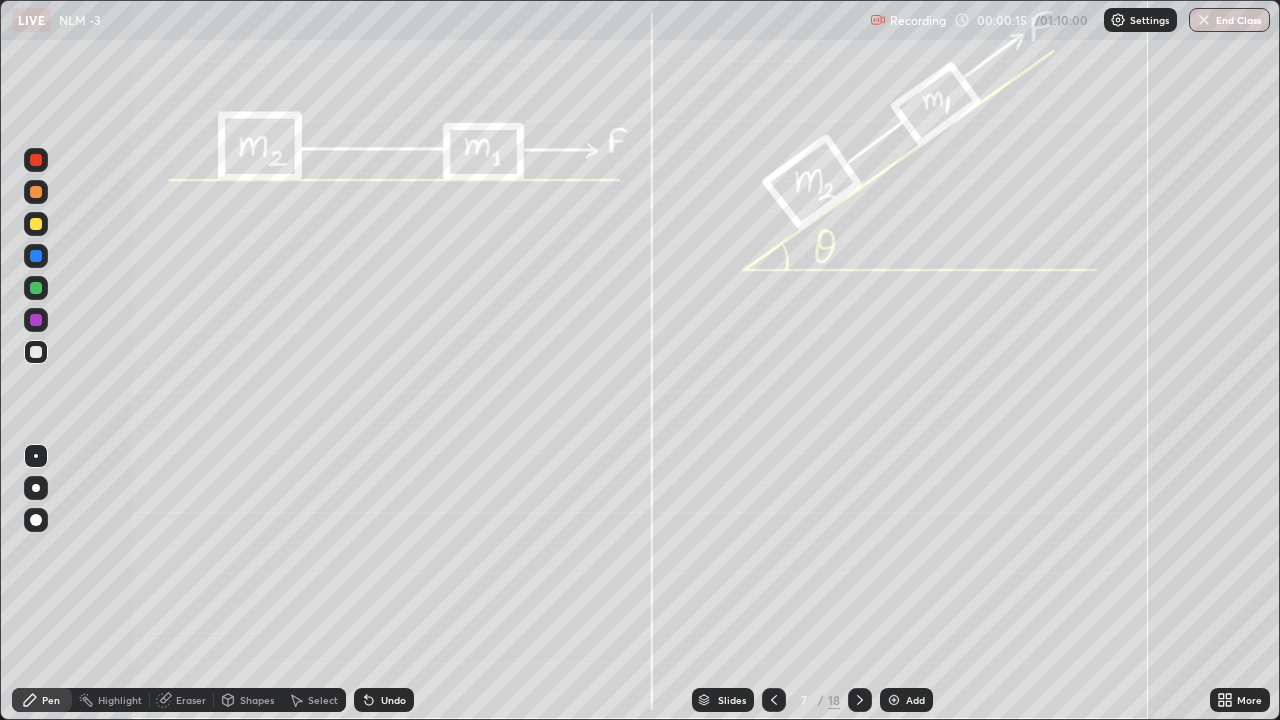 click 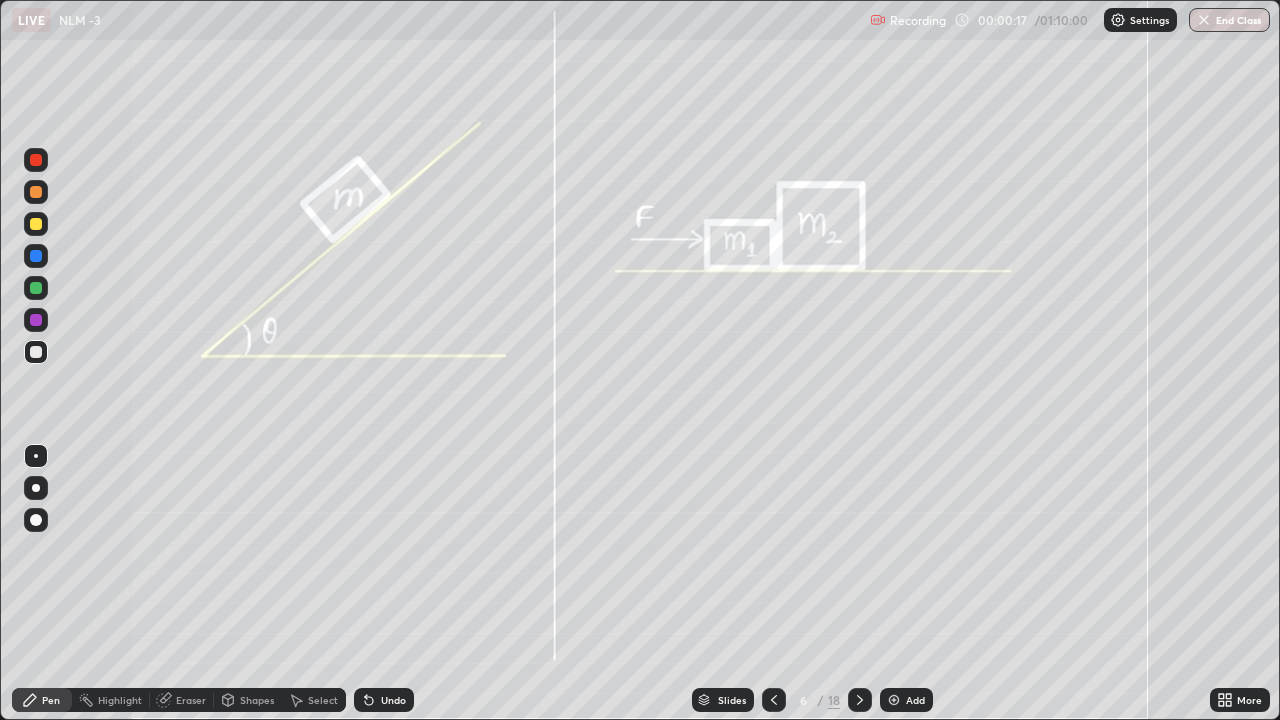 click 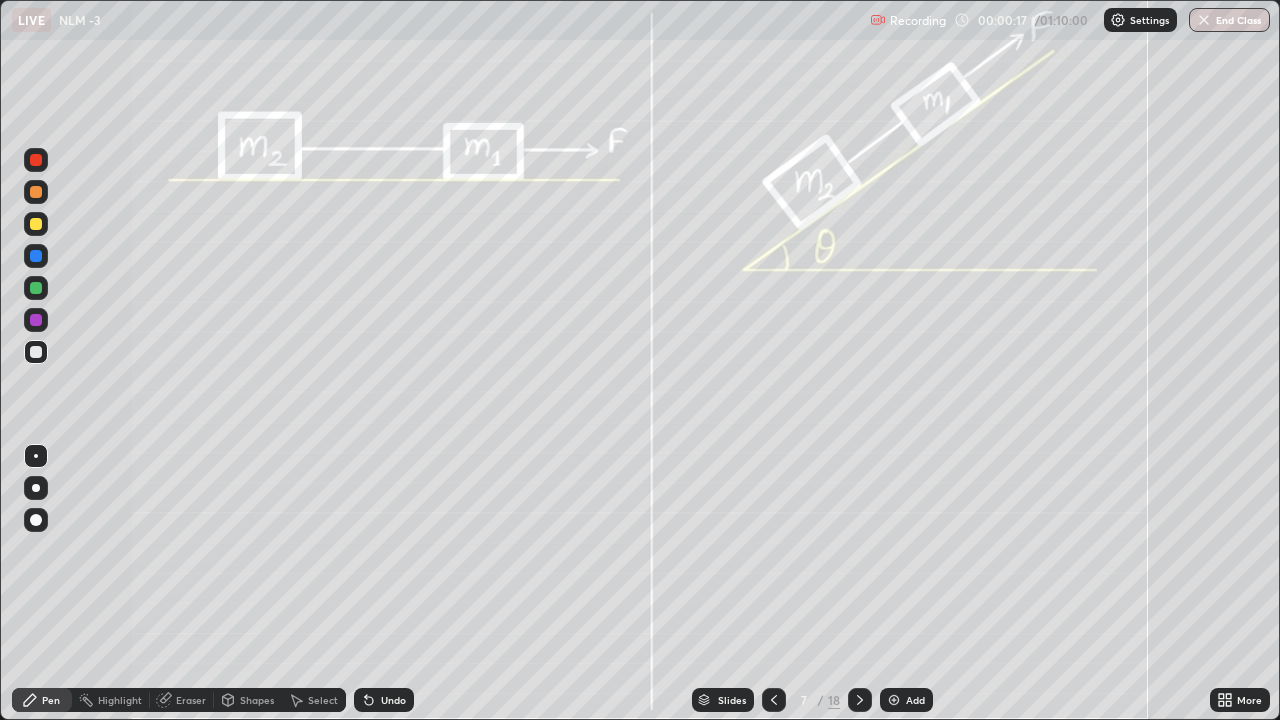 click 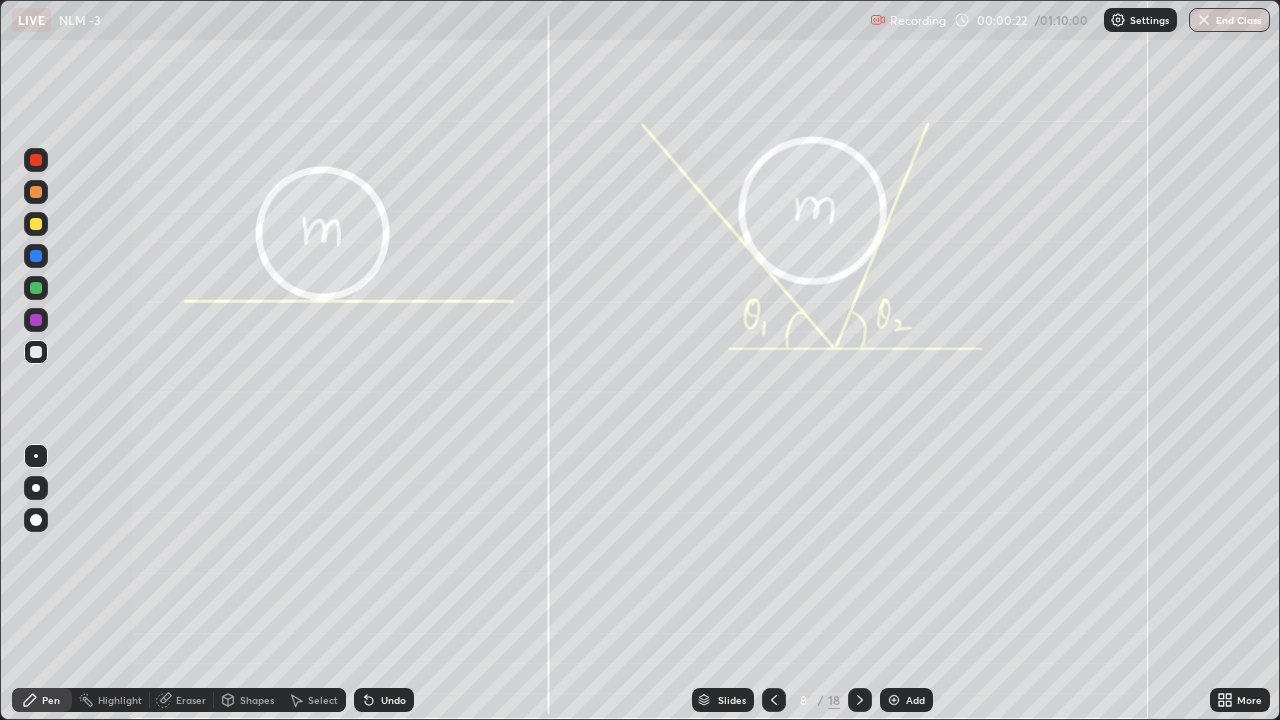 click 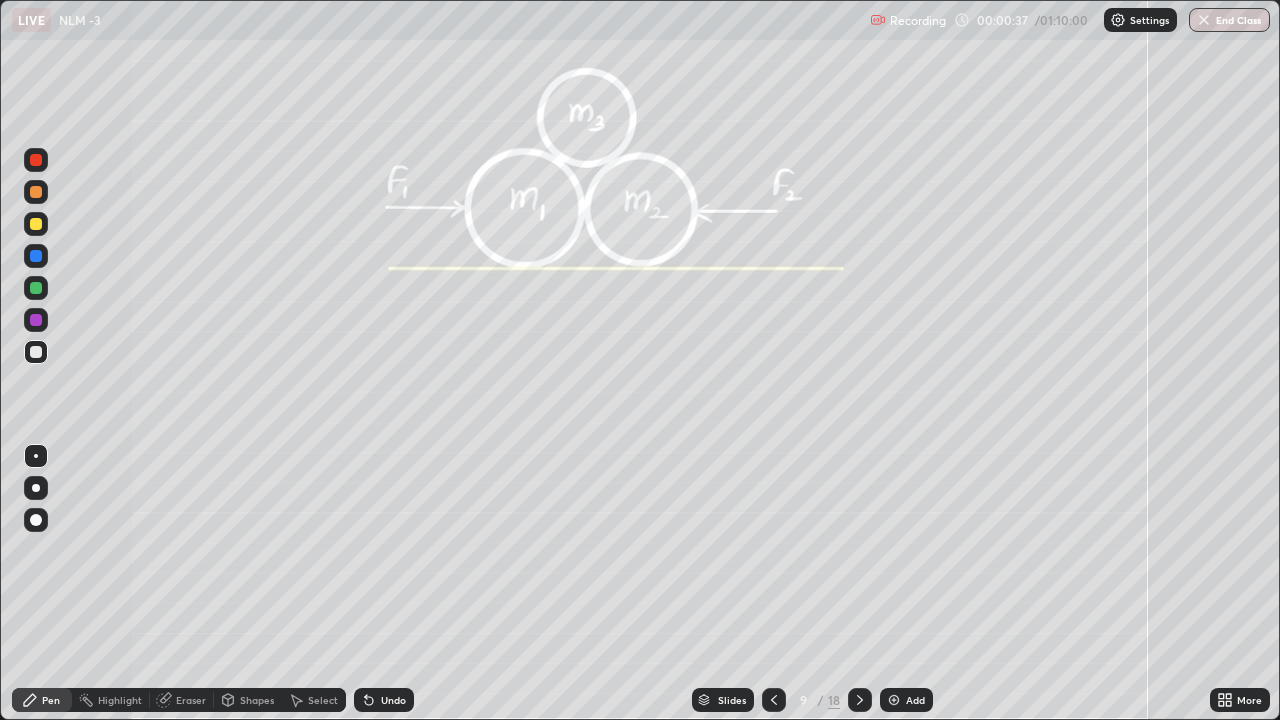 click 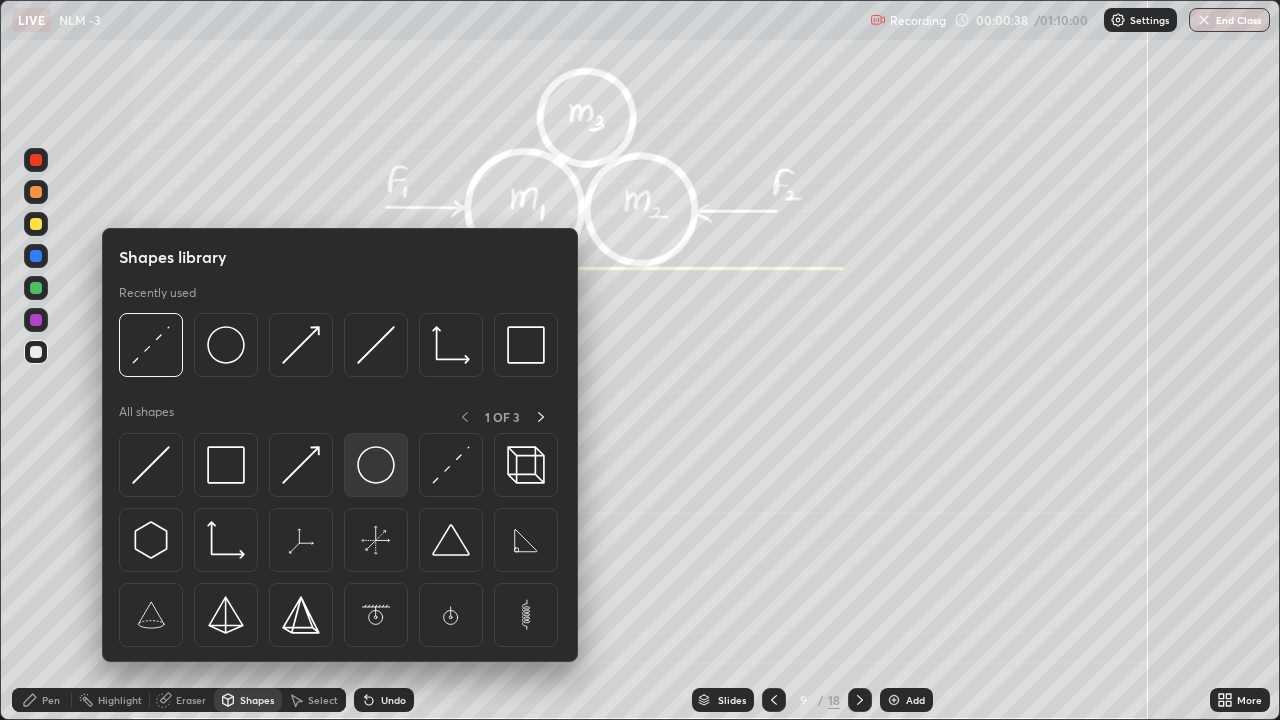 click at bounding box center [376, 465] 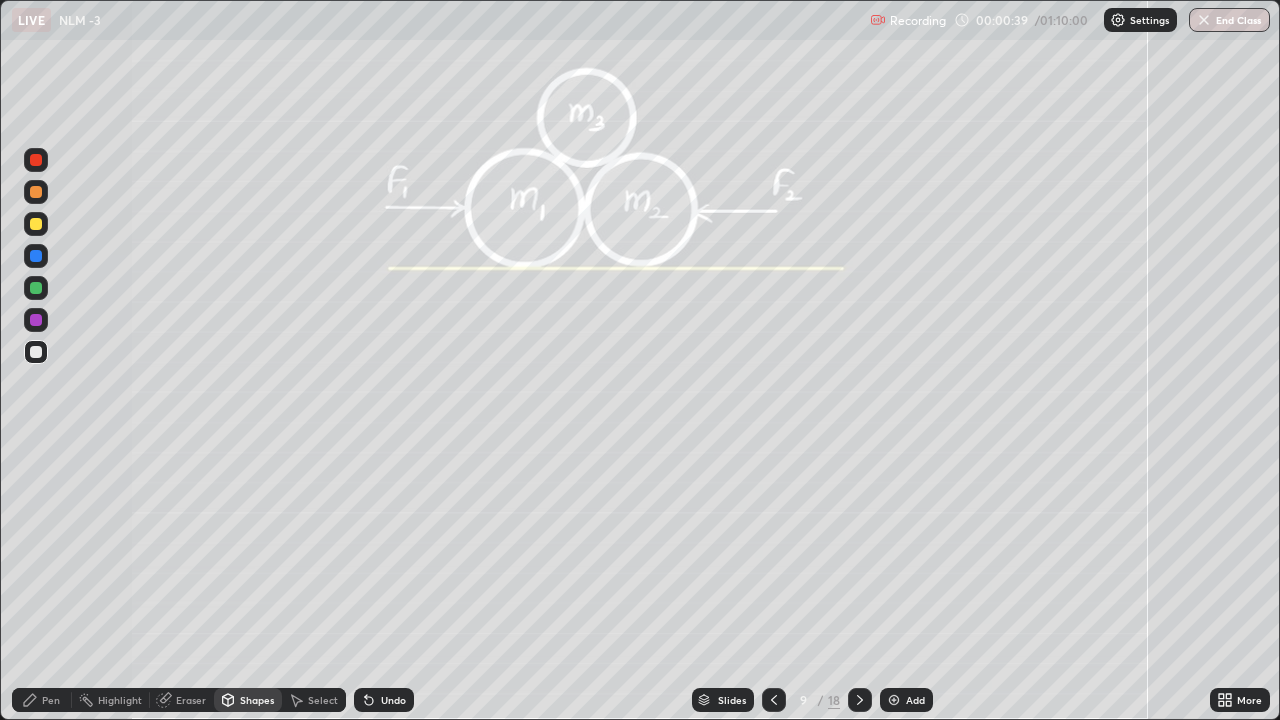 click on "Pen" at bounding box center [51, 700] 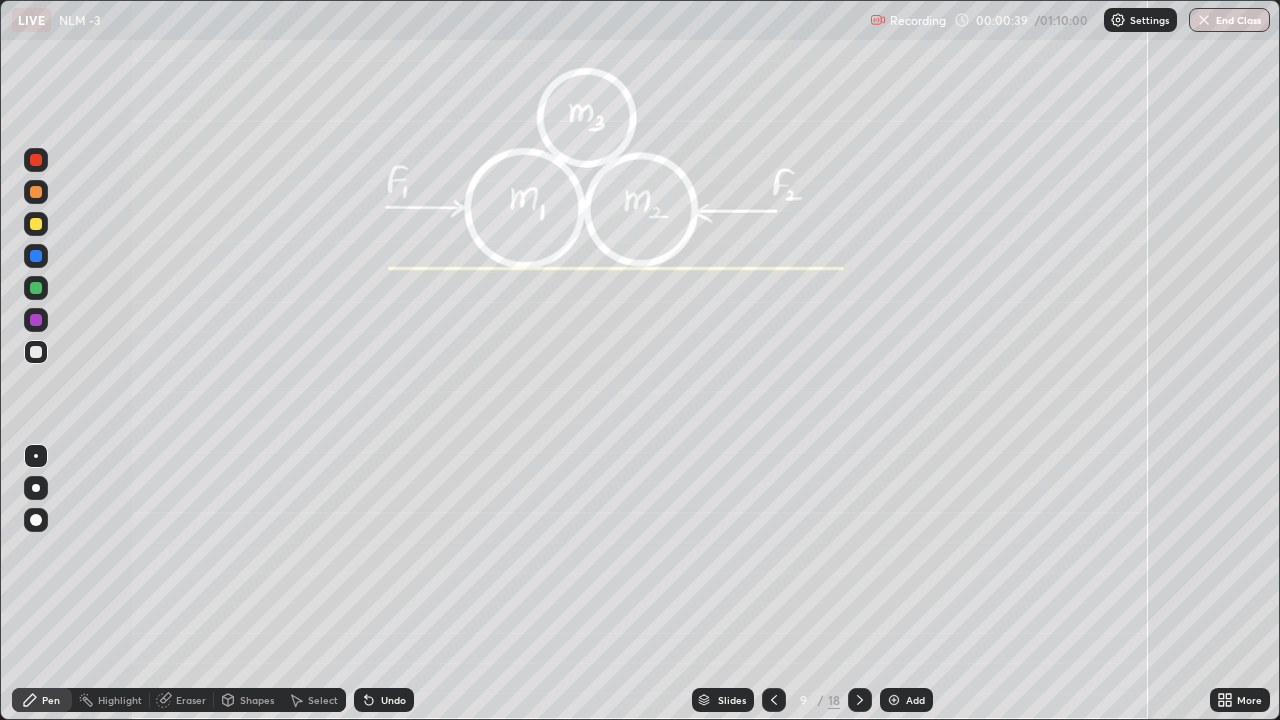 click at bounding box center [36, 520] 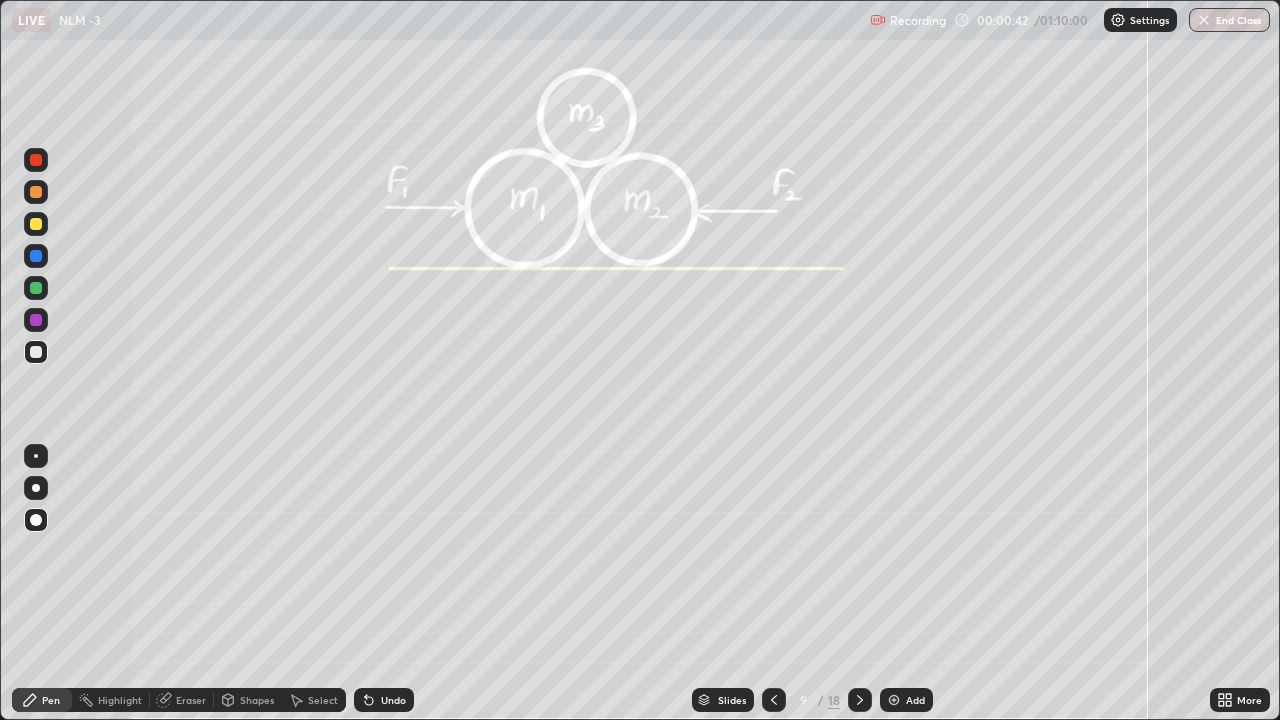 click on "Shapes" at bounding box center [257, 700] 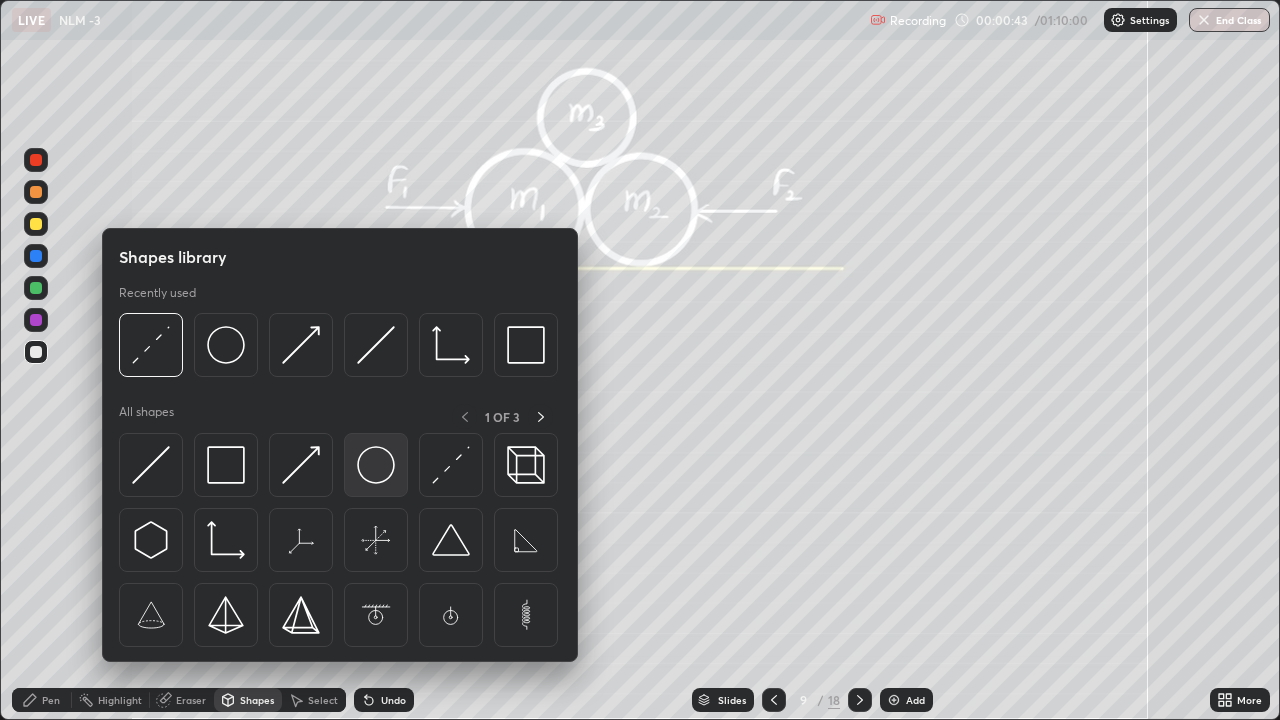 click at bounding box center (376, 465) 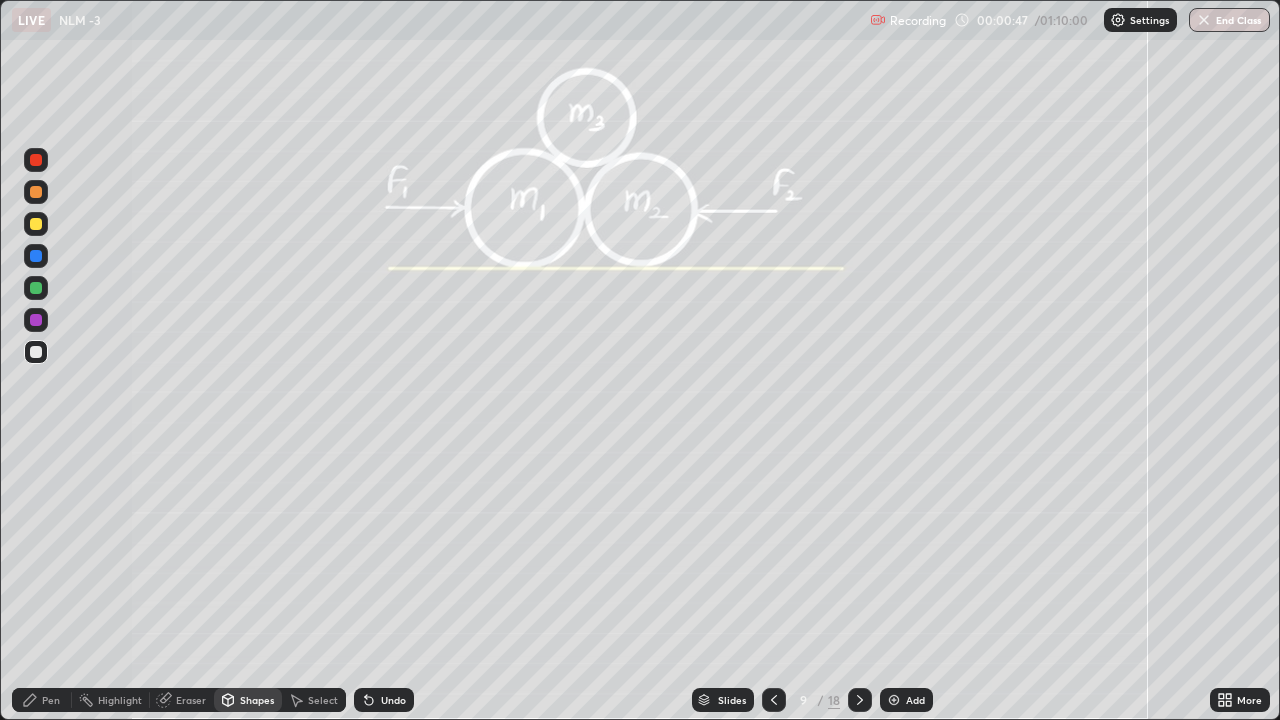 click on "Undo" at bounding box center (384, 700) 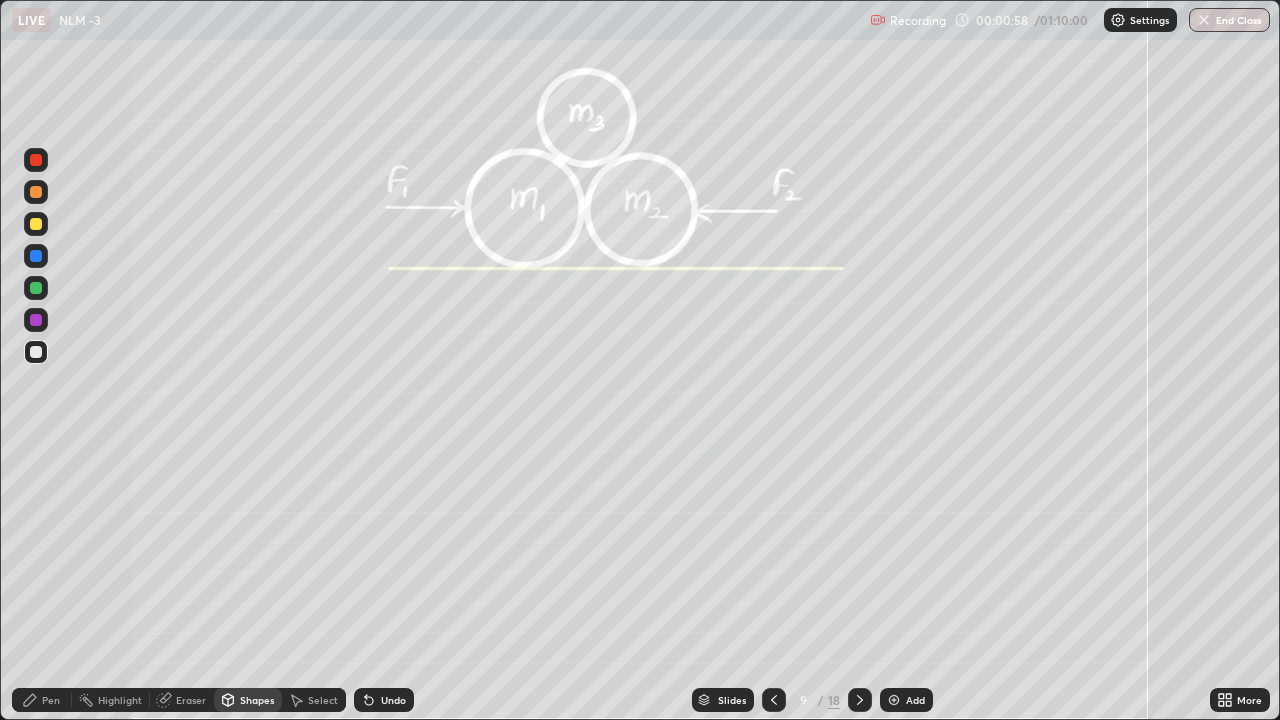 click on "Pen" at bounding box center (51, 700) 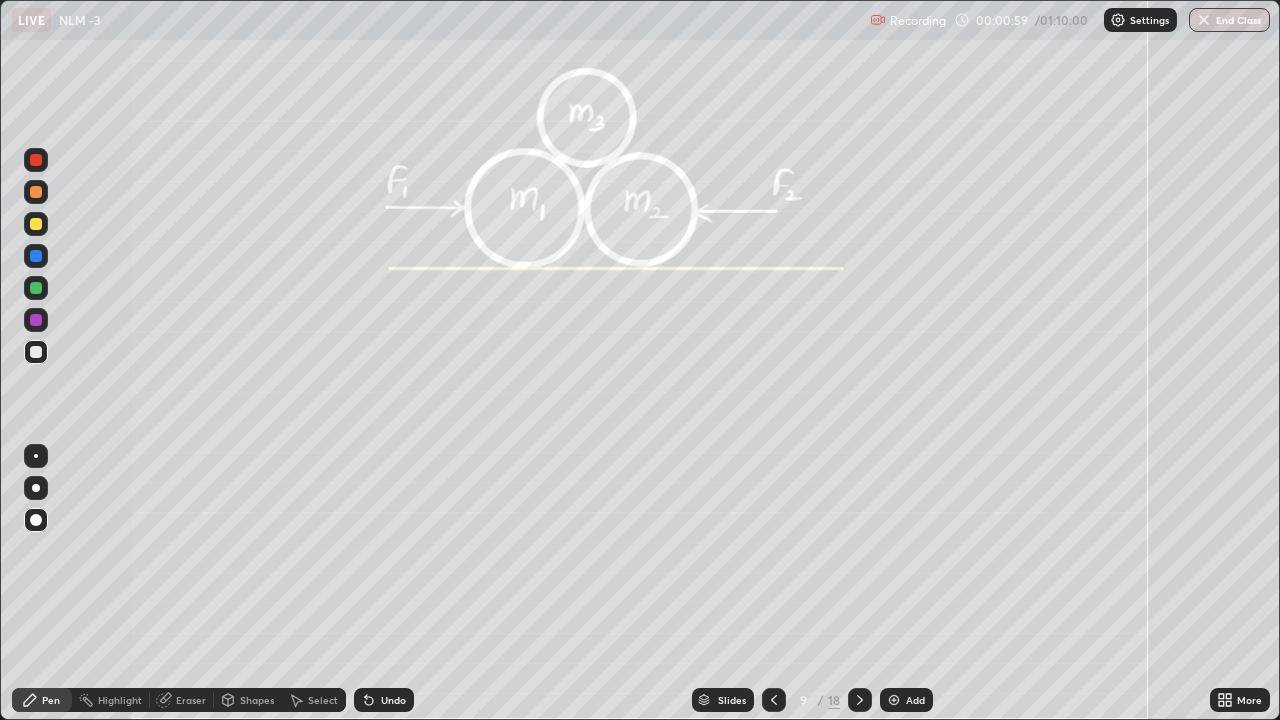 click at bounding box center (36, 456) 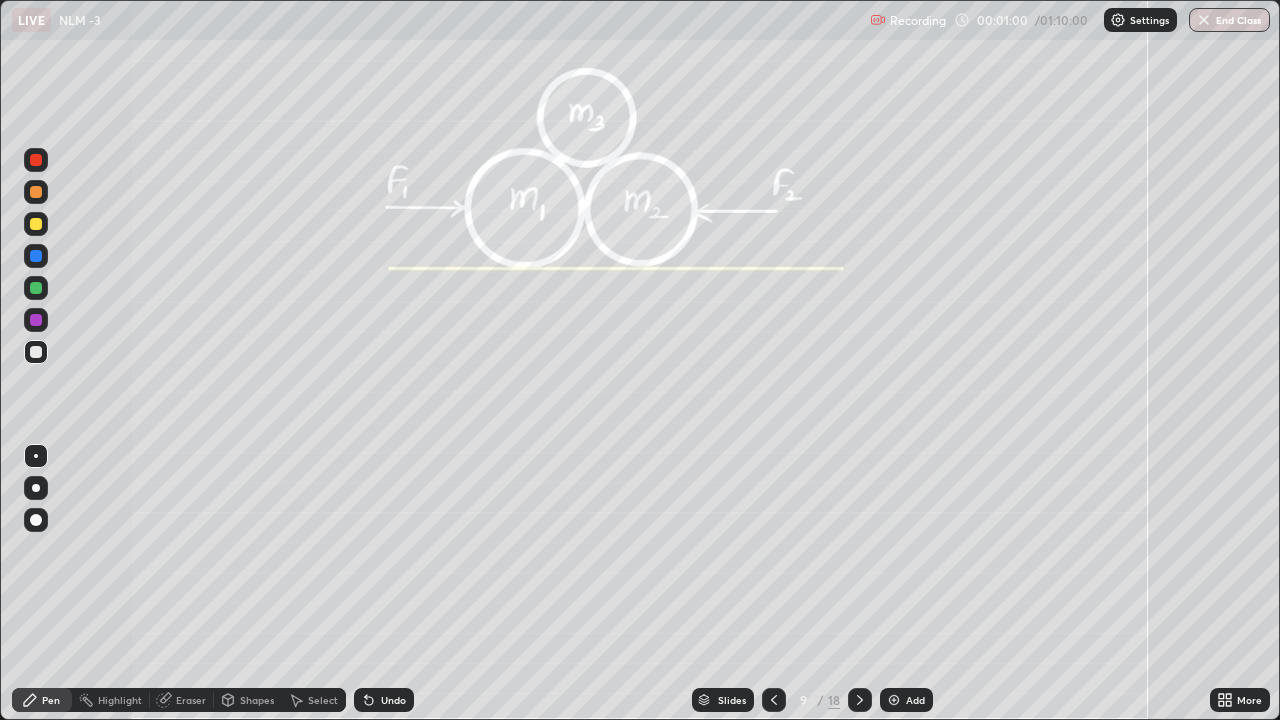 click at bounding box center (36, 256) 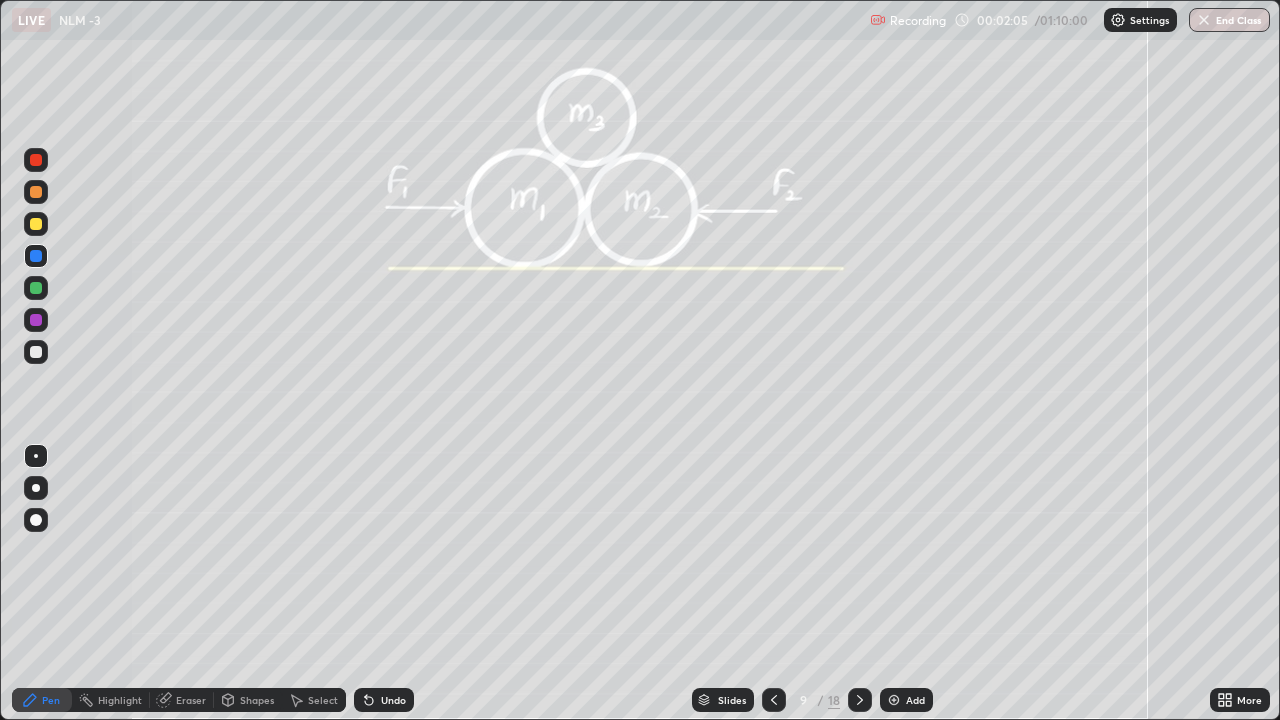 click at bounding box center [36, 256] 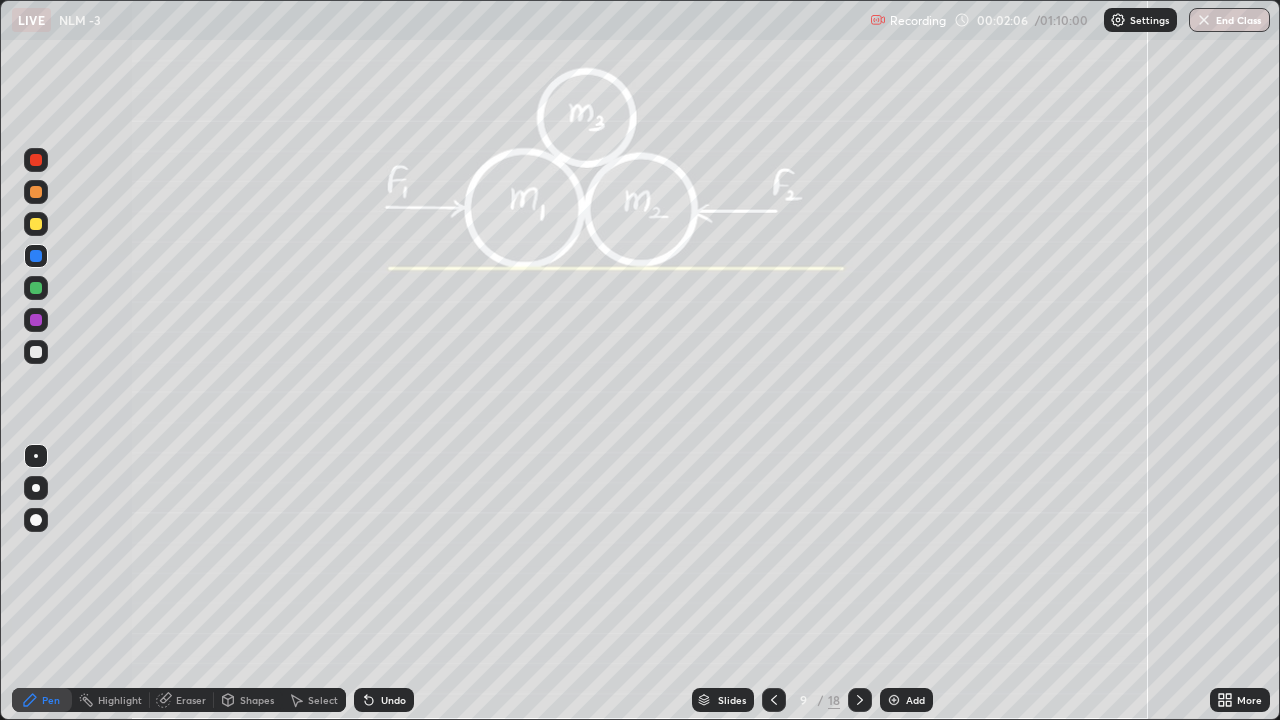 click on "Shapes" at bounding box center [257, 700] 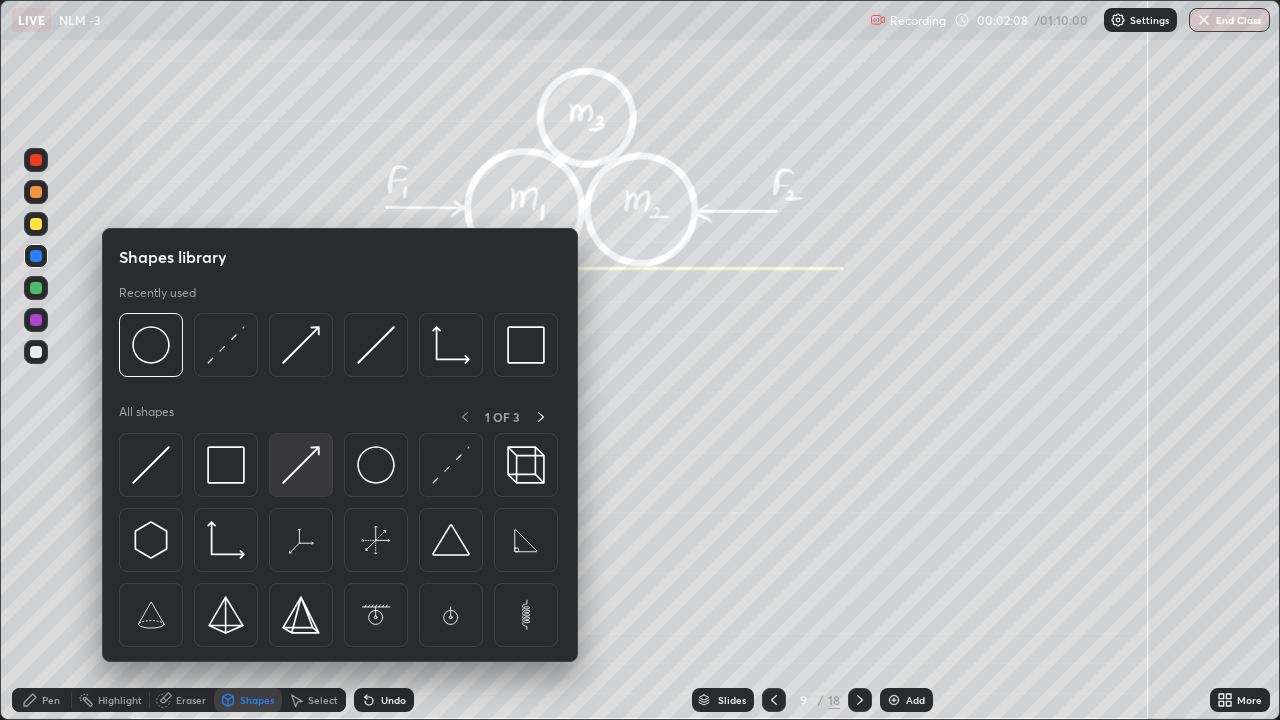 click at bounding box center (301, 465) 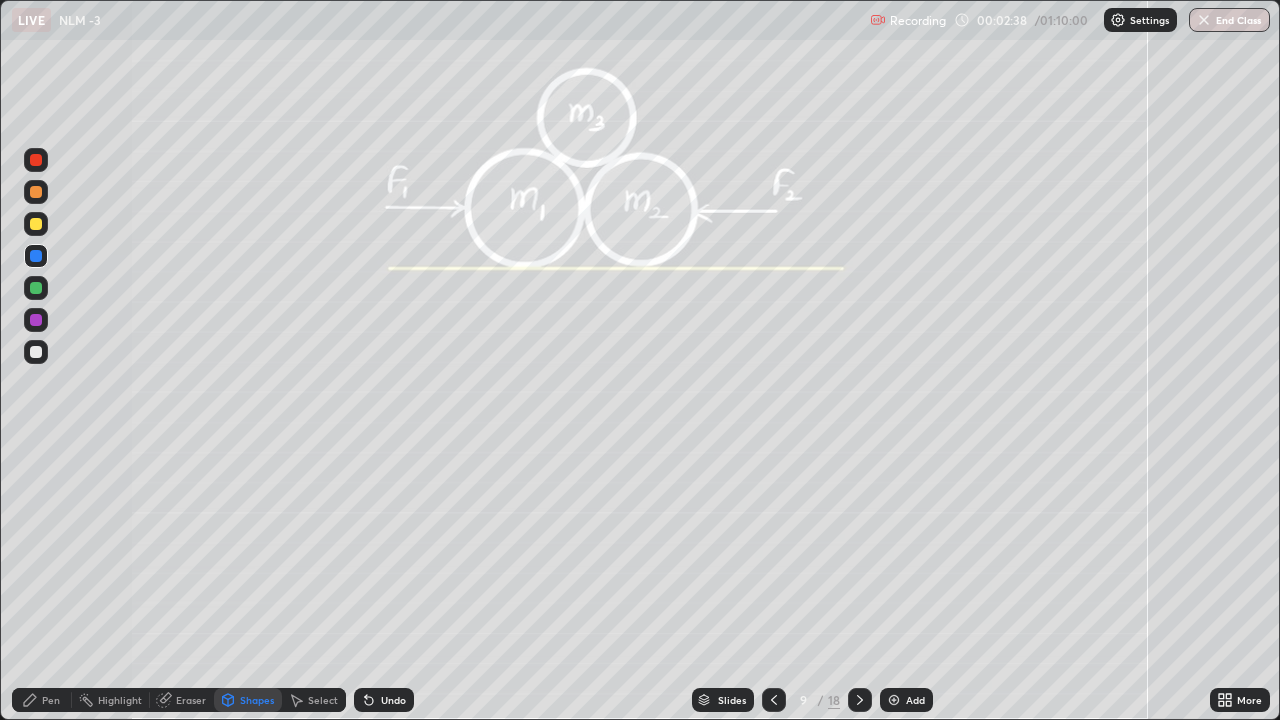 click on "Pen" at bounding box center [51, 700] 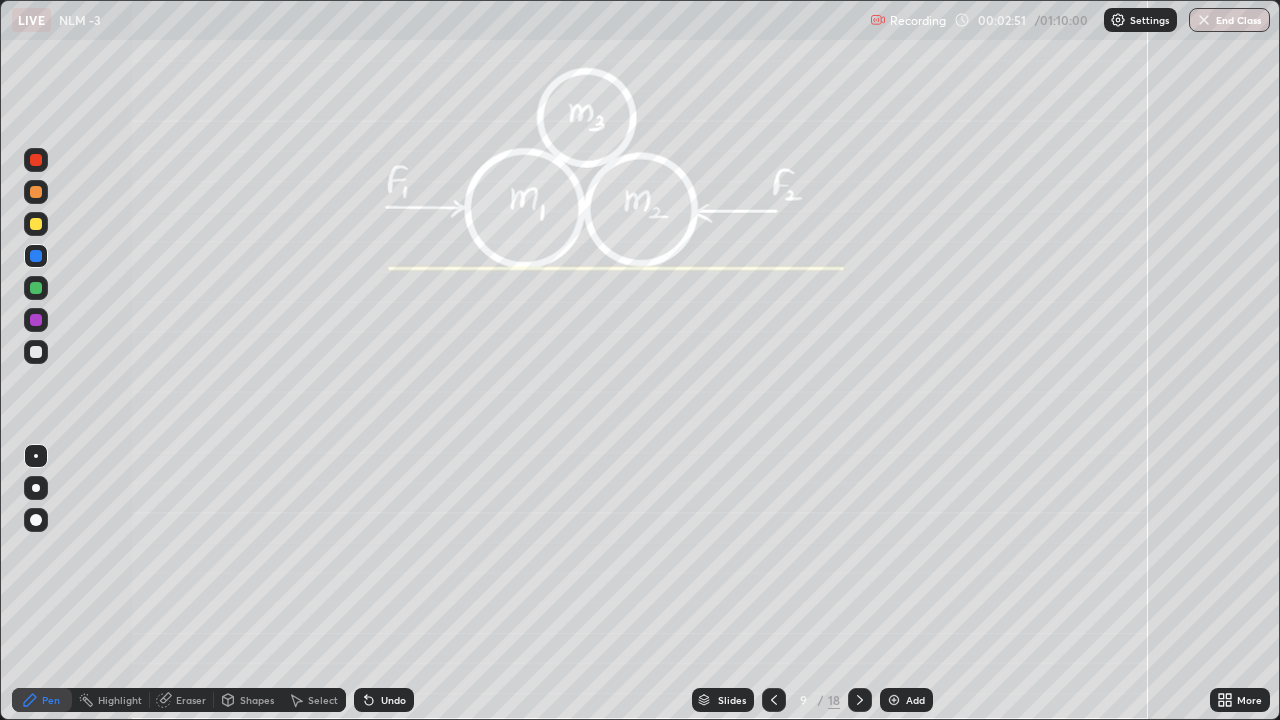 click at bounding box center [36, 352] 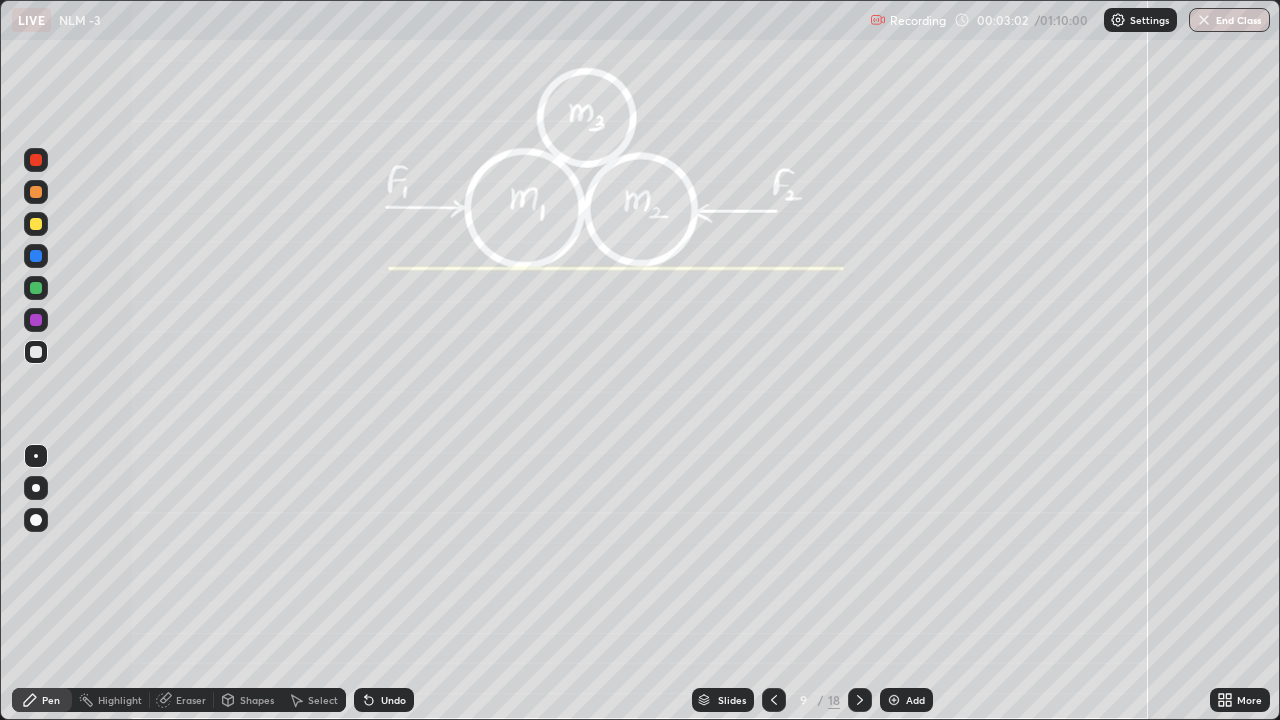 click at bounding box center (36, 320) 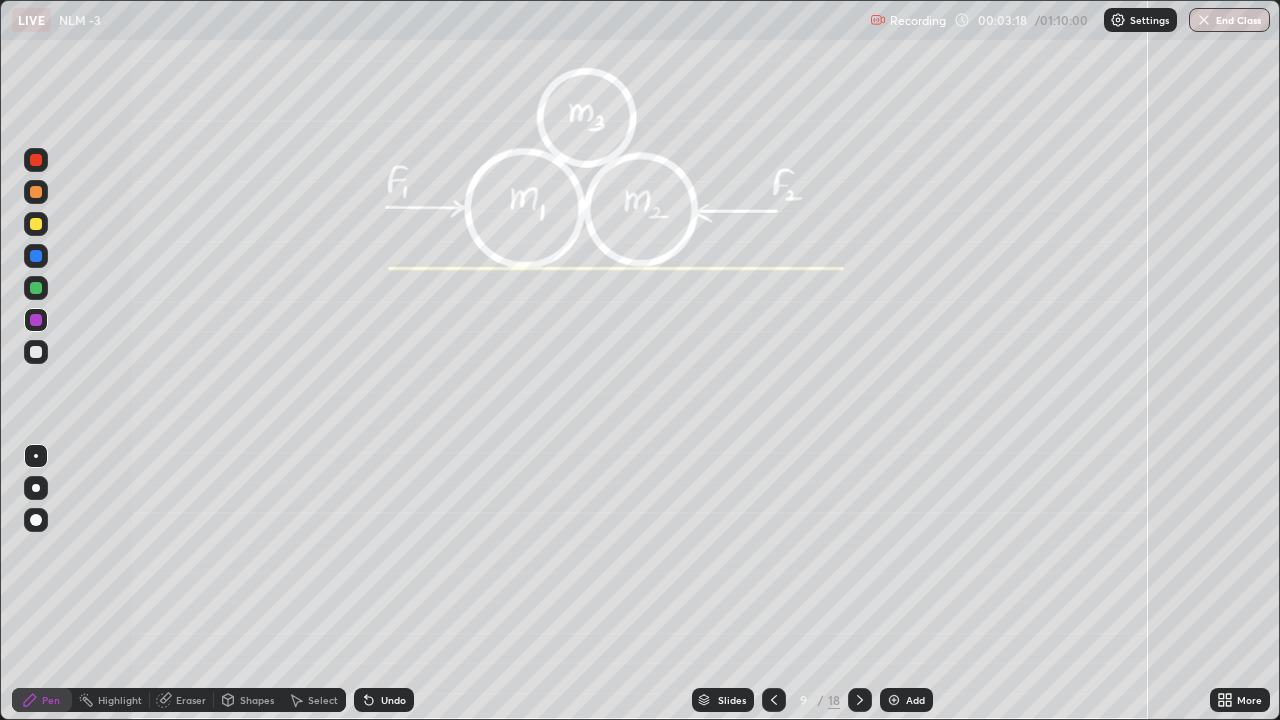 click at bounding box center [36, 224] 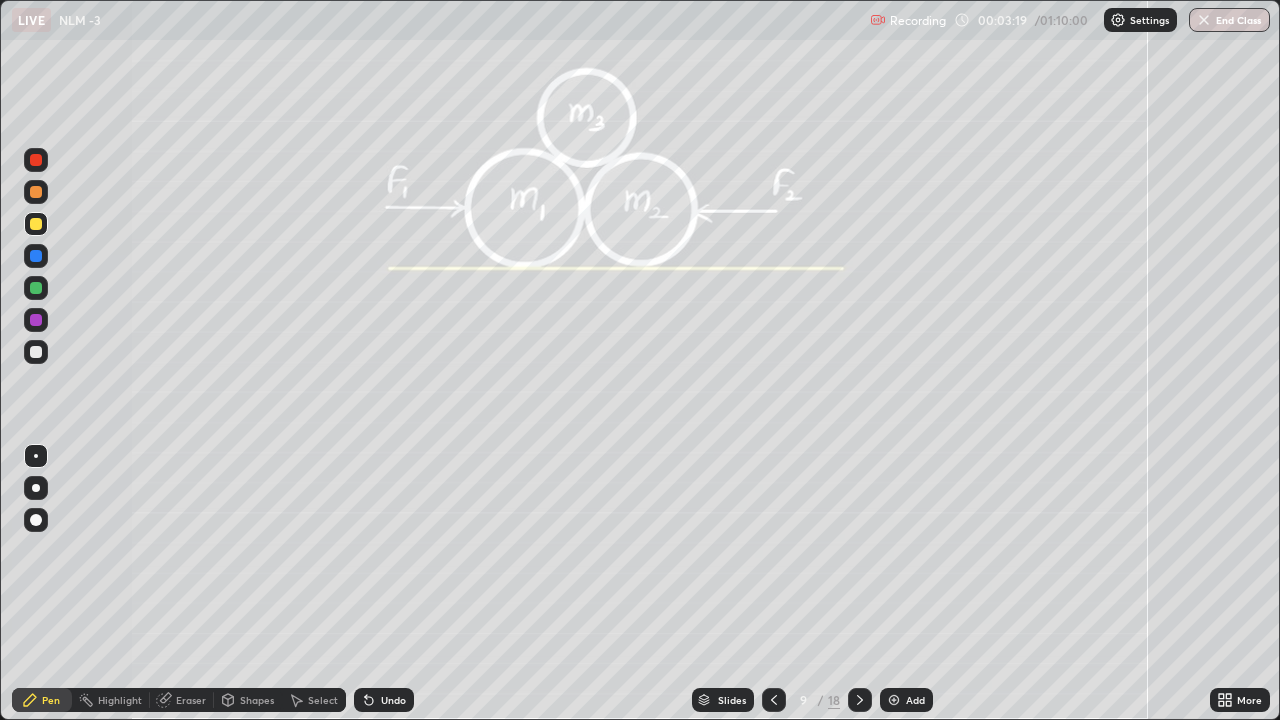 click on "Shapes" at bounding box center (257, 700) 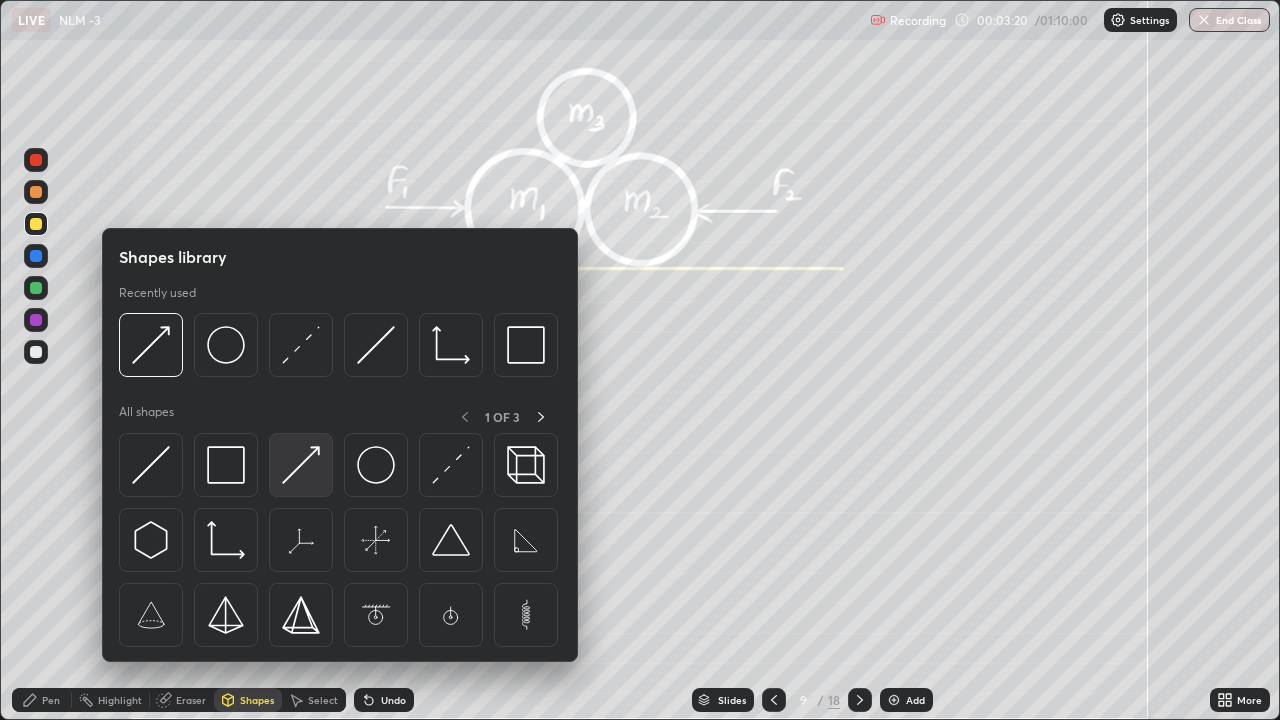 click at bounding box center [301, 465] 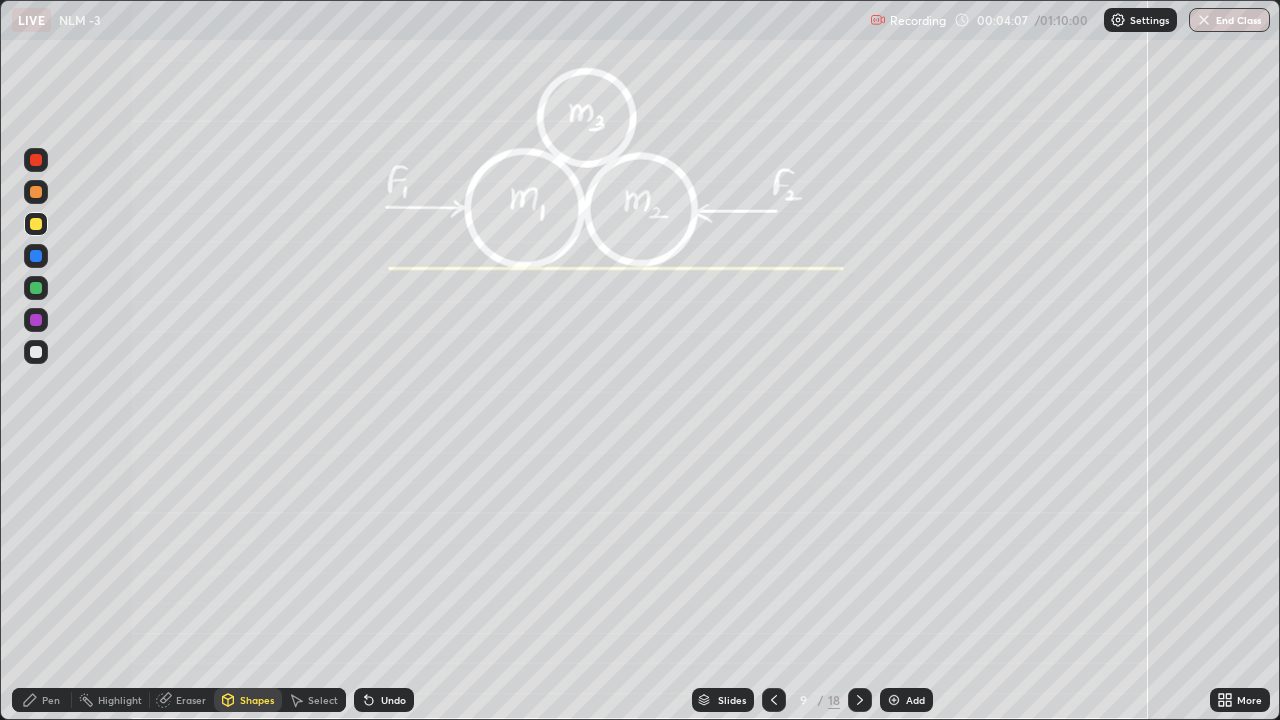 click on "Pen" at bounding box center [51, 700] 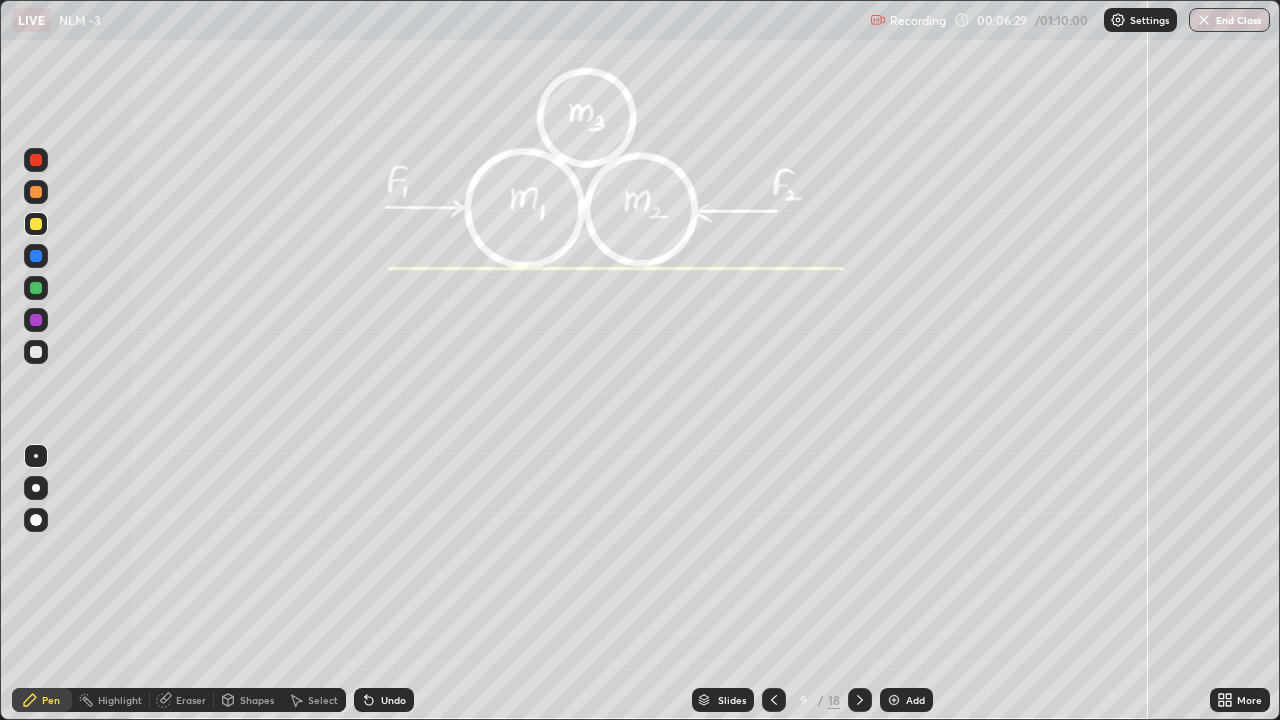 click at bounding box center (860, 700) 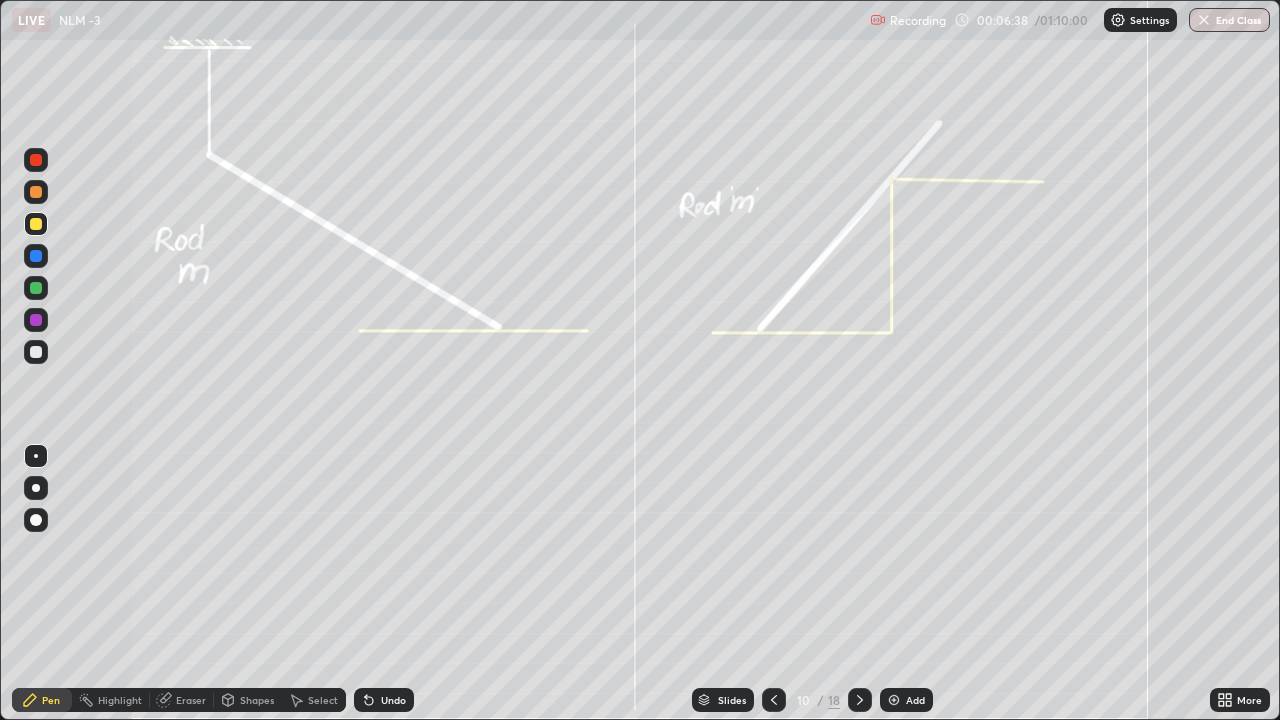 click at bounding box center [36, 520] 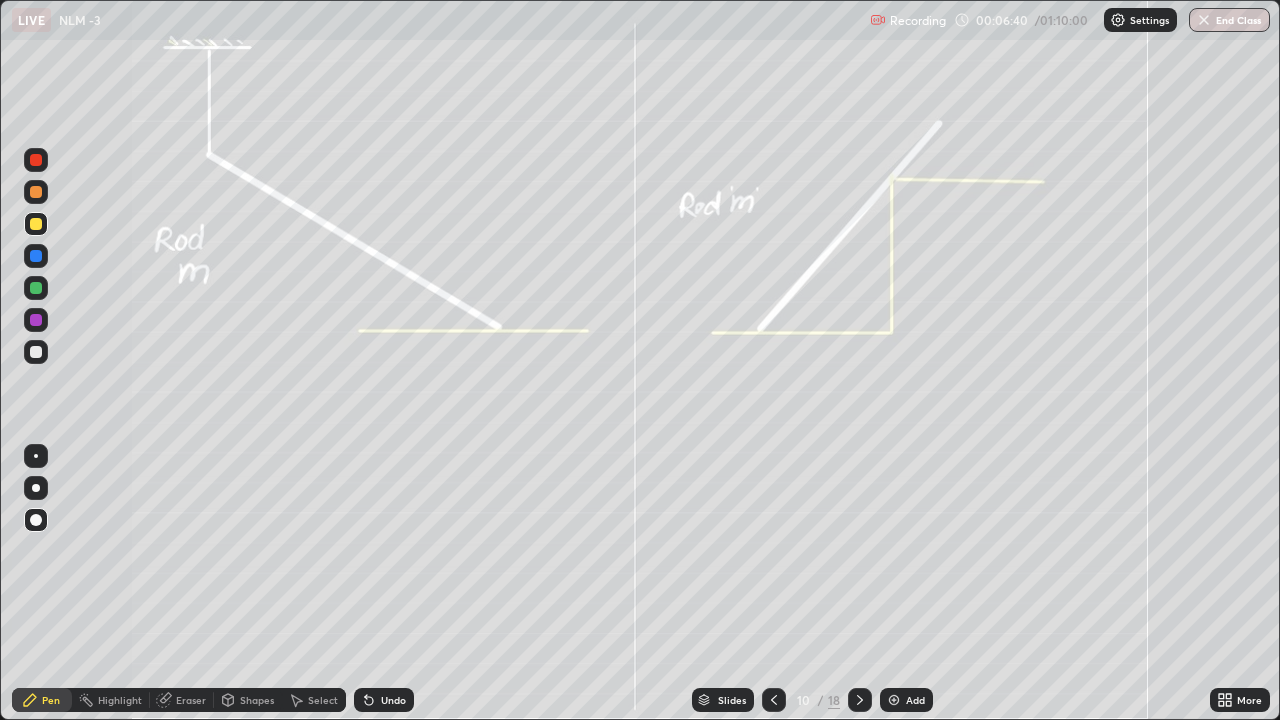 click on "Shapes" at bounding box center (257, 700) 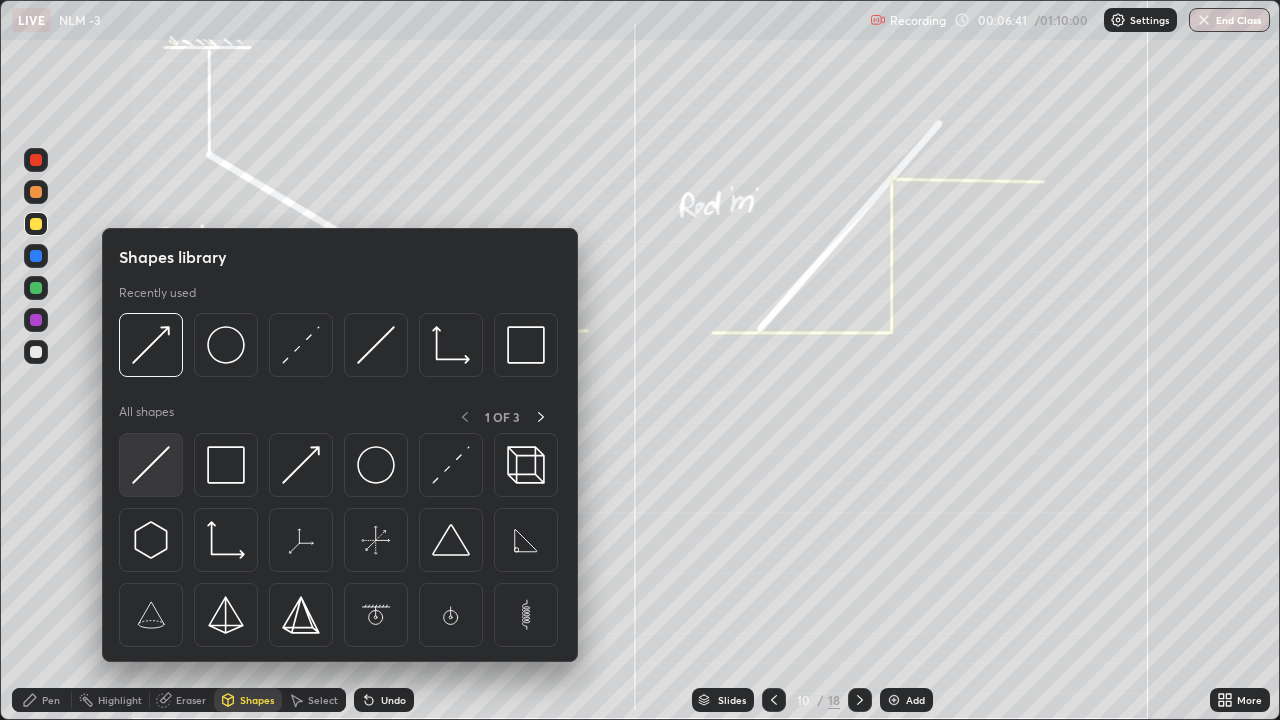 click at bounding box center [151, 465] 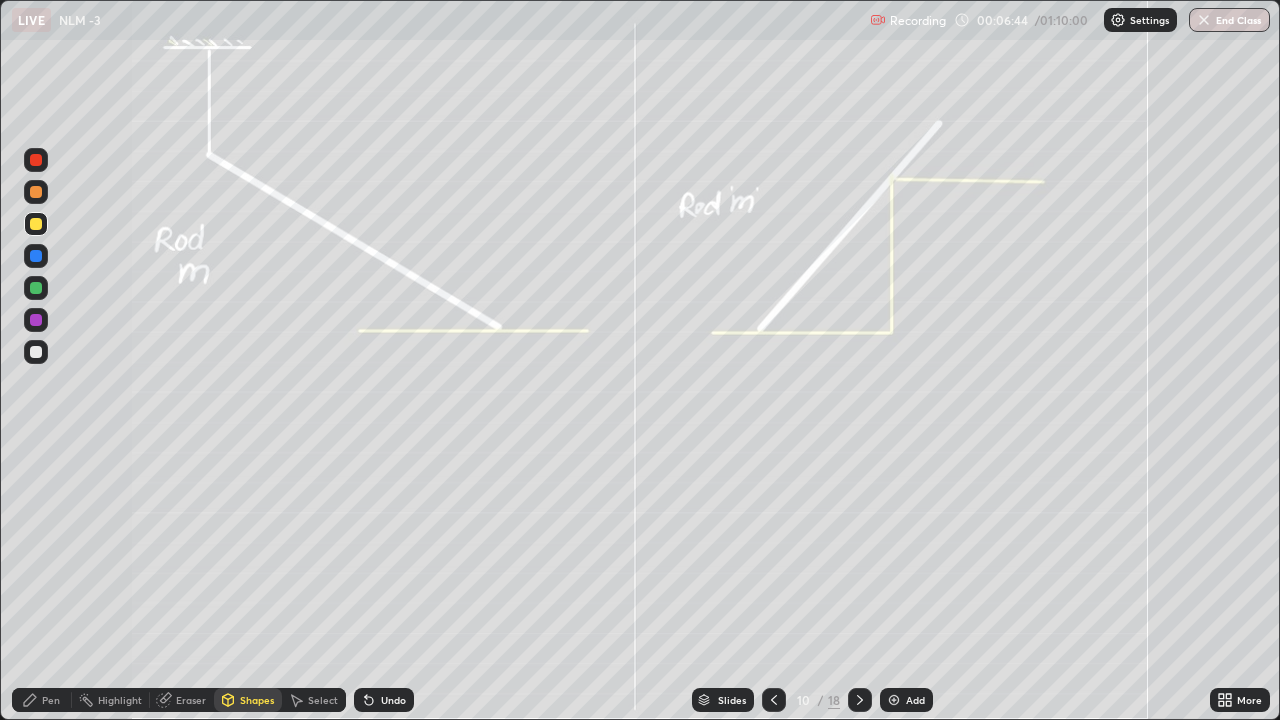 click on "Undo" at bounding box center [393, 700] 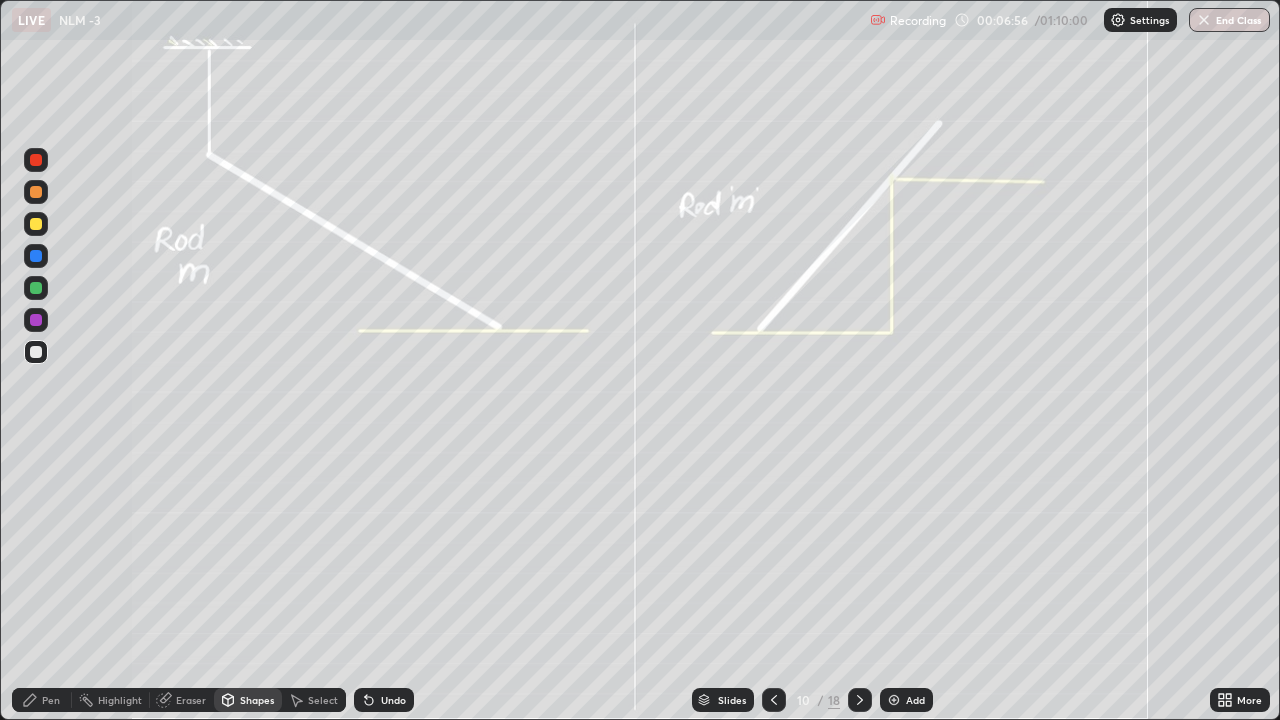 click at bounding box center (36, 256) 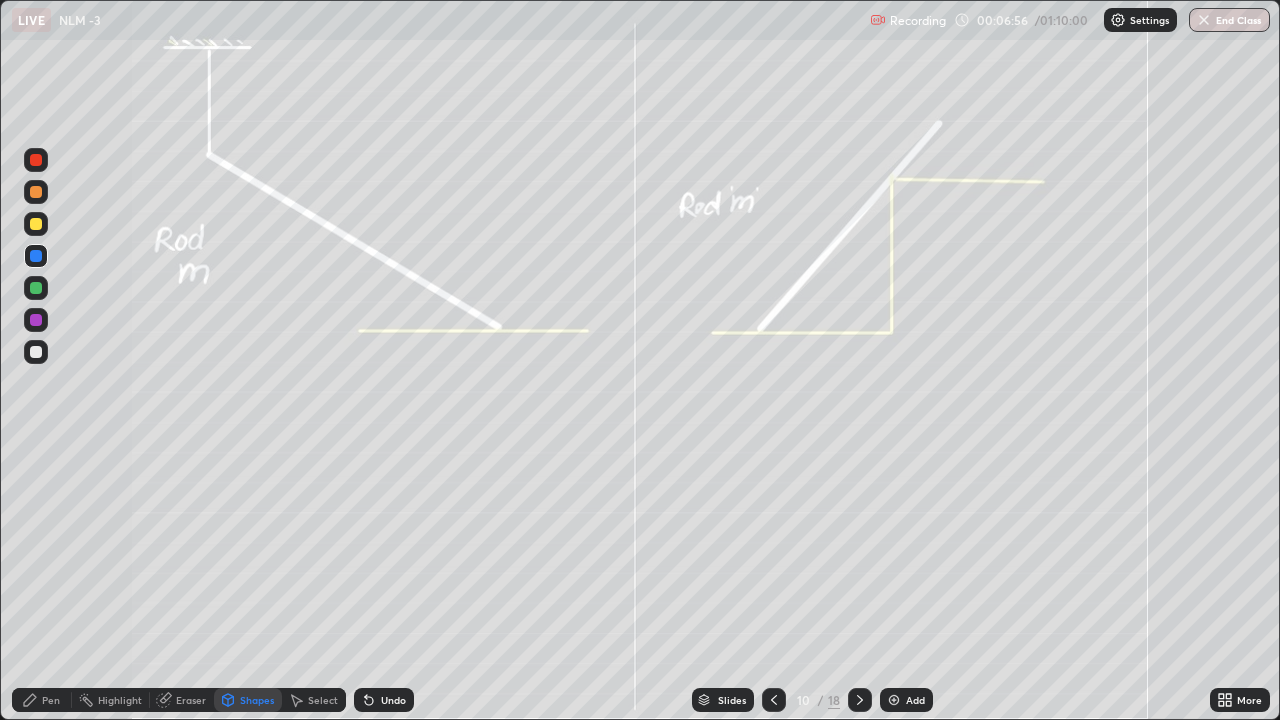click 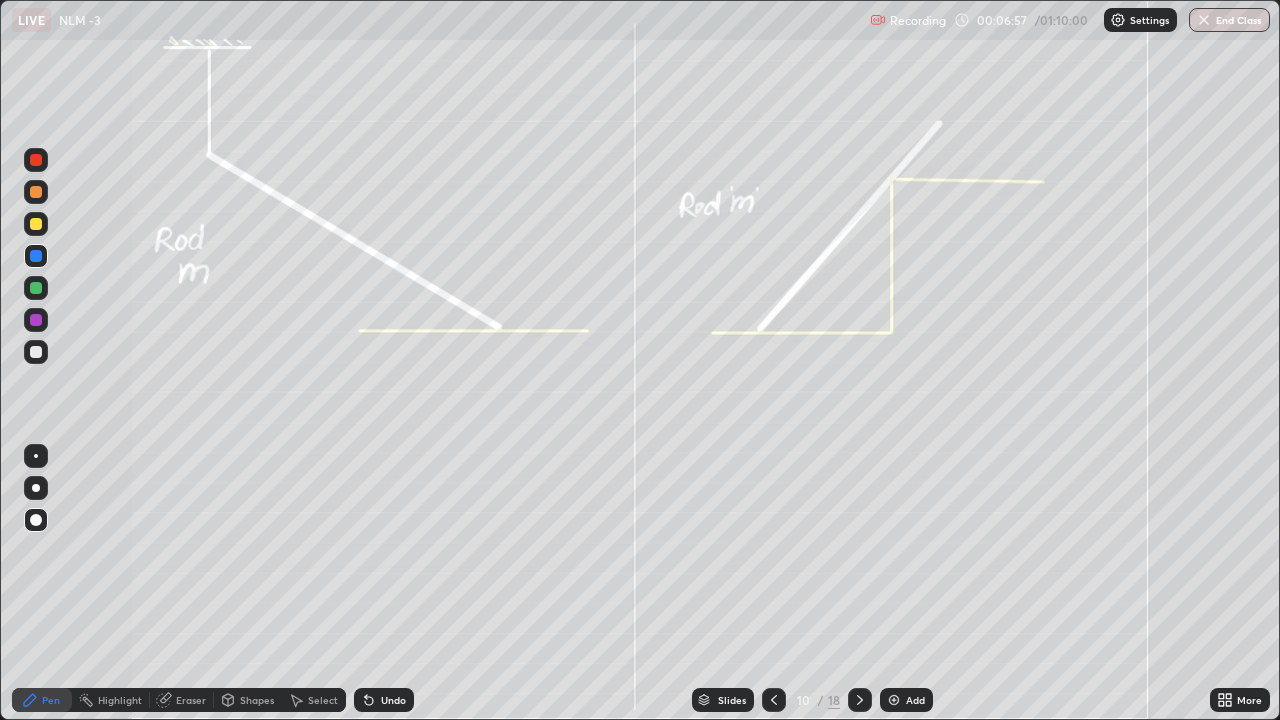 click at bounding box center [36, 456] 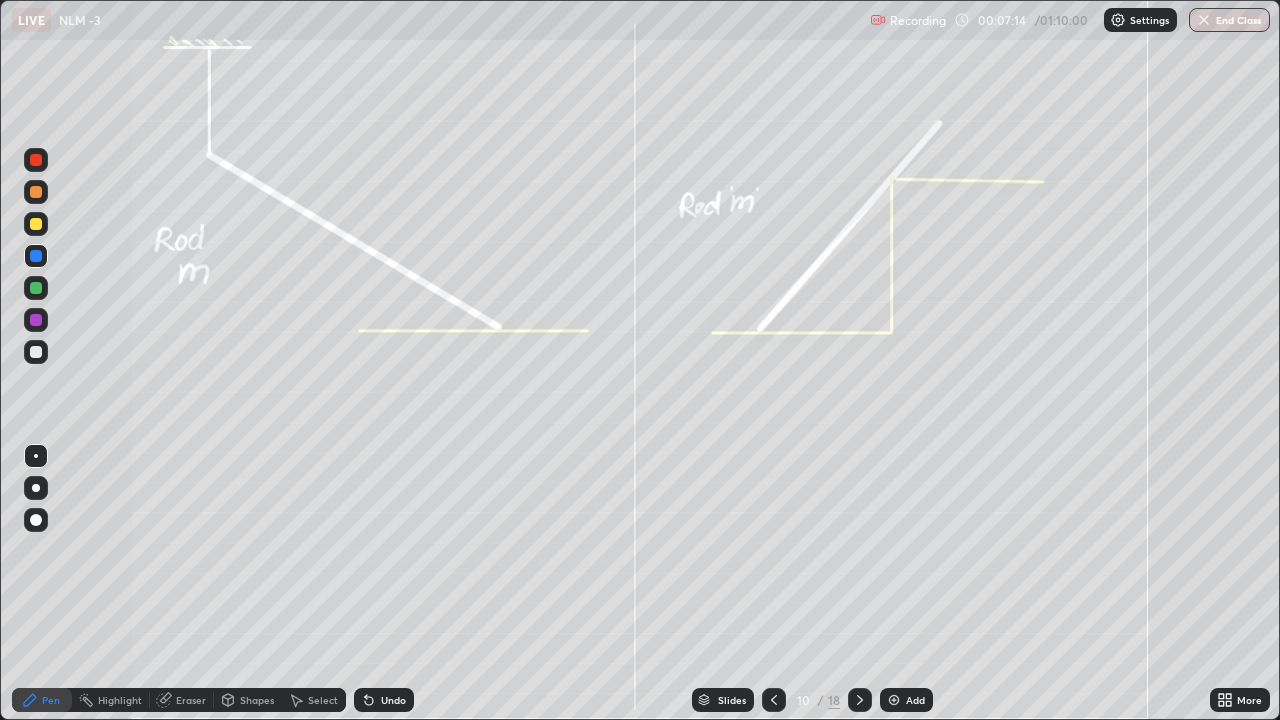 click at bounding box center [36, 320] 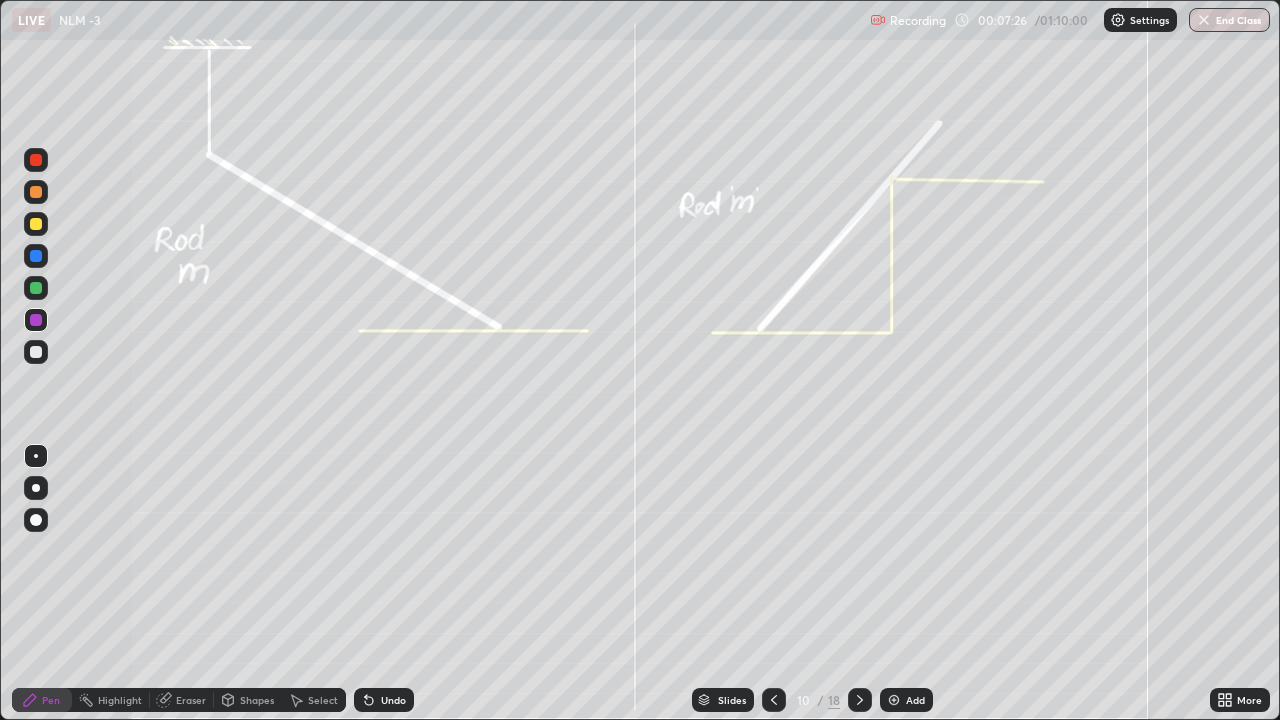 click at bounding box center [36, 224] 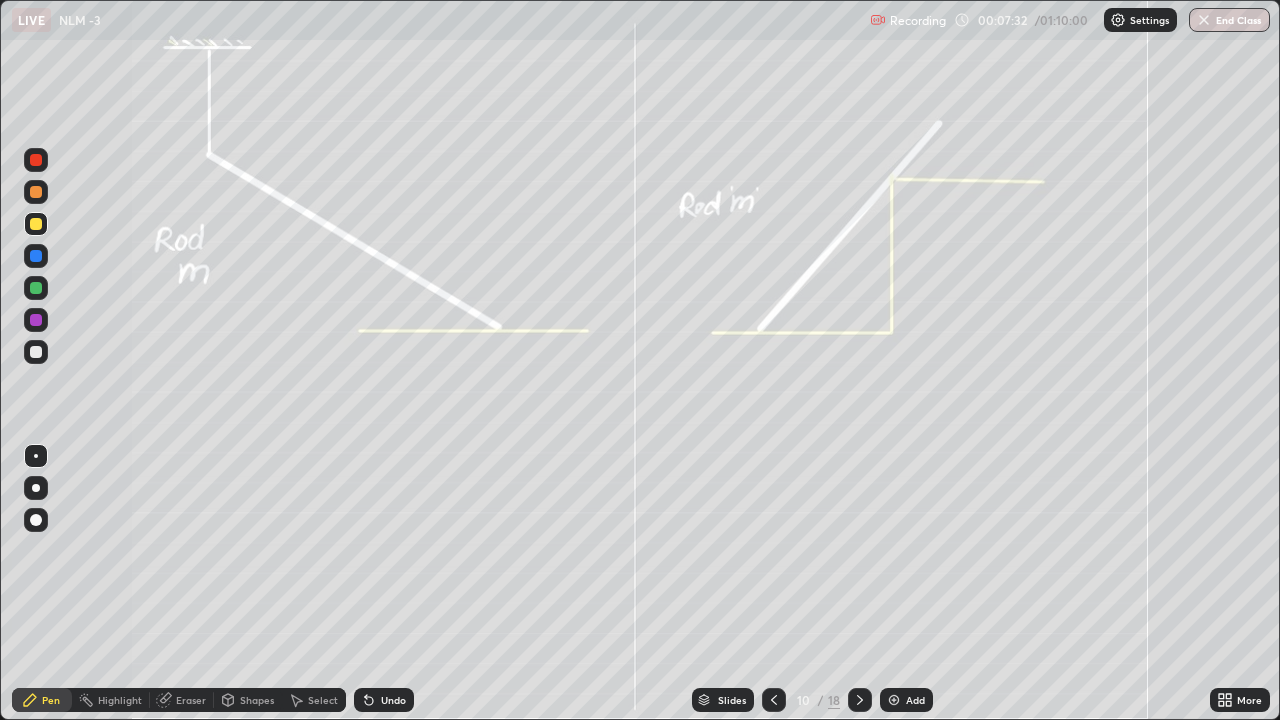 click at bounding box center [36, 256] 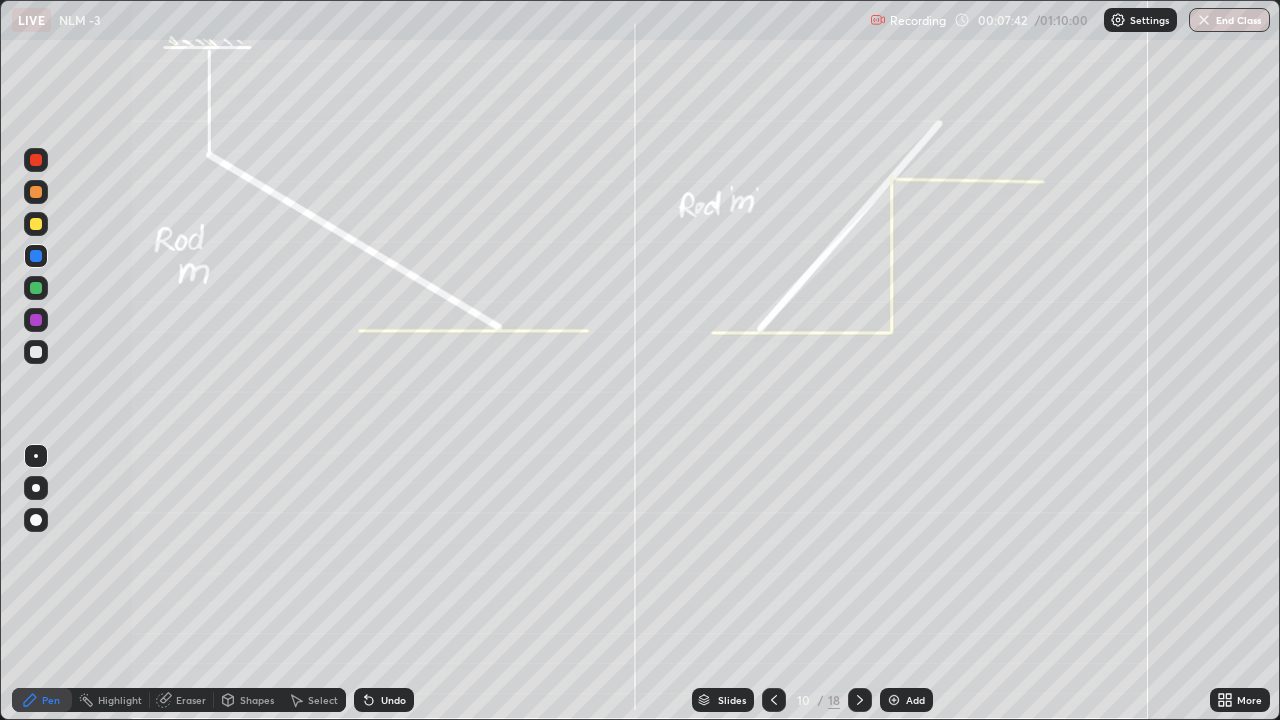 click at bounding box center [36, 224] 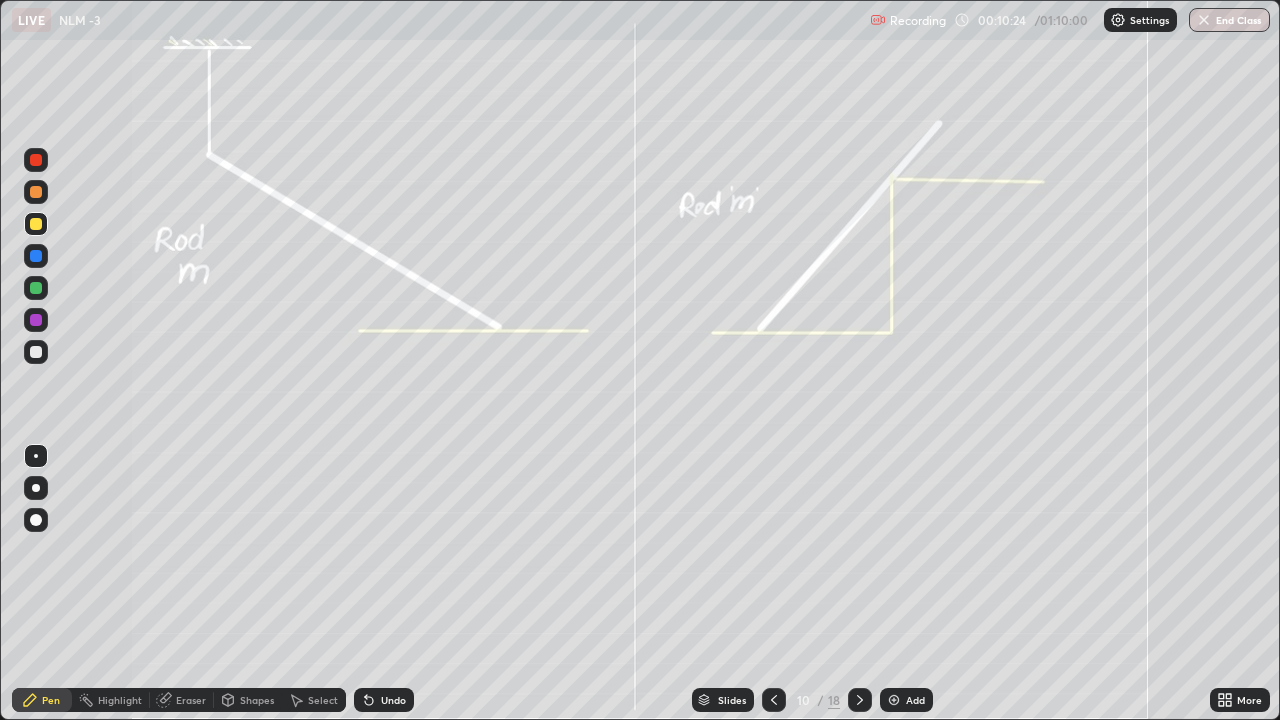 click 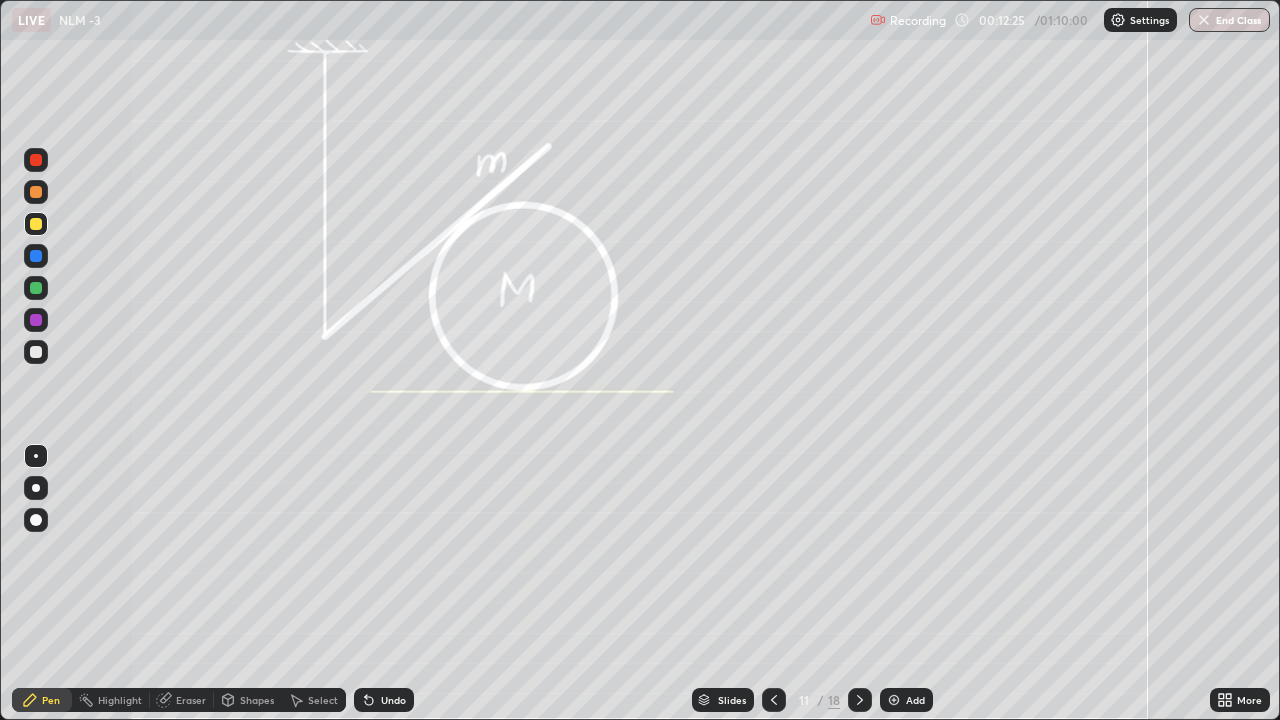 click at bounding box center [36, 520] 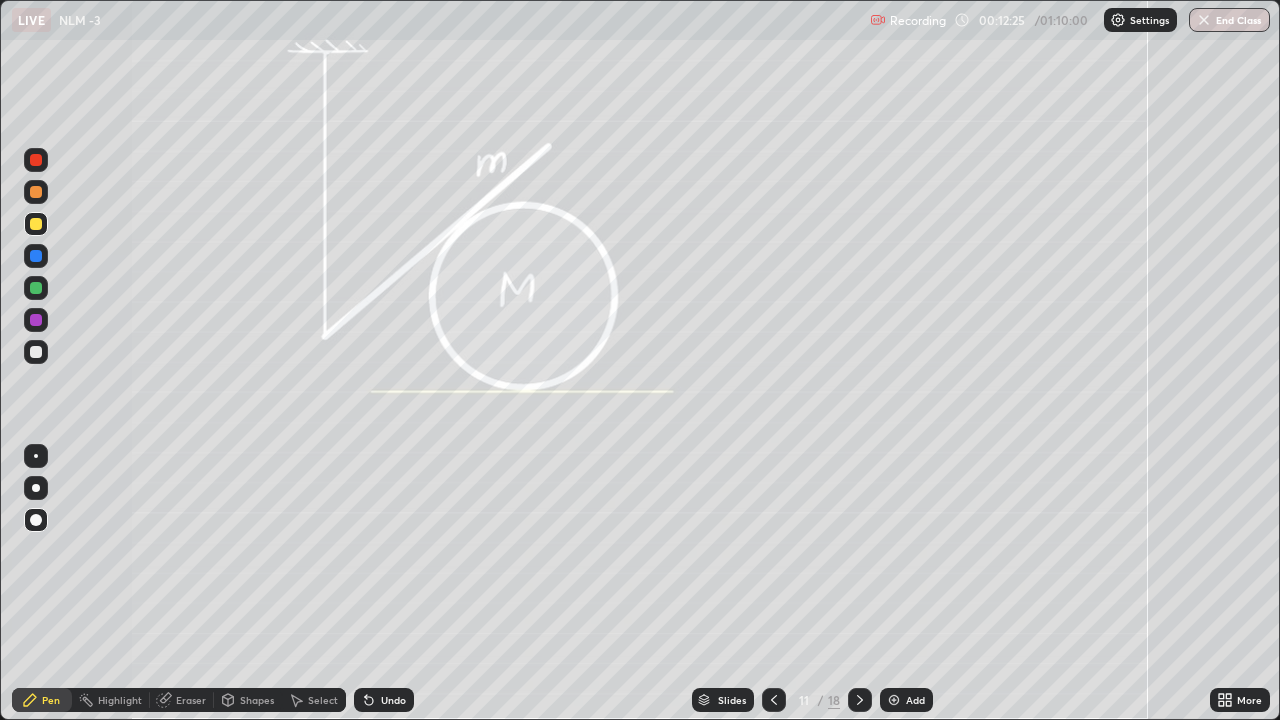 click at bounding box center [36, 352] 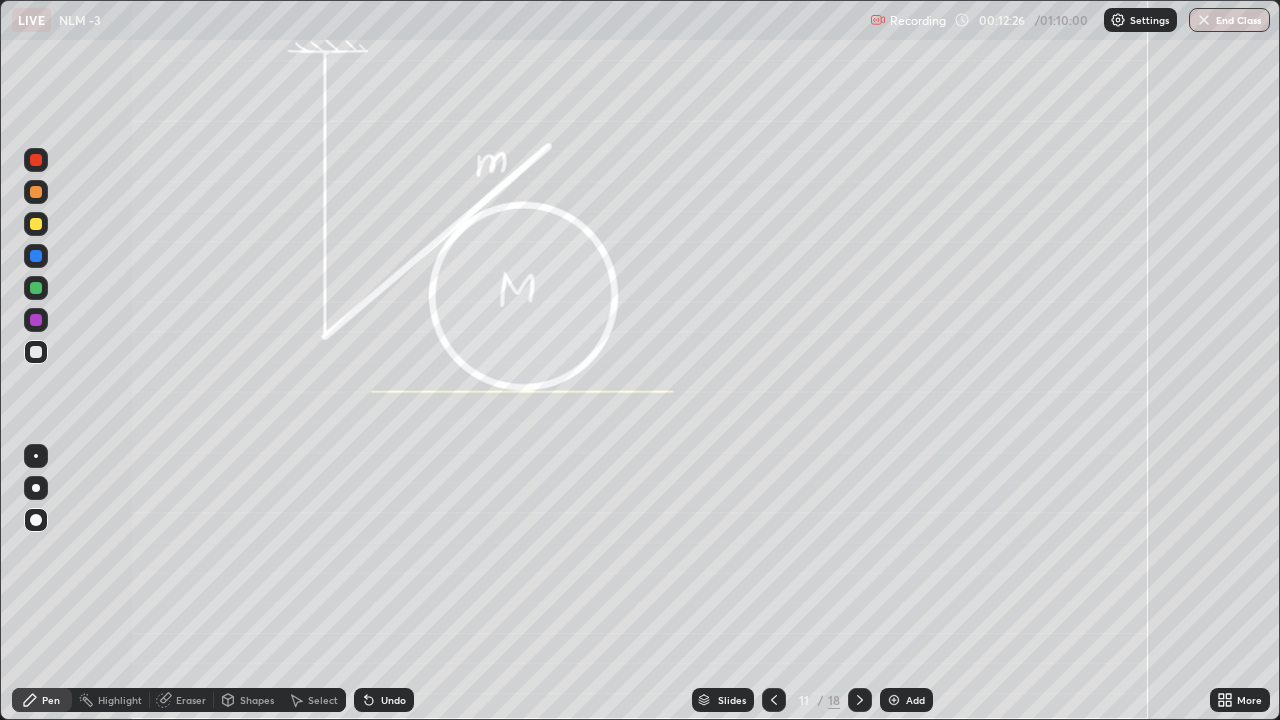click on "Shapes" at bounding box center [257, 700] 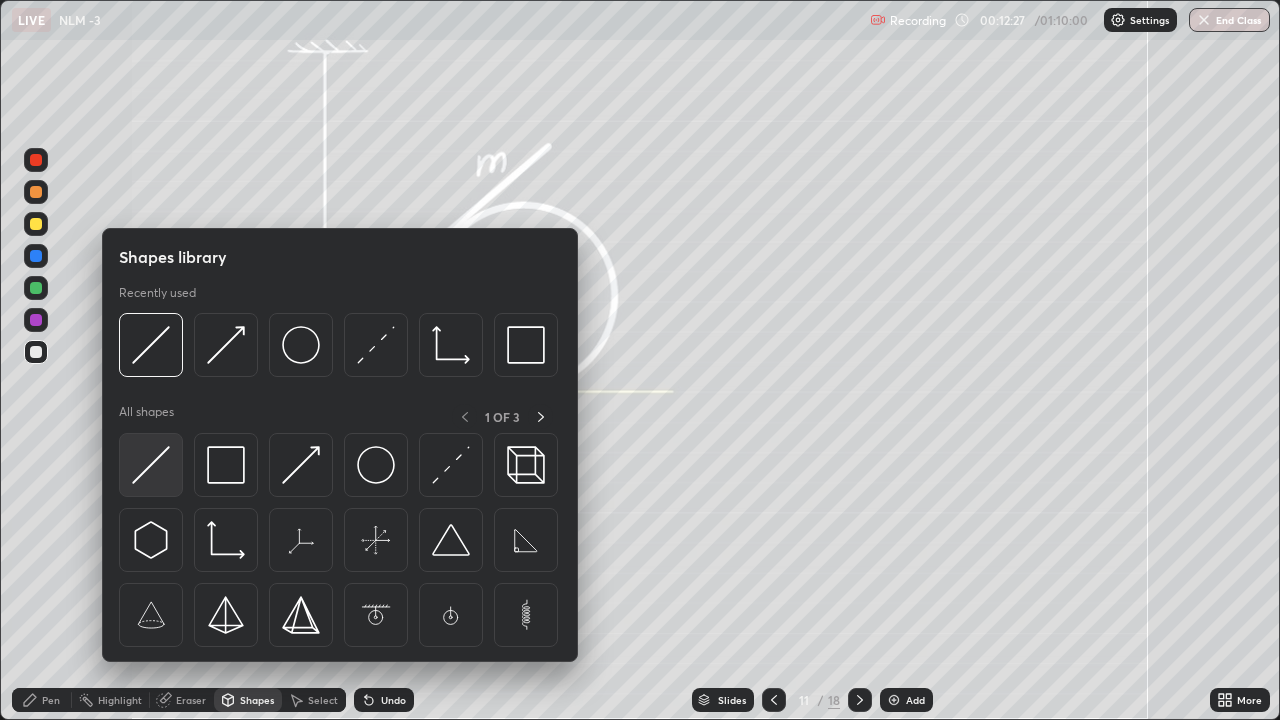 click at bounding box center [151, 465] 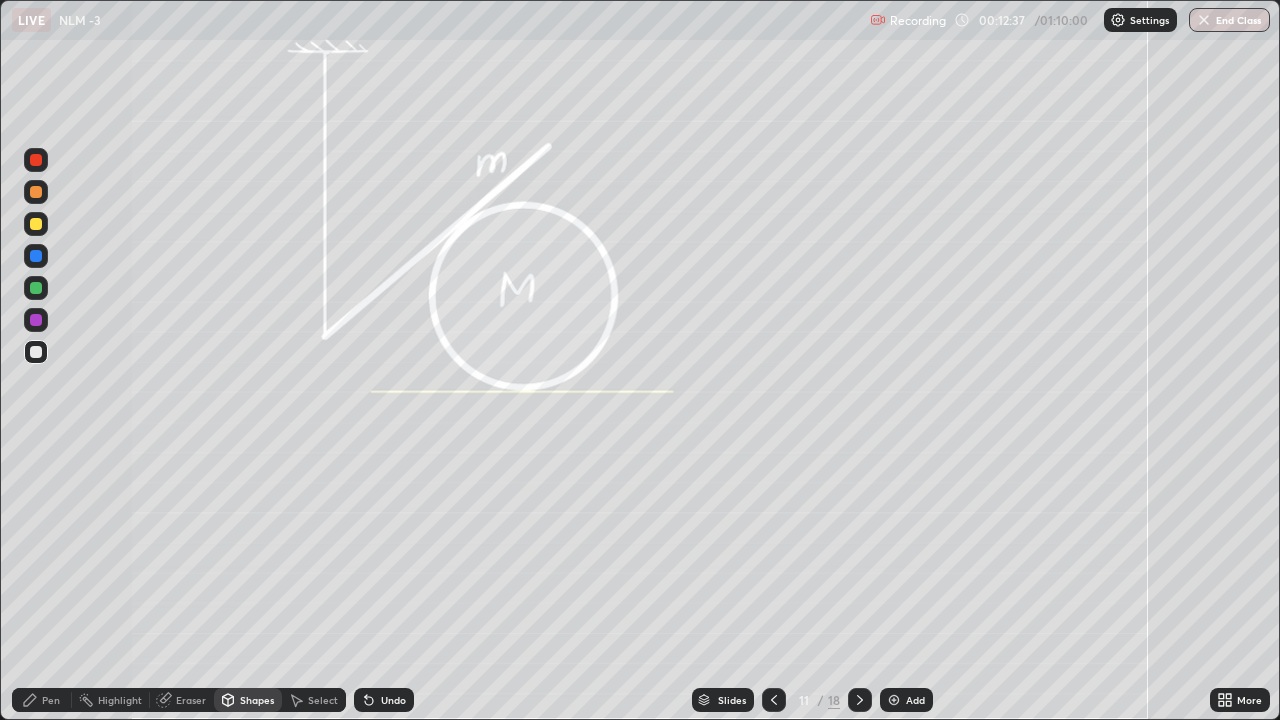 click 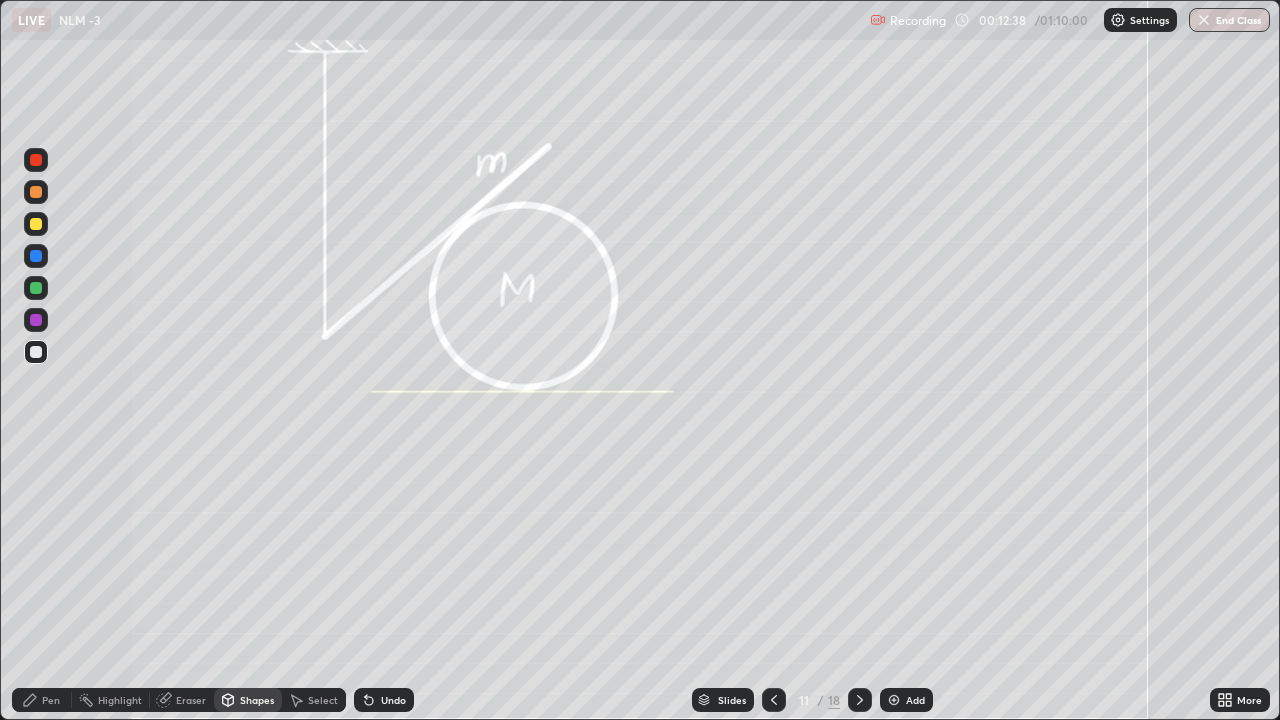 click 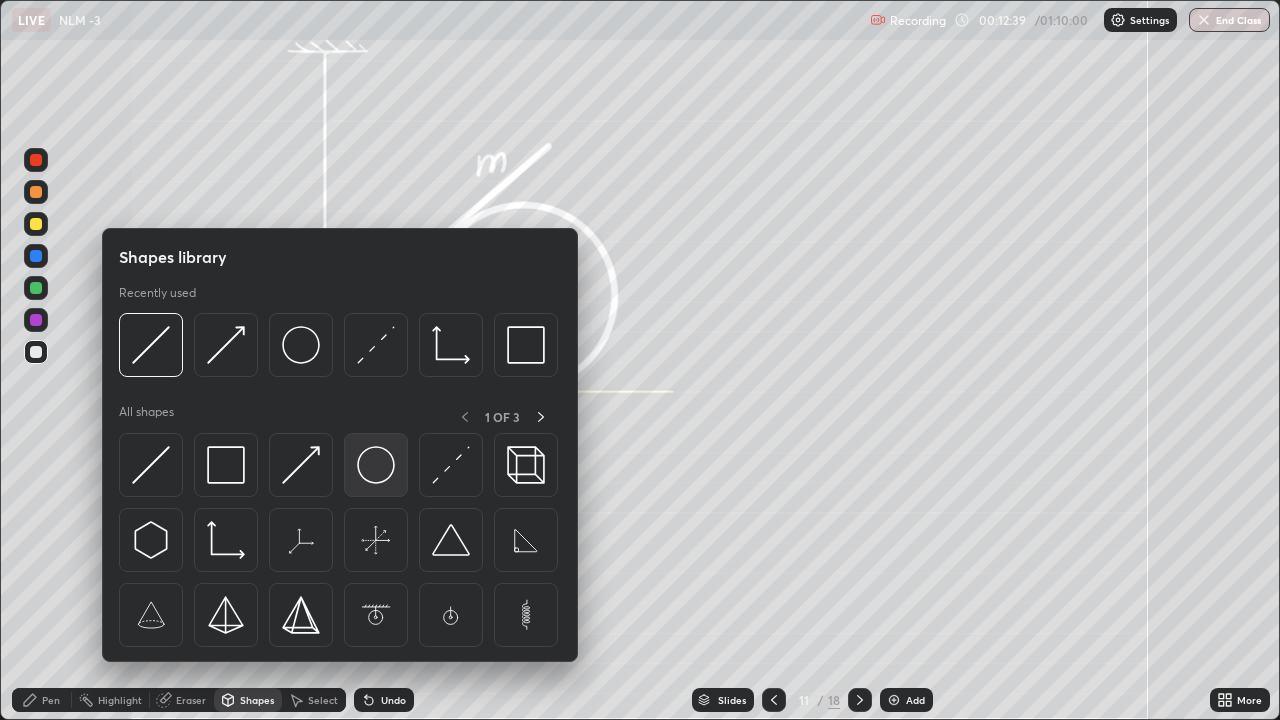 click at bounding box center [376, 465] 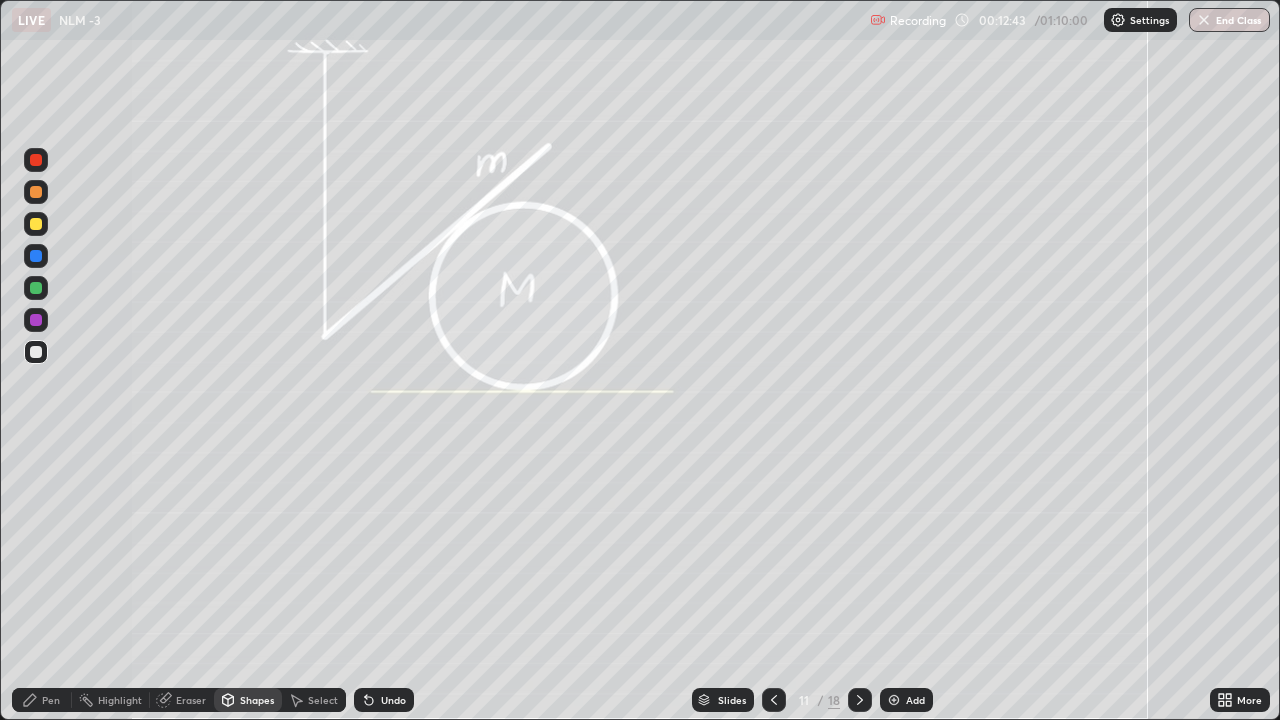 click 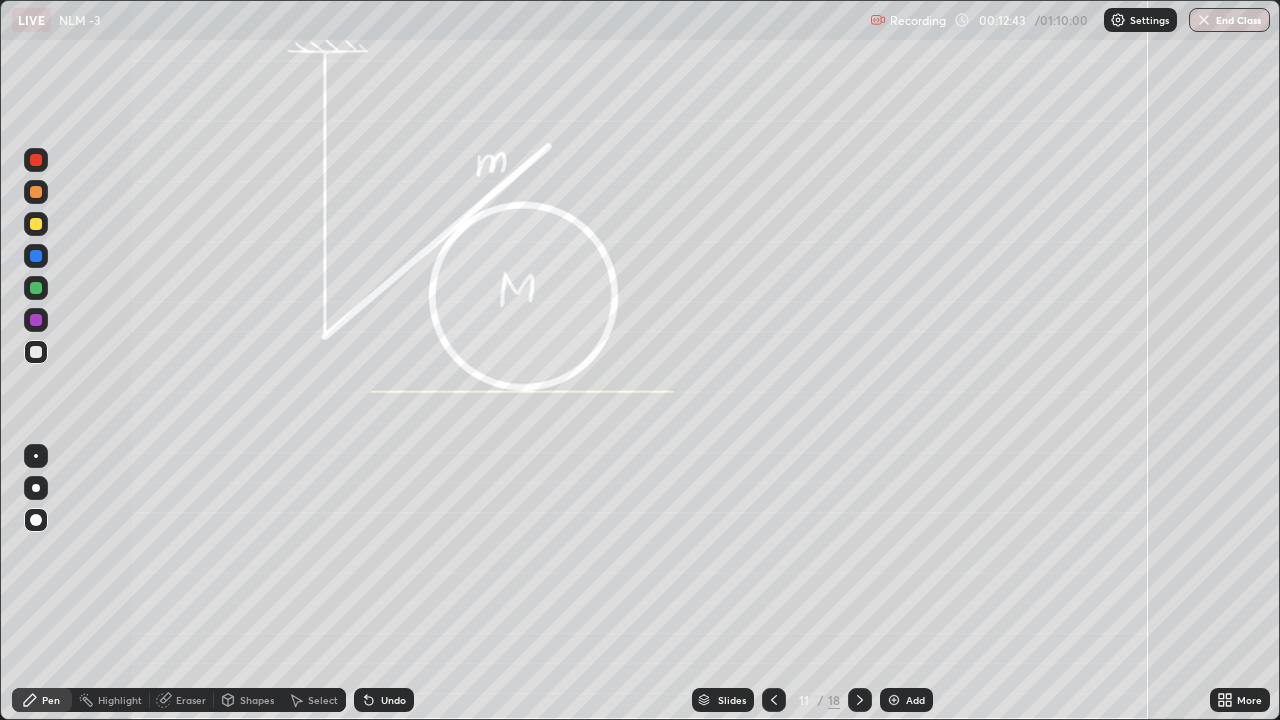 click at bounding box center [36, 456] 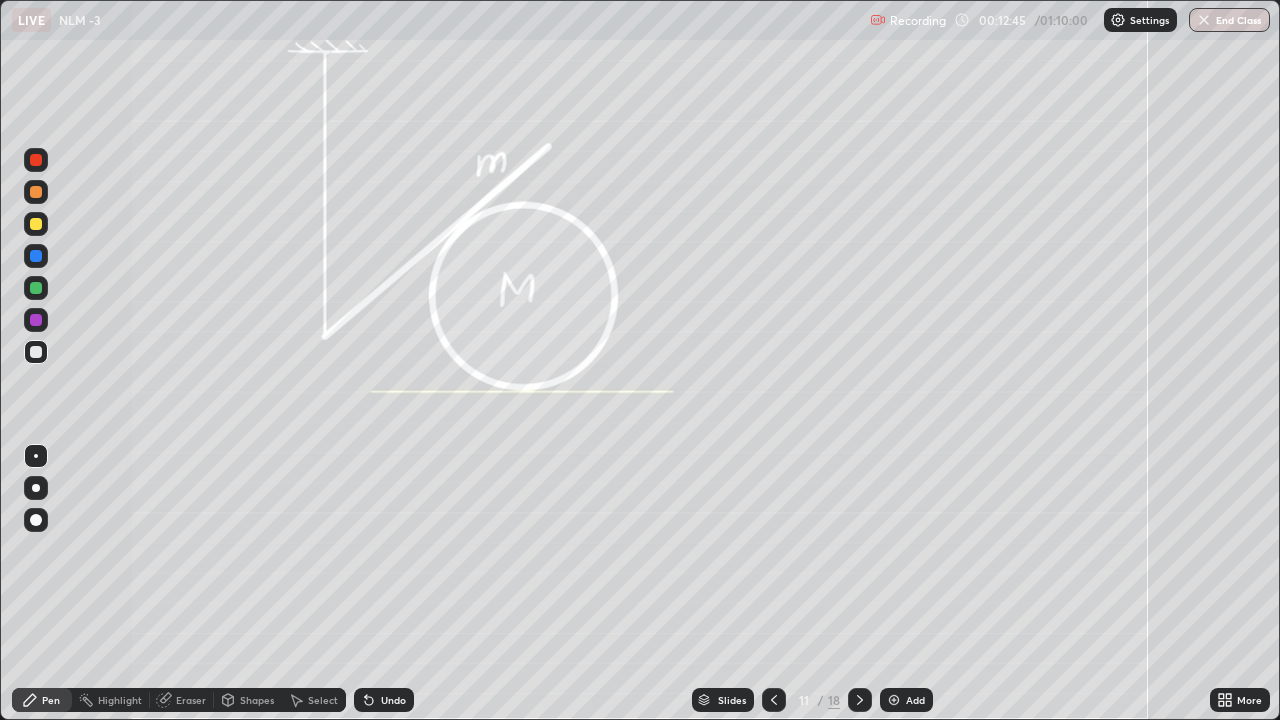 click at bounding box center (36, 256) 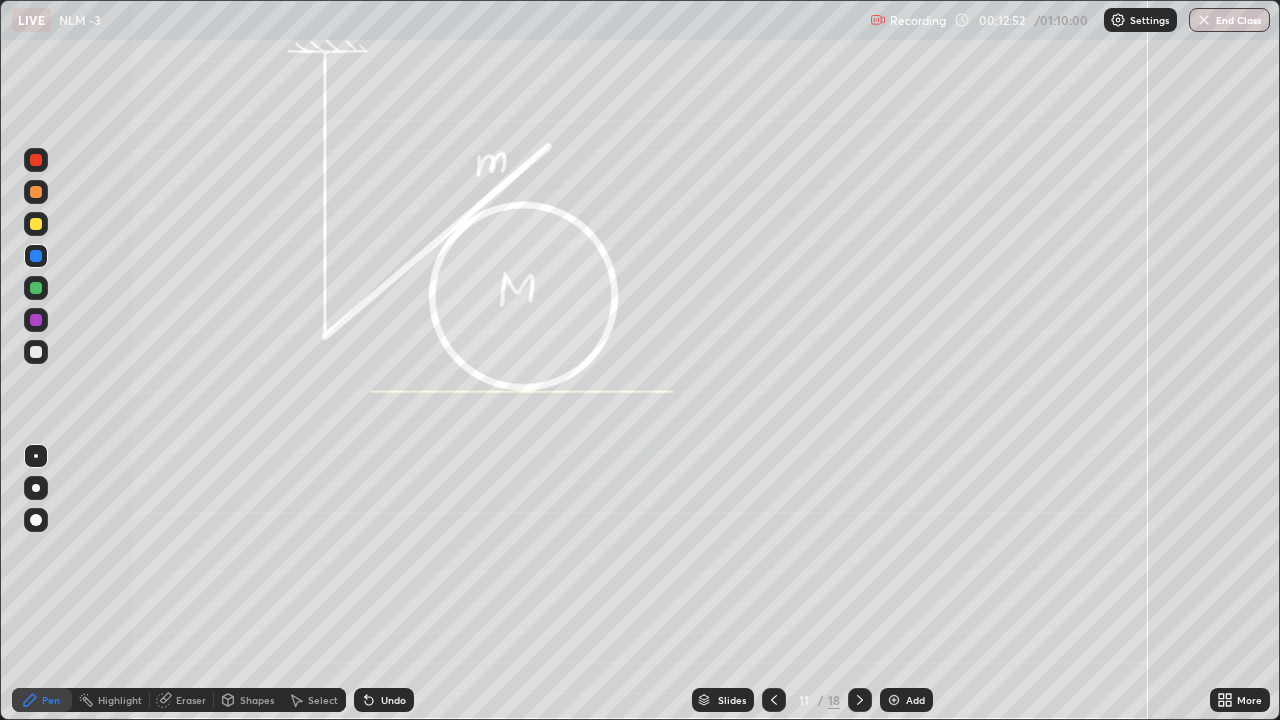click at bounding box center [36, 224] 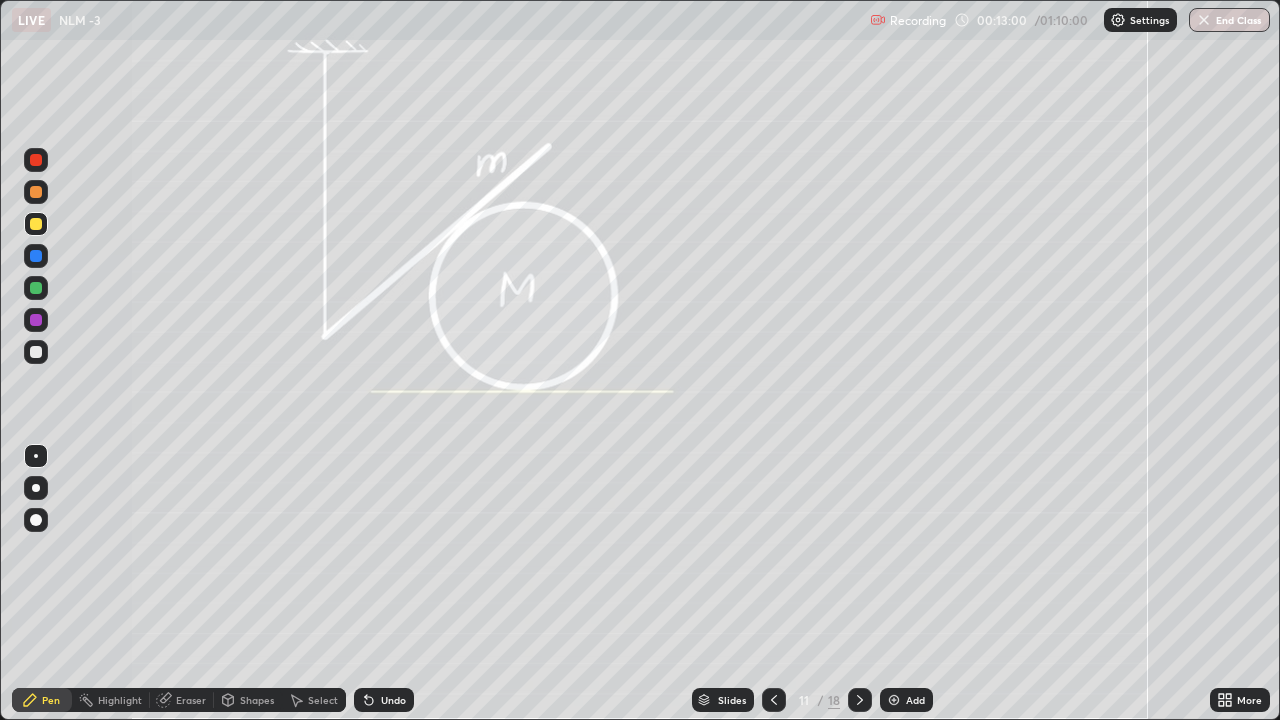 click at bounding box center (36, 320) 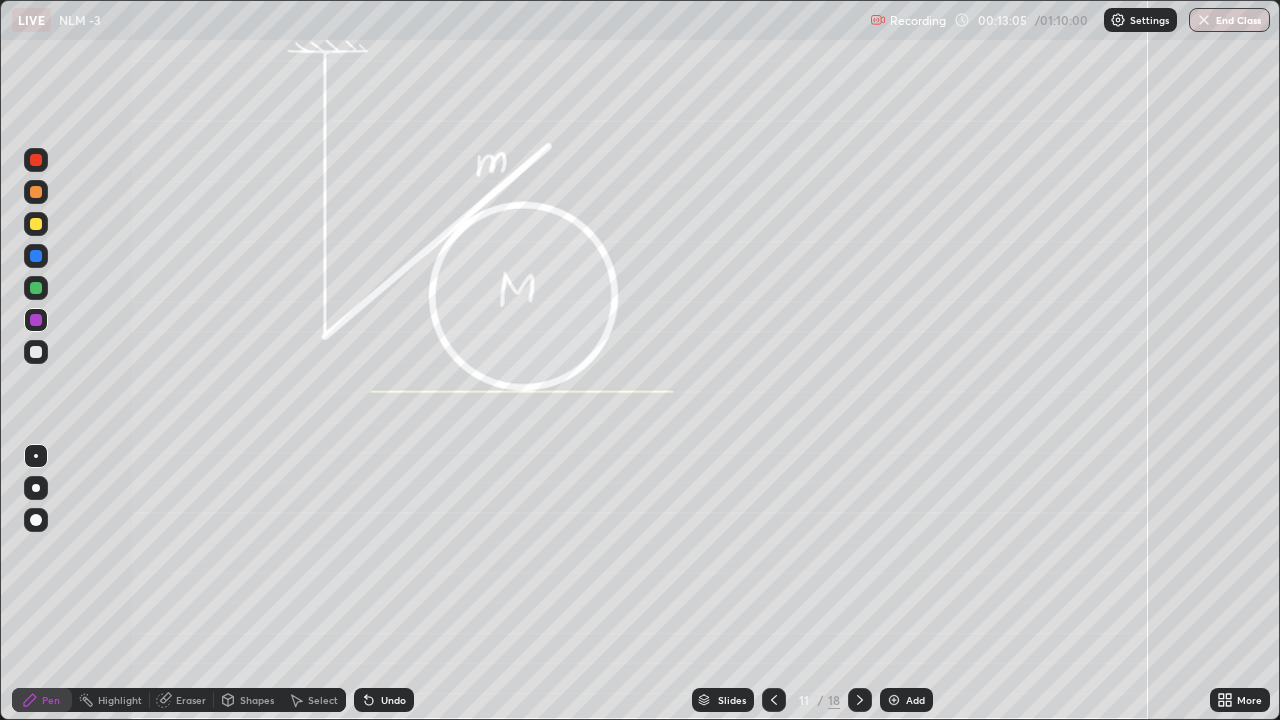 click at bounding box center [36, 256] 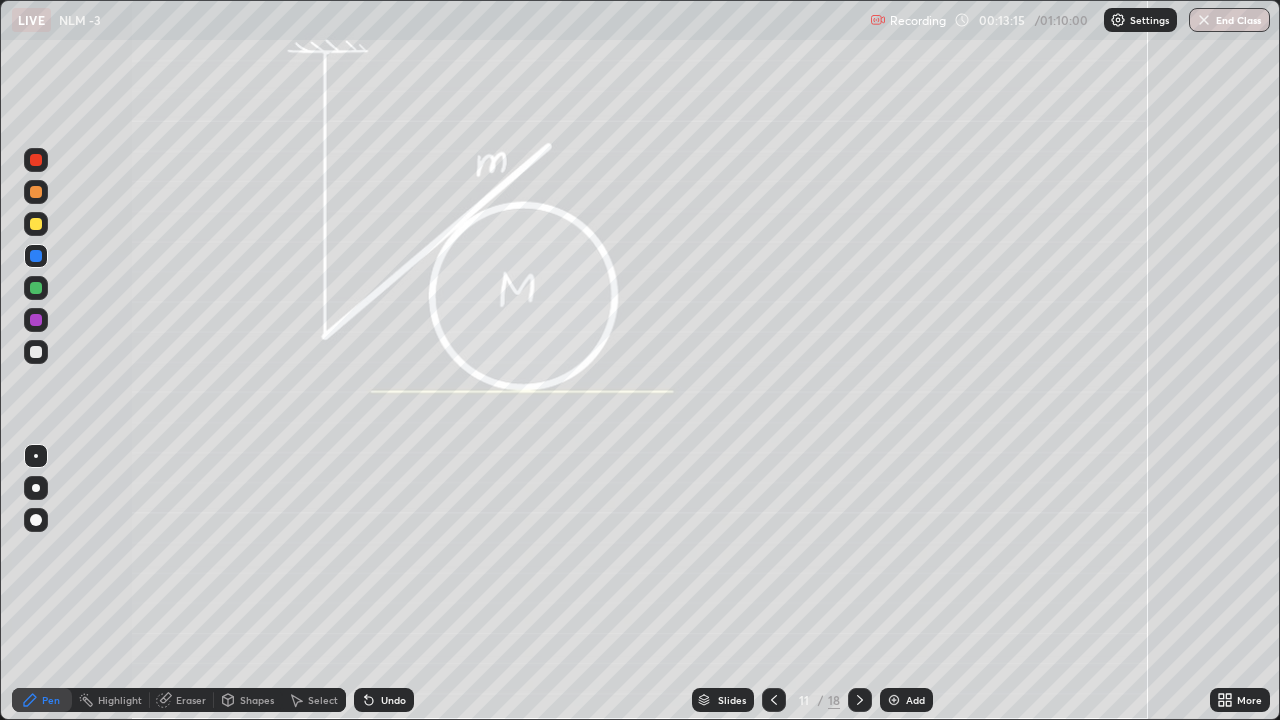 click at bounding box center (36, 224) 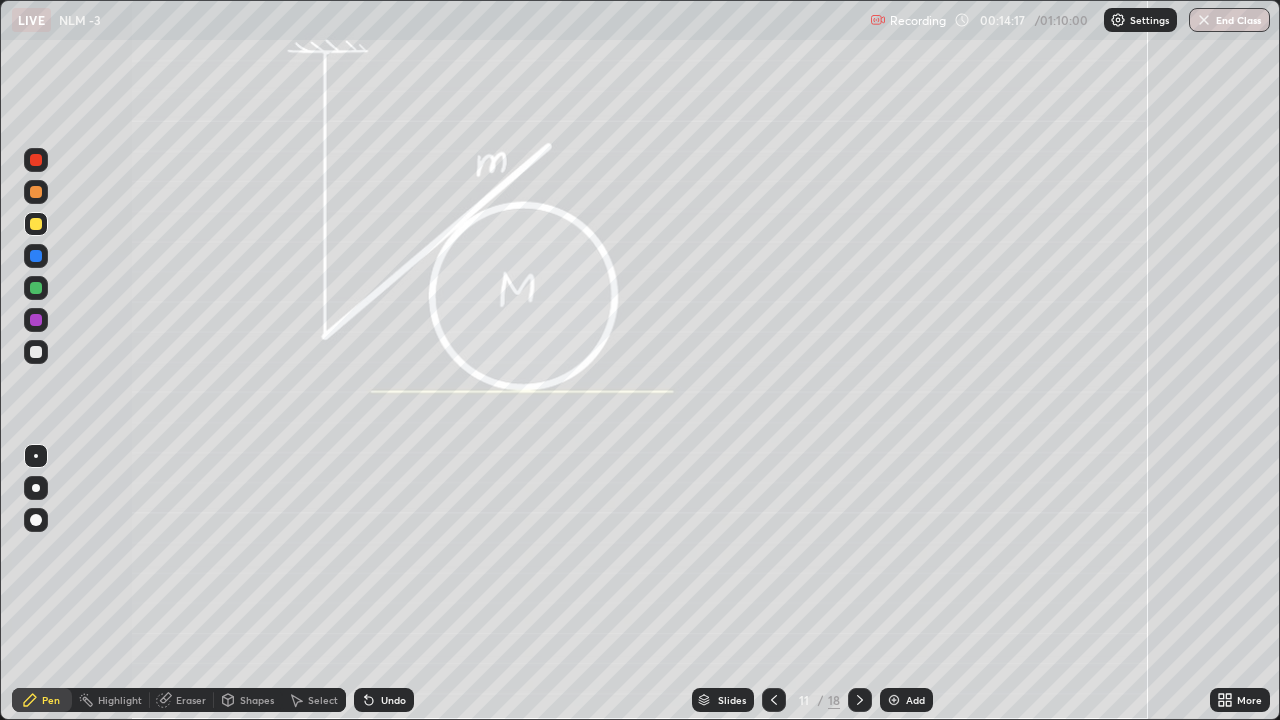 click 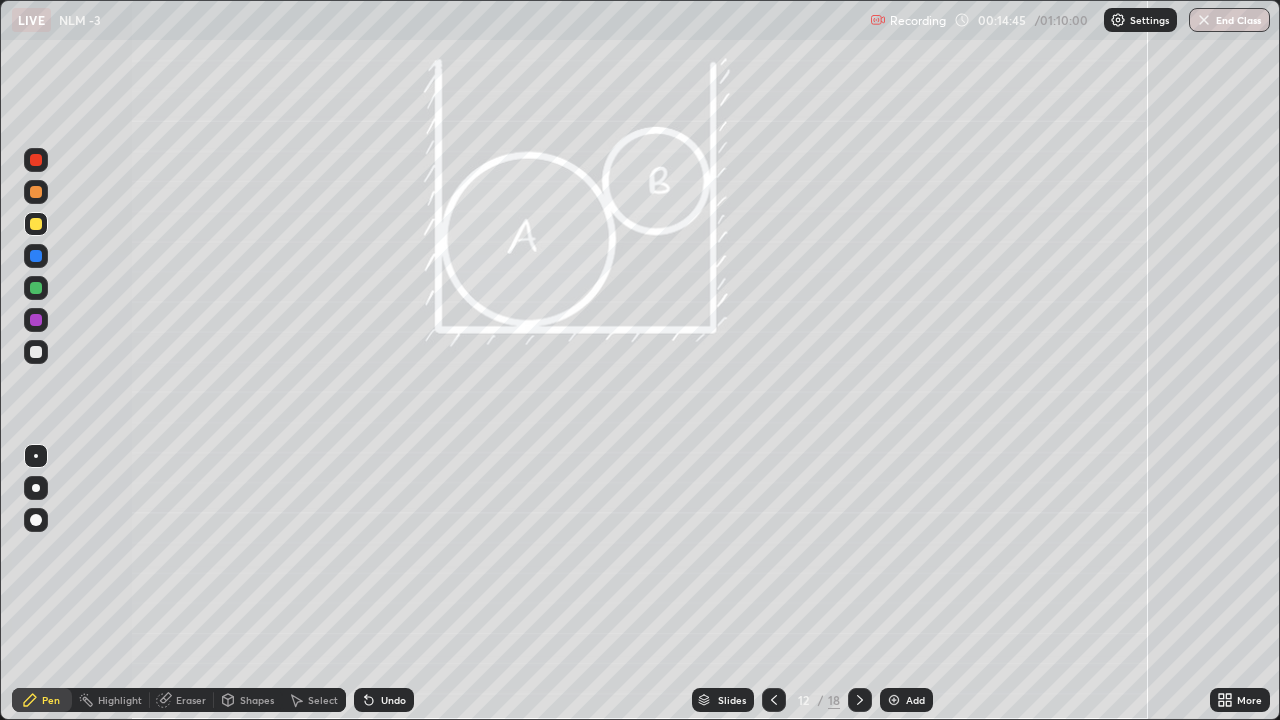 click at bounding box center [36, 520] 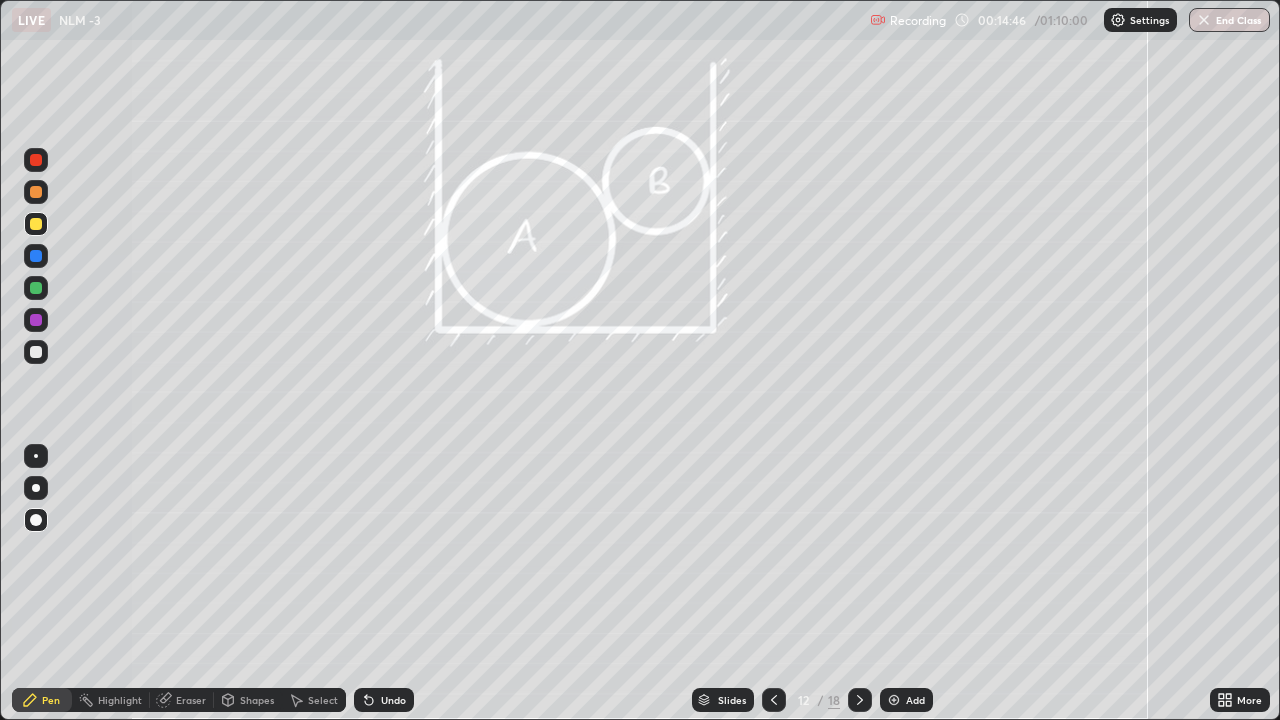 click at bounding box center (36, 352) 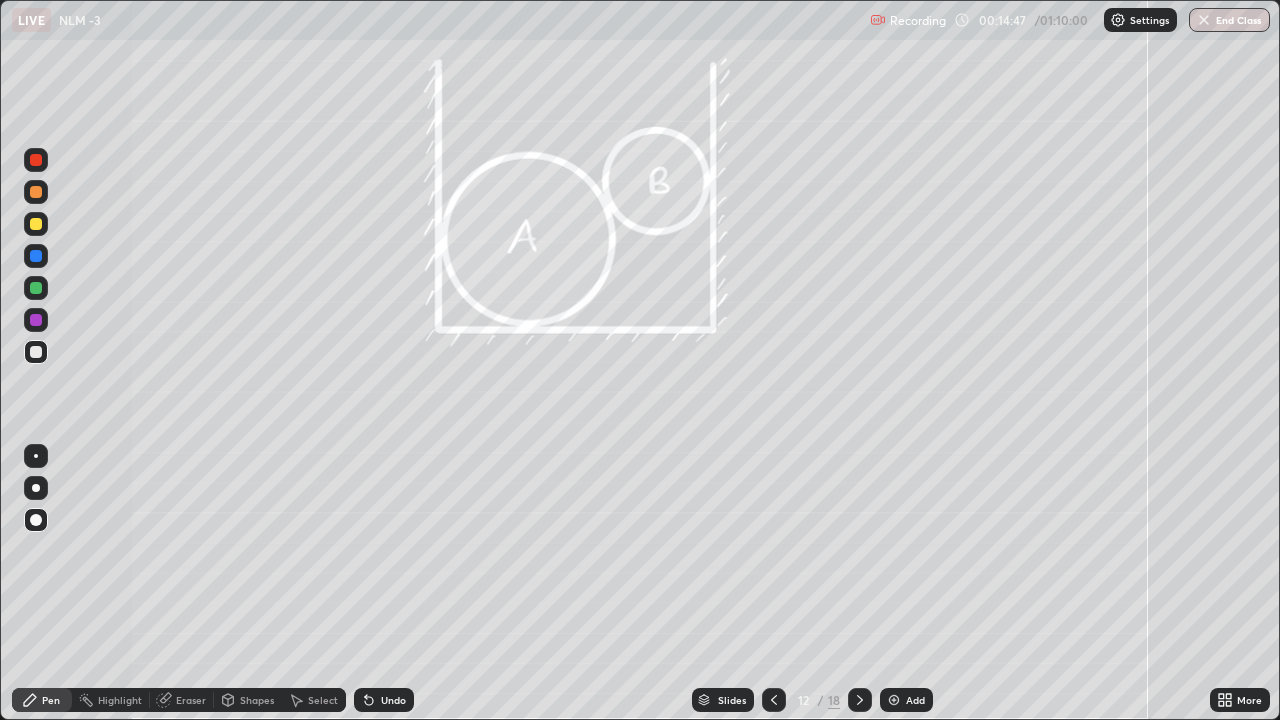 click on "Shapes" at bounding box center (257, 700) 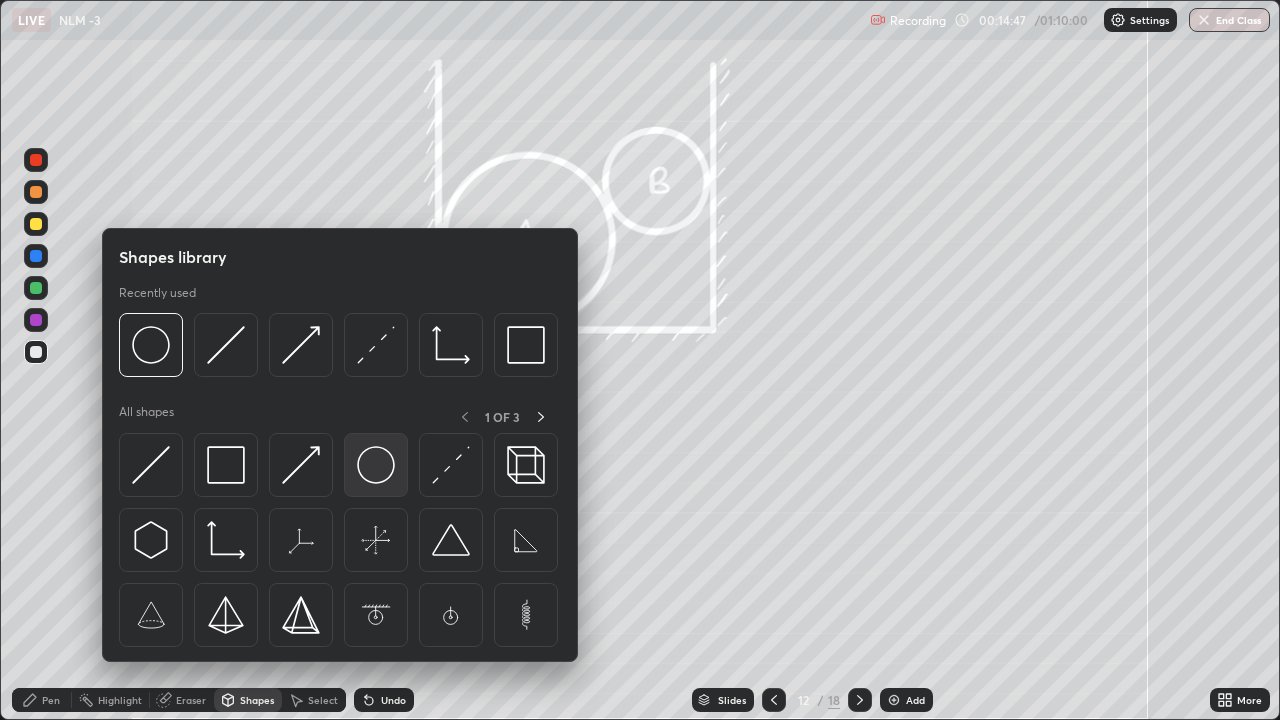 click at bounding box center [376, 465] 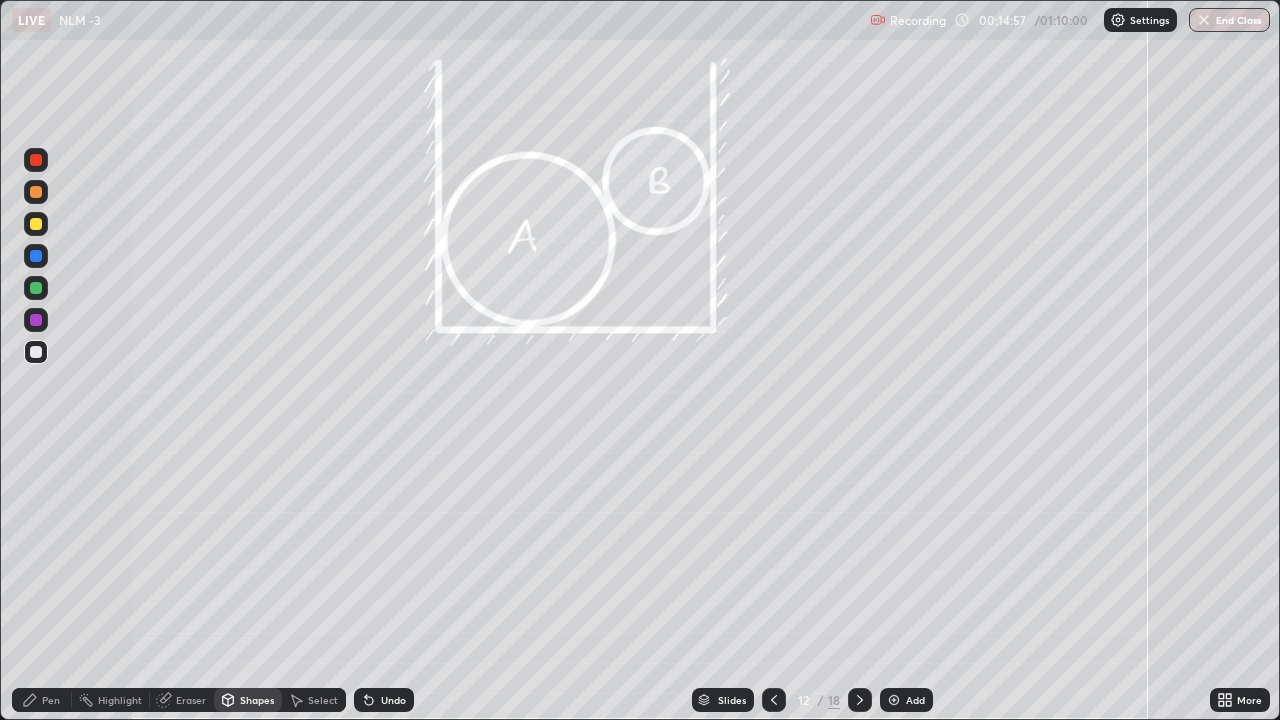 click on "Pen" at bounding box center [42, 700] 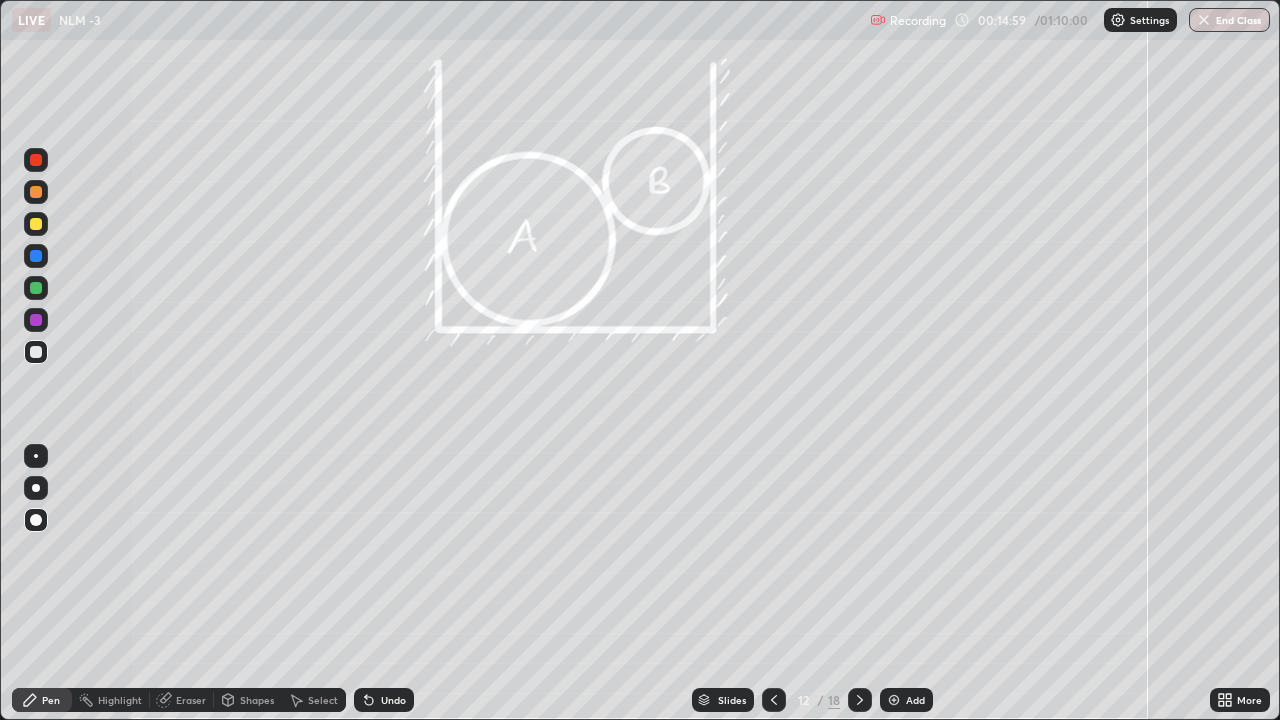 click at bounding box center [36, 456] 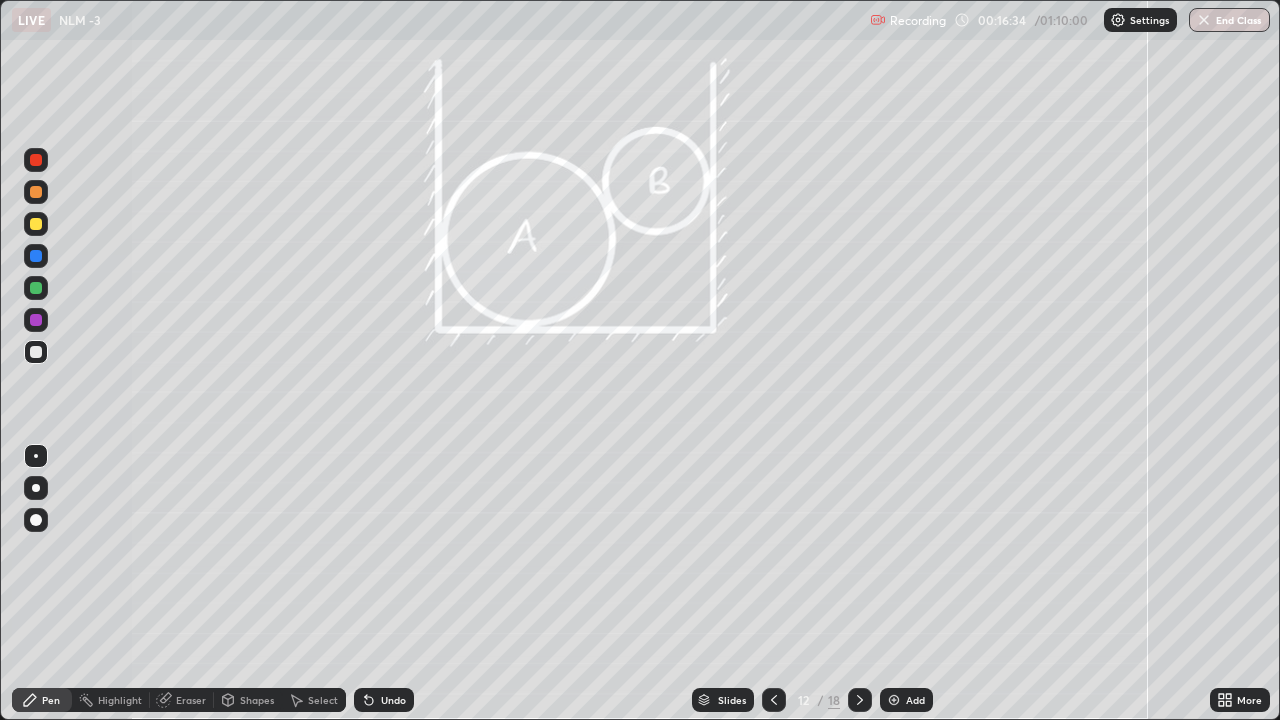 click at bounding box center (36, 256) 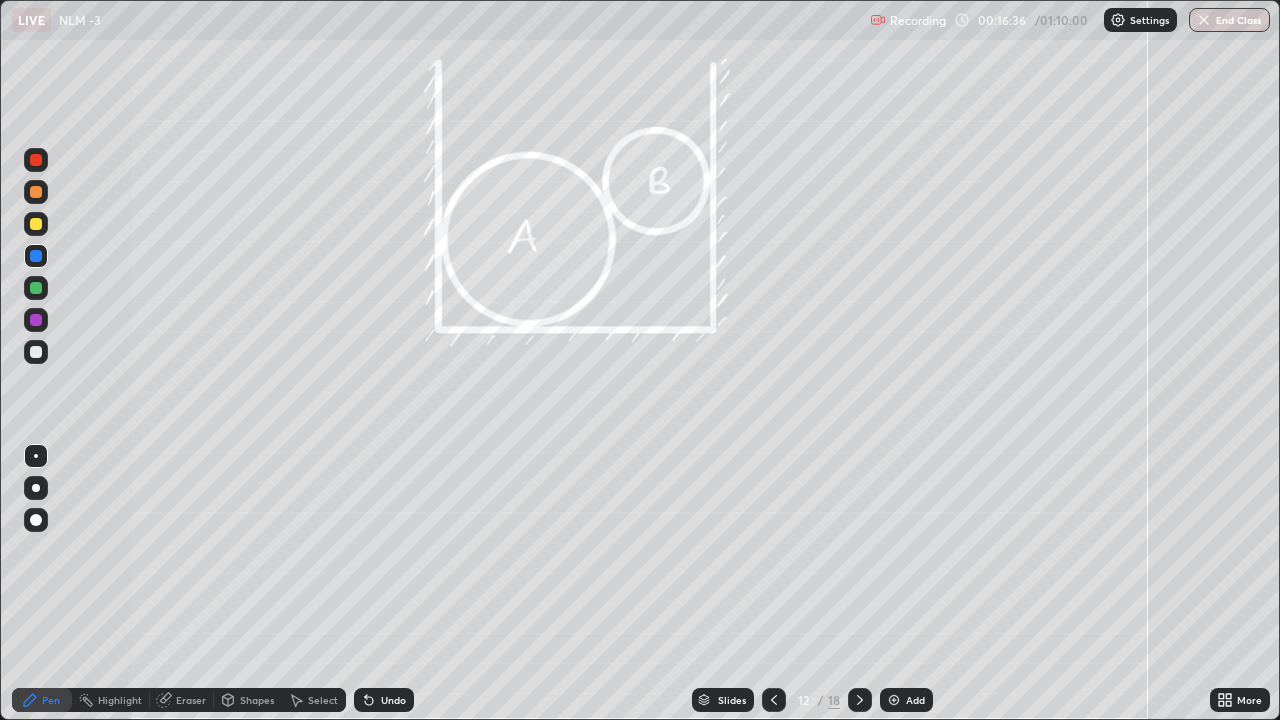 click on "Eraser" at bounding box center [191, 700] 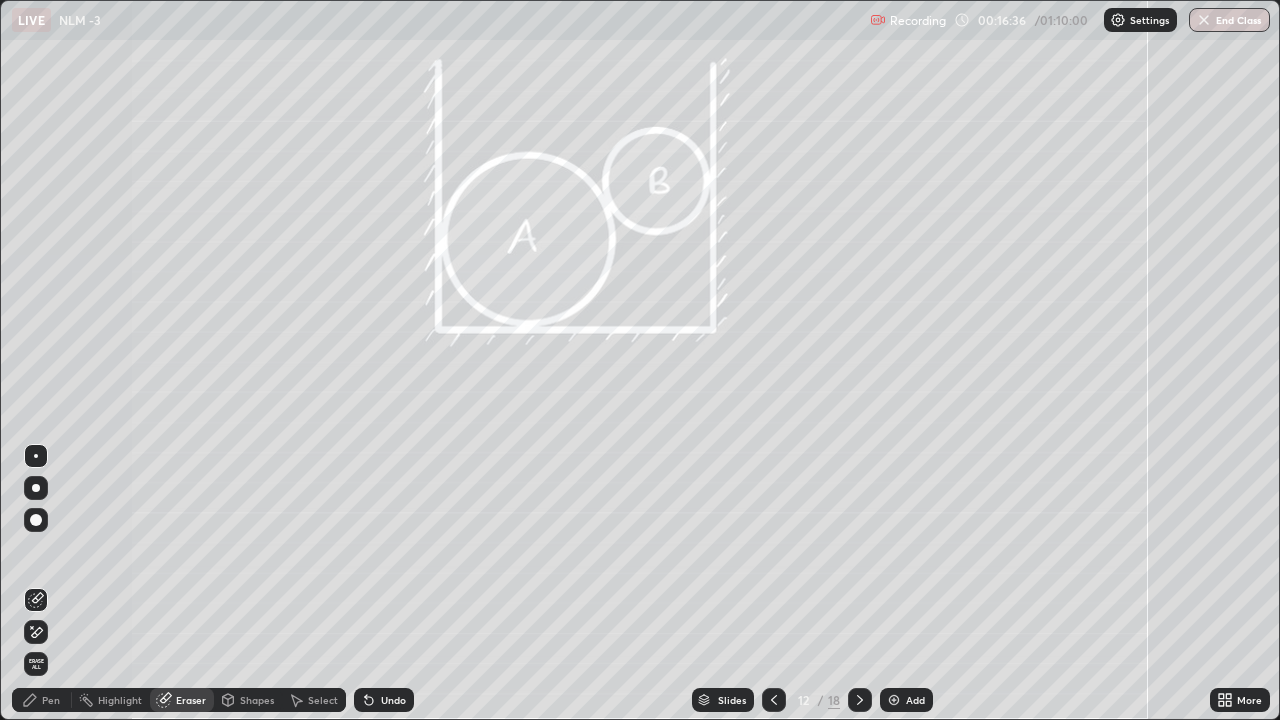click 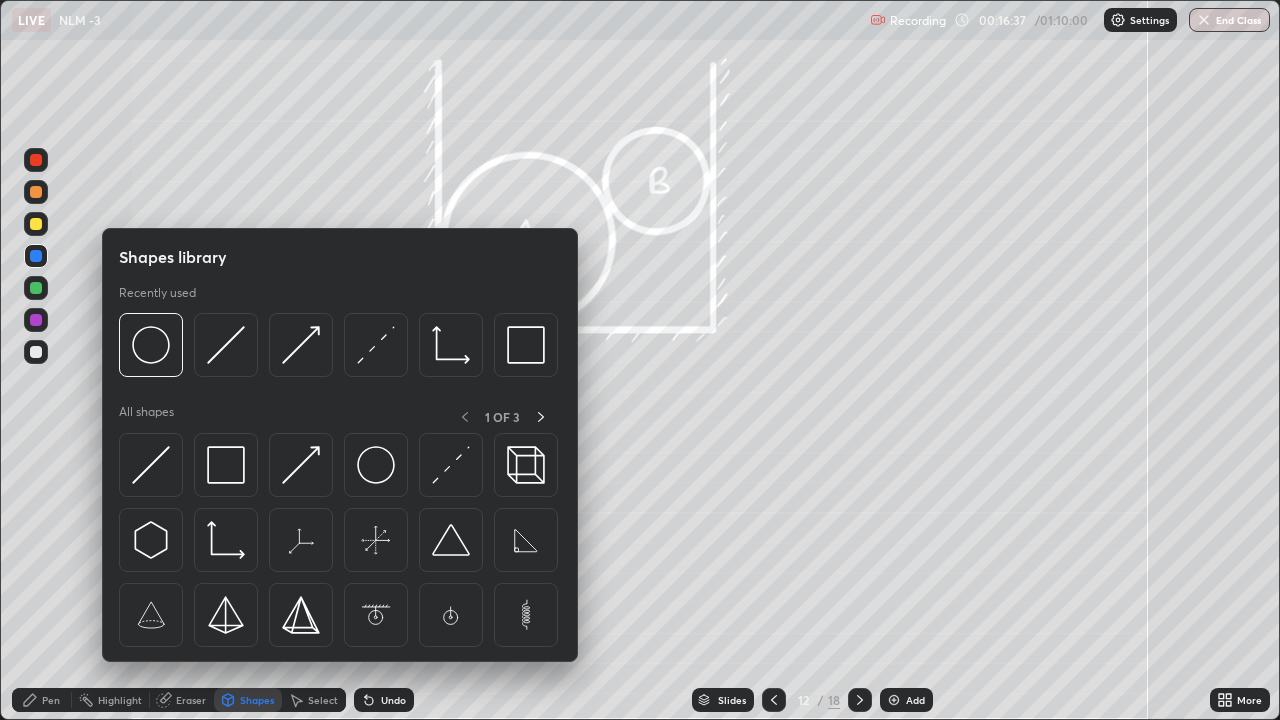 click at bounding box center (301, 465) 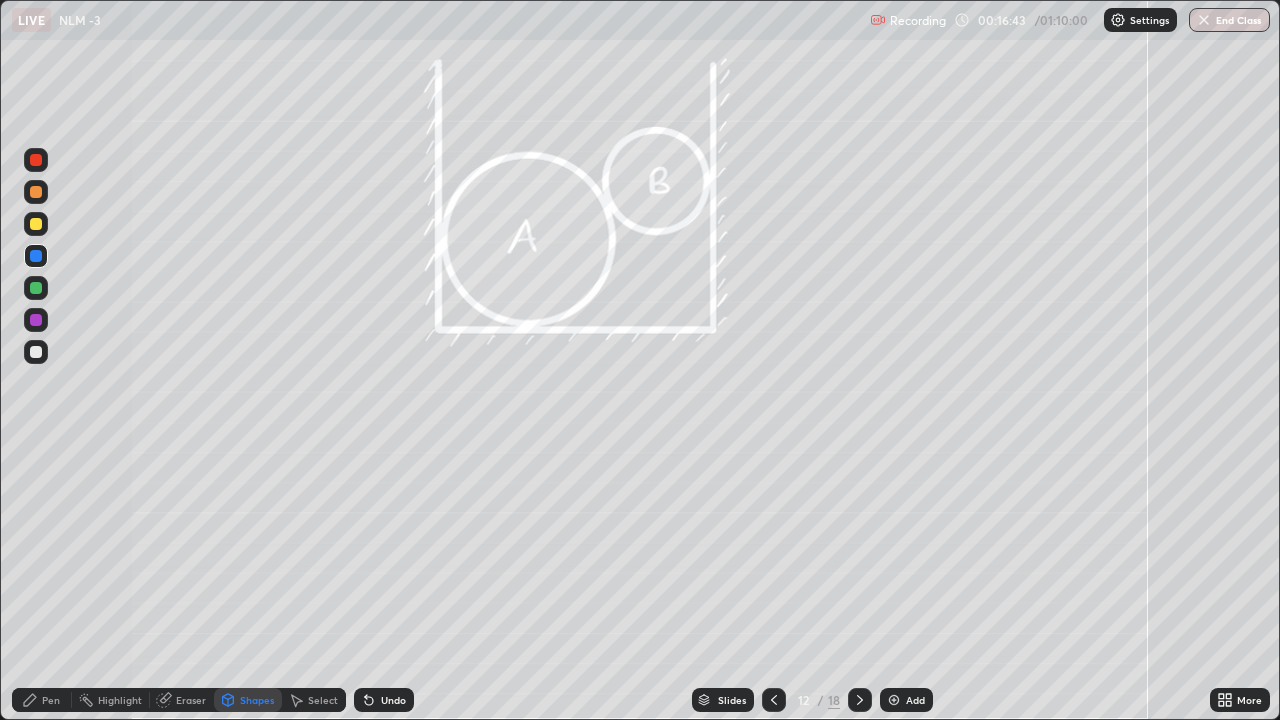 click 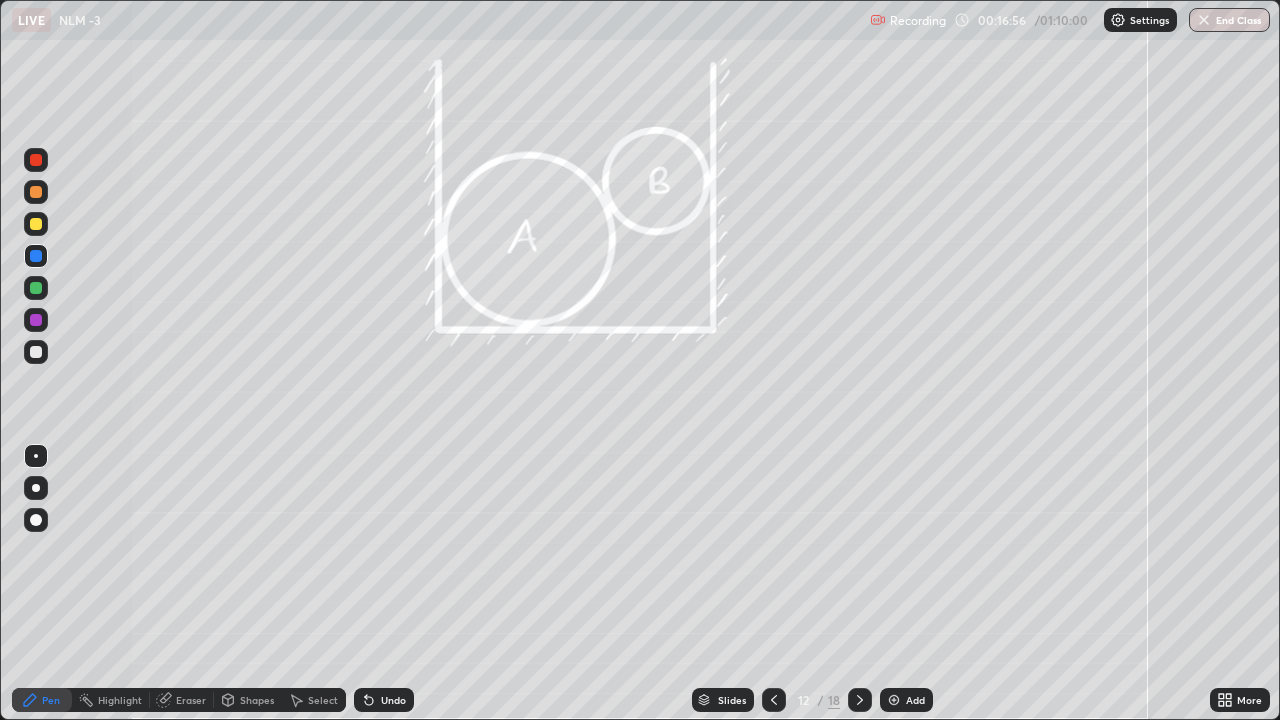 click at bounding box center [36, 224] 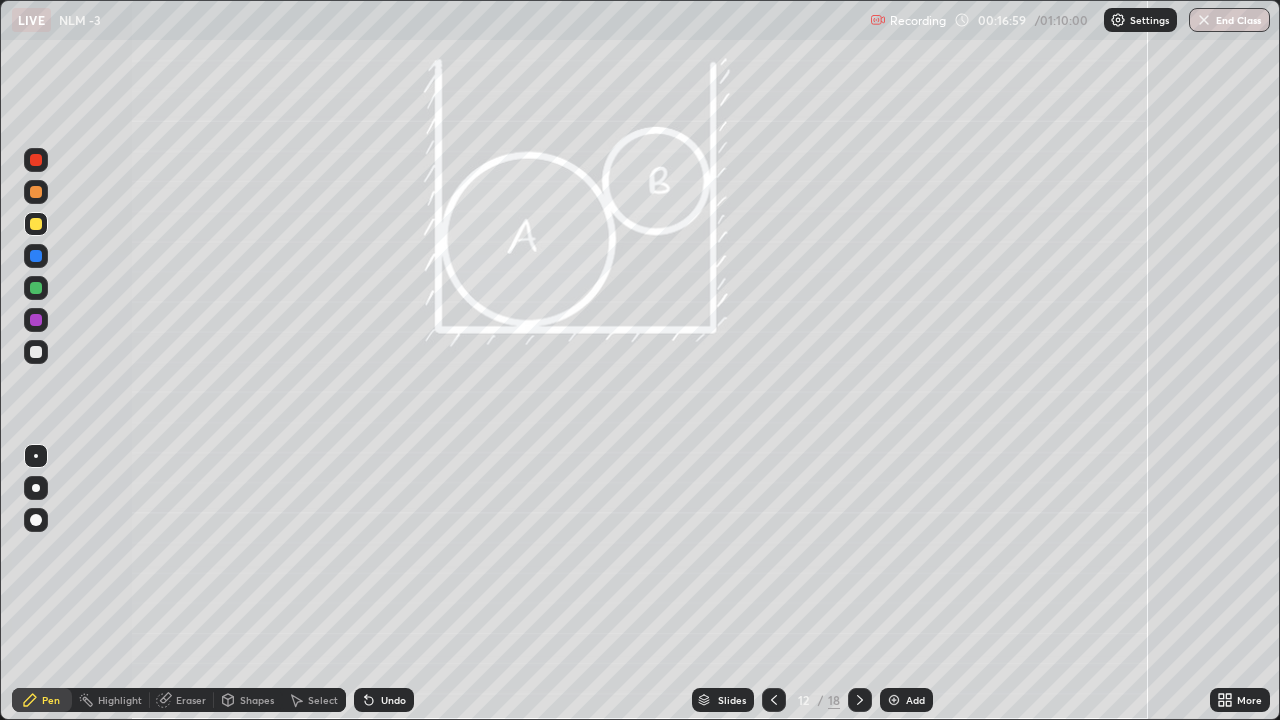click at bounding box center [36, 256] 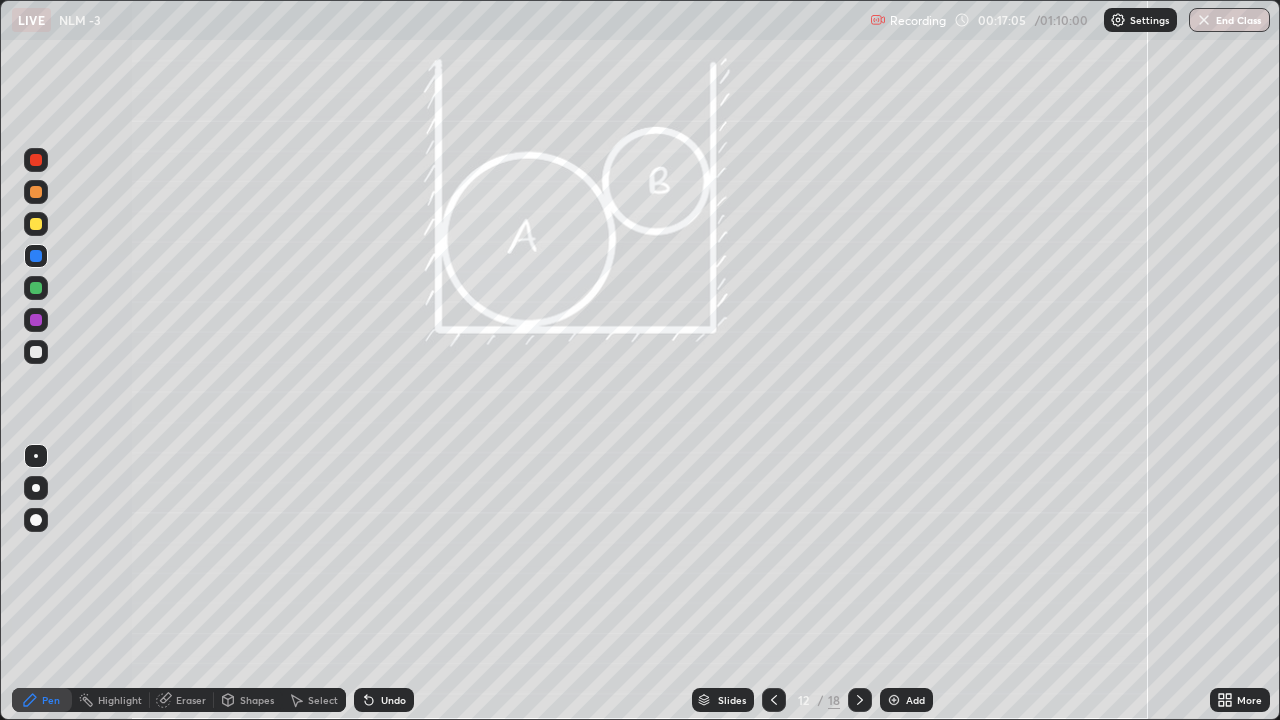 click at bounding box center (36, 224) 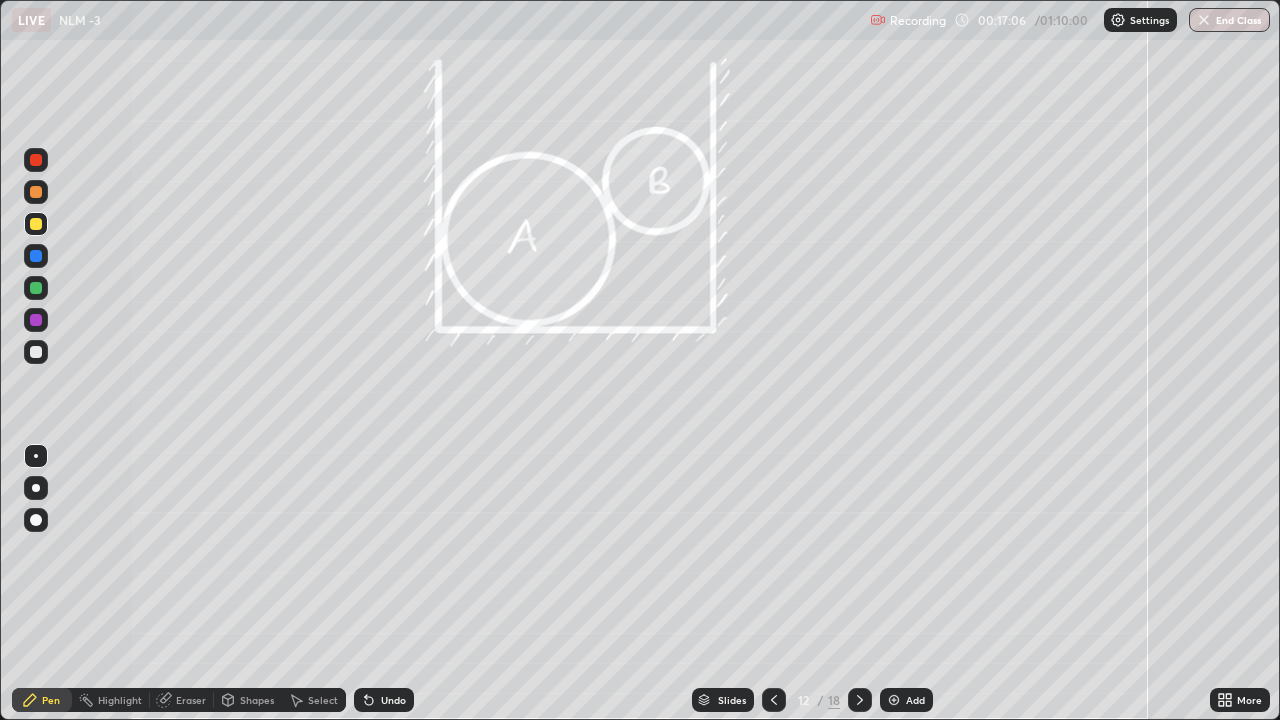 click on "Shapes" at bounding box center [257, 700] 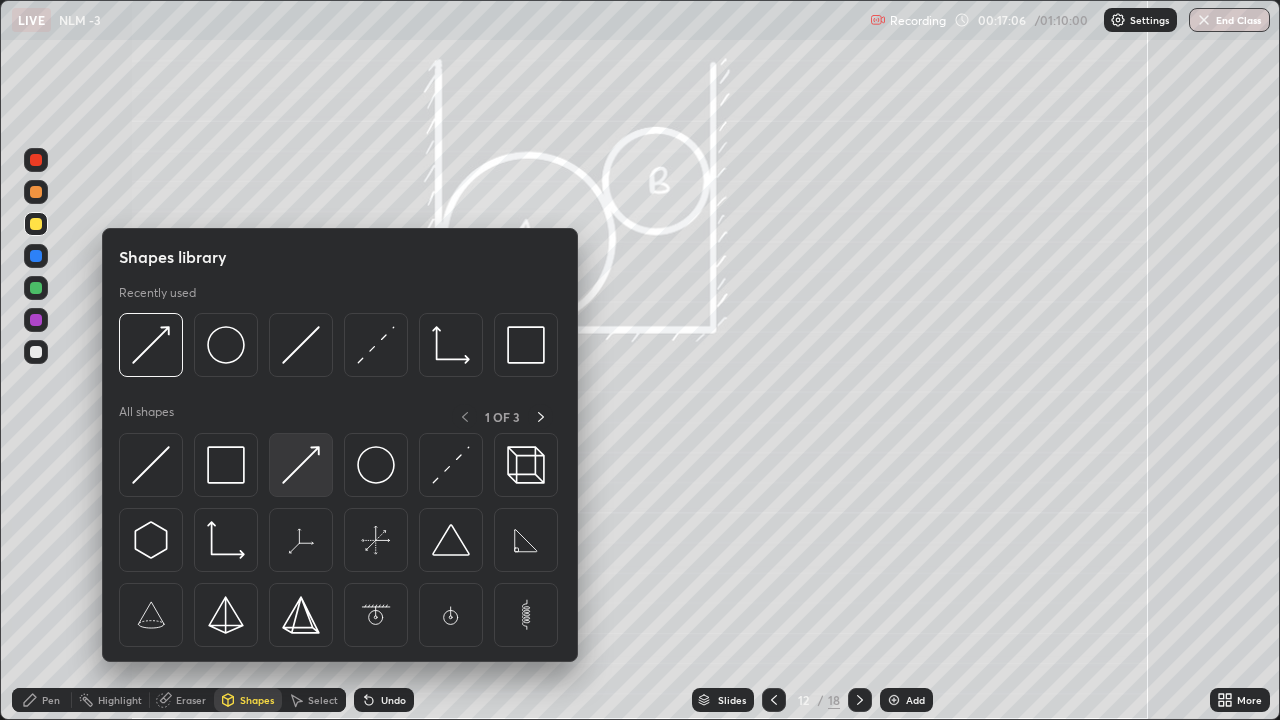 click at bounding box center [301, 465] 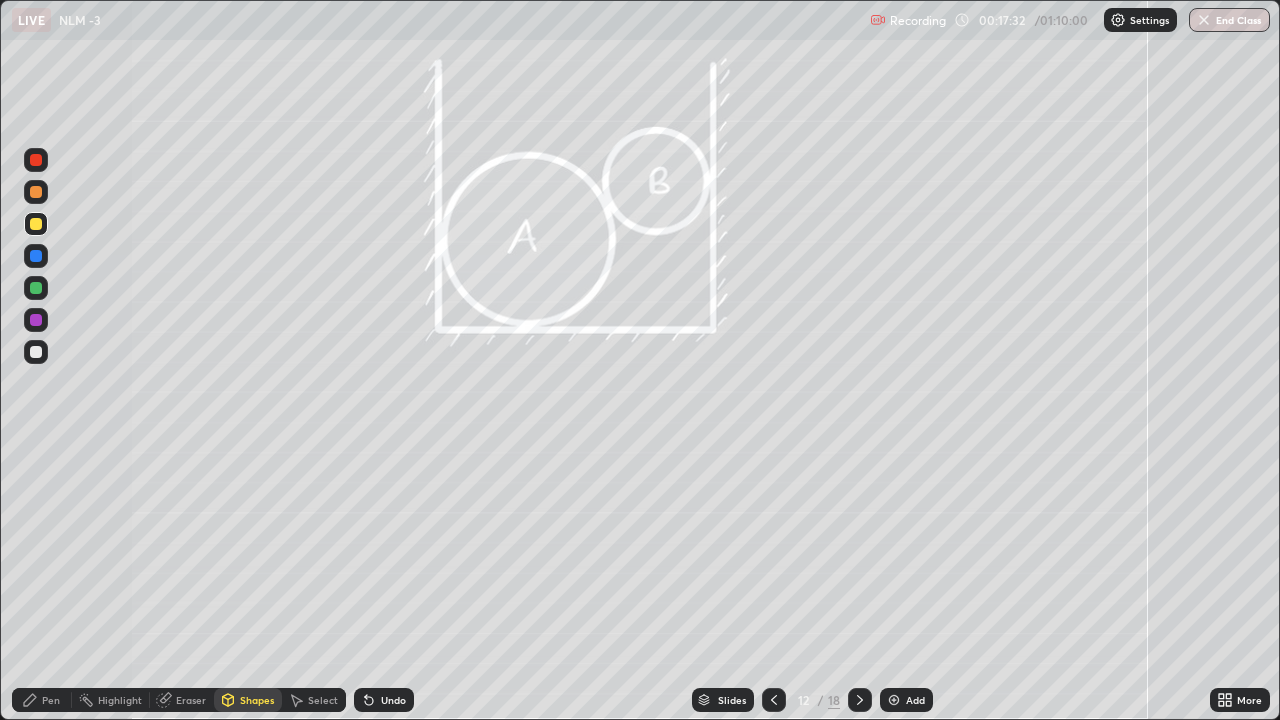 click on "Pen" at bounding box center (42, 700) 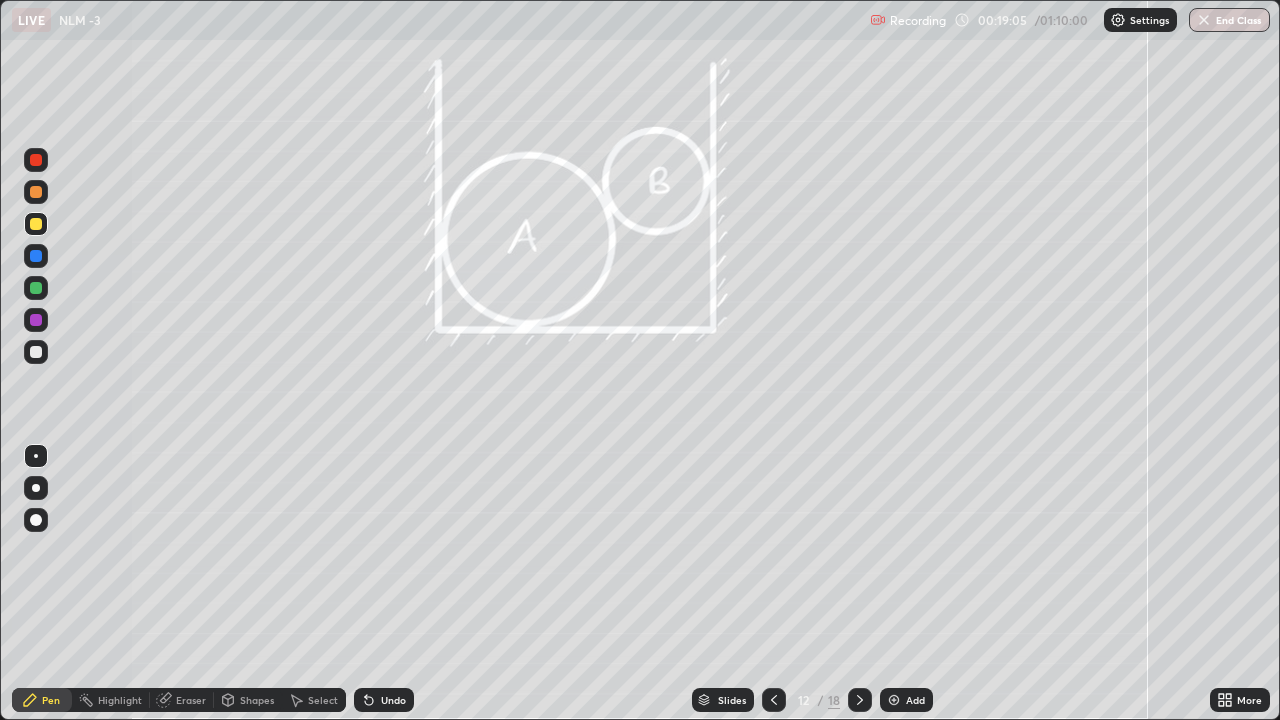 click 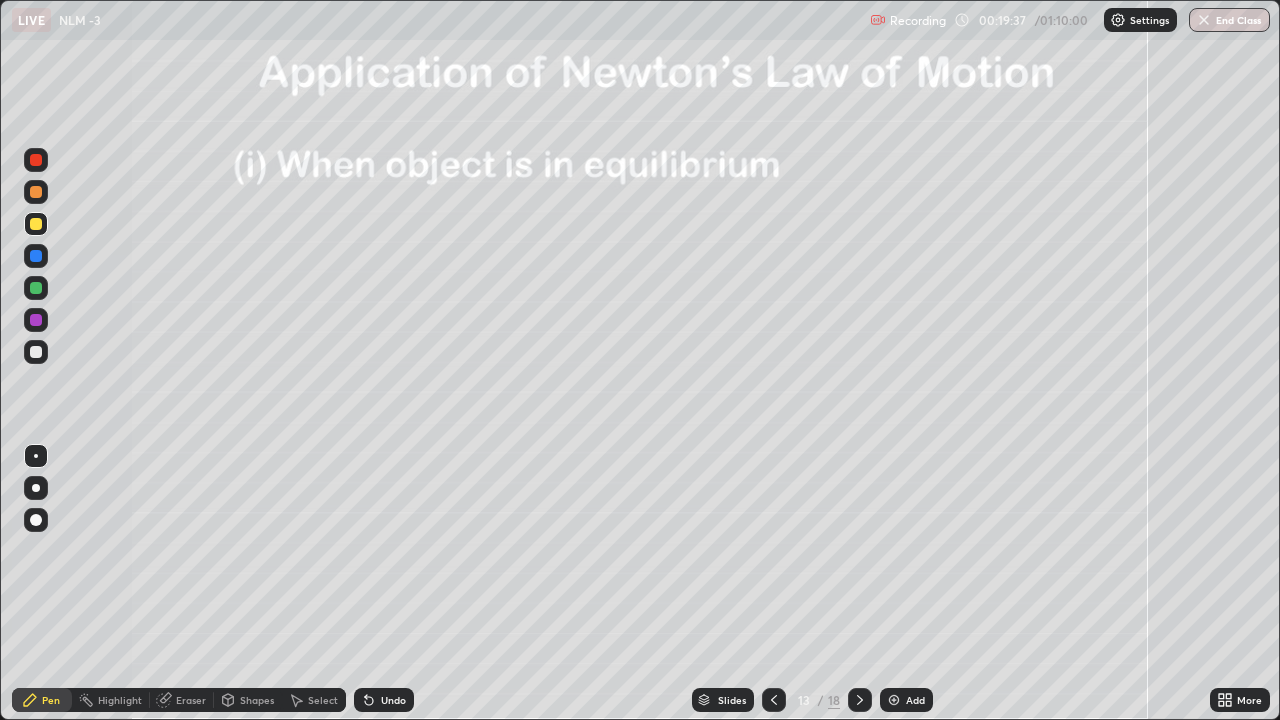 click at bounding box center (36, 352) 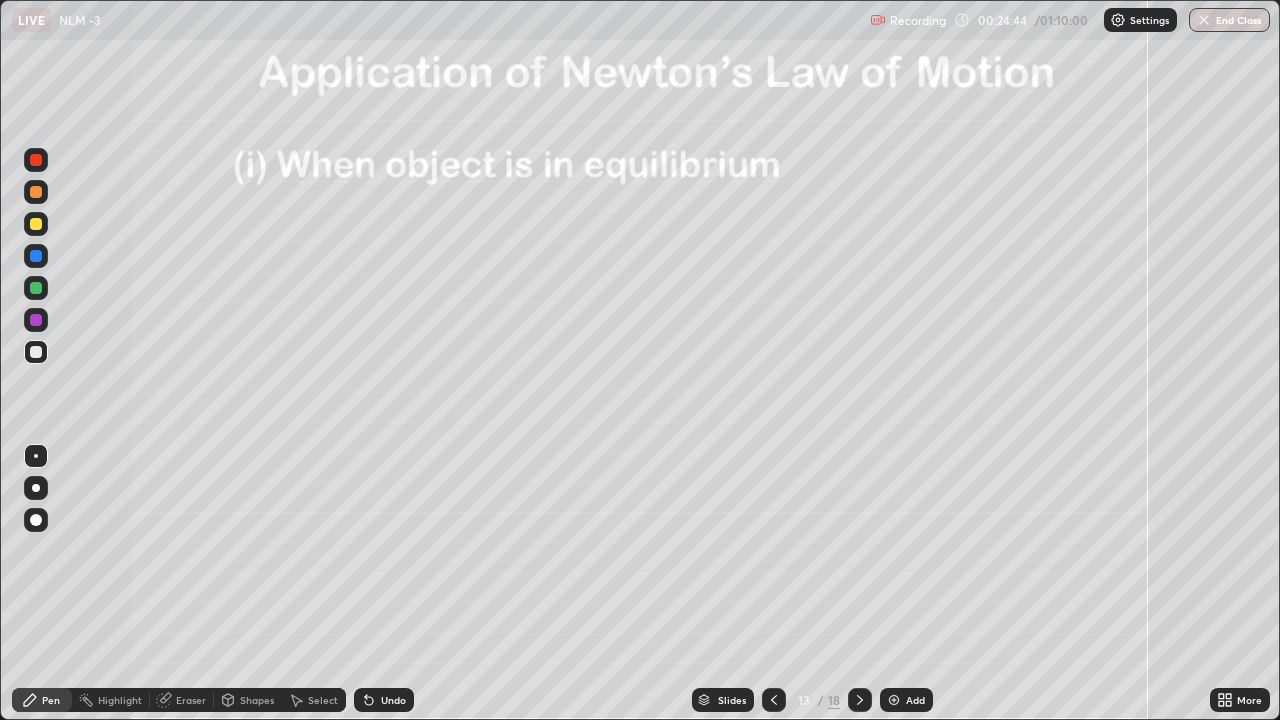 click 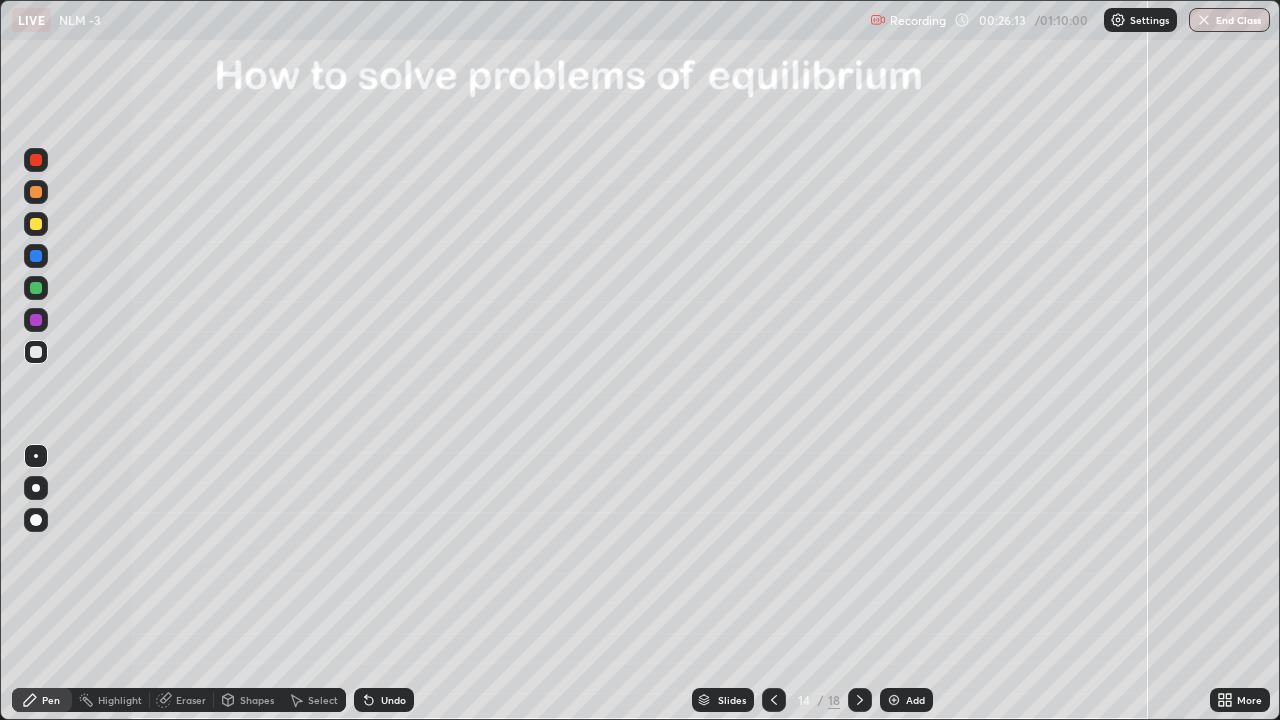 click 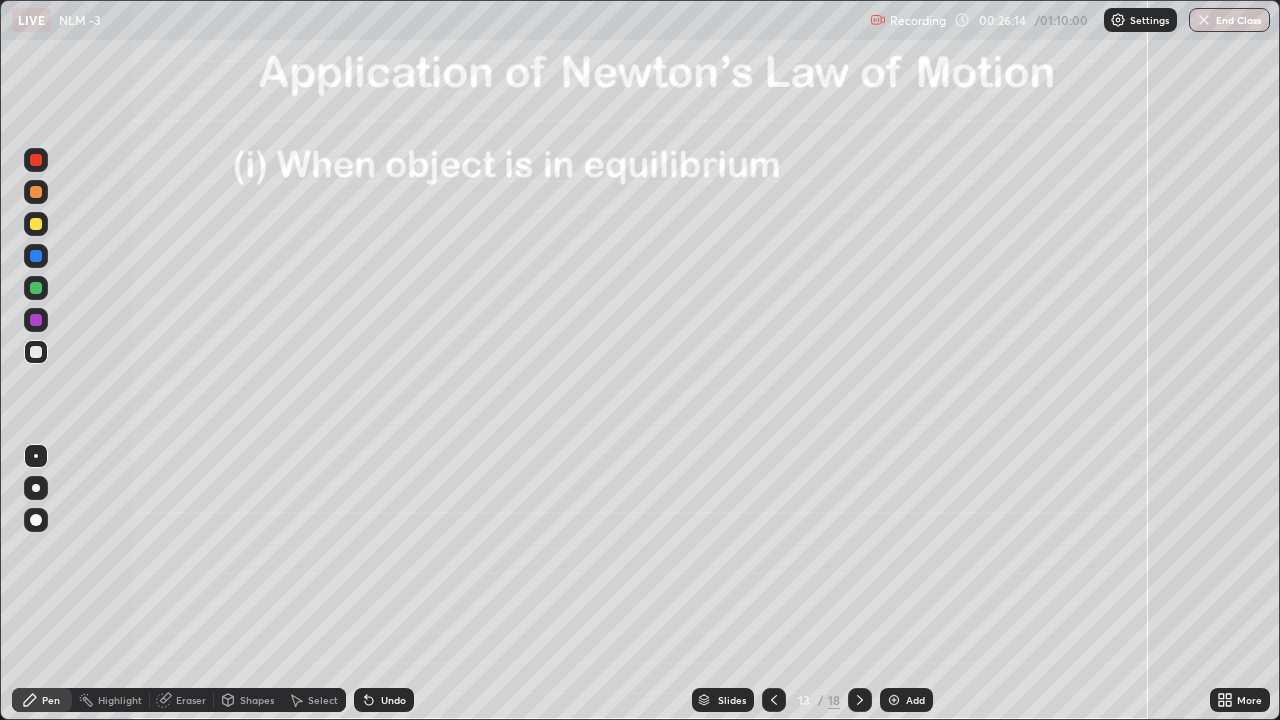 click 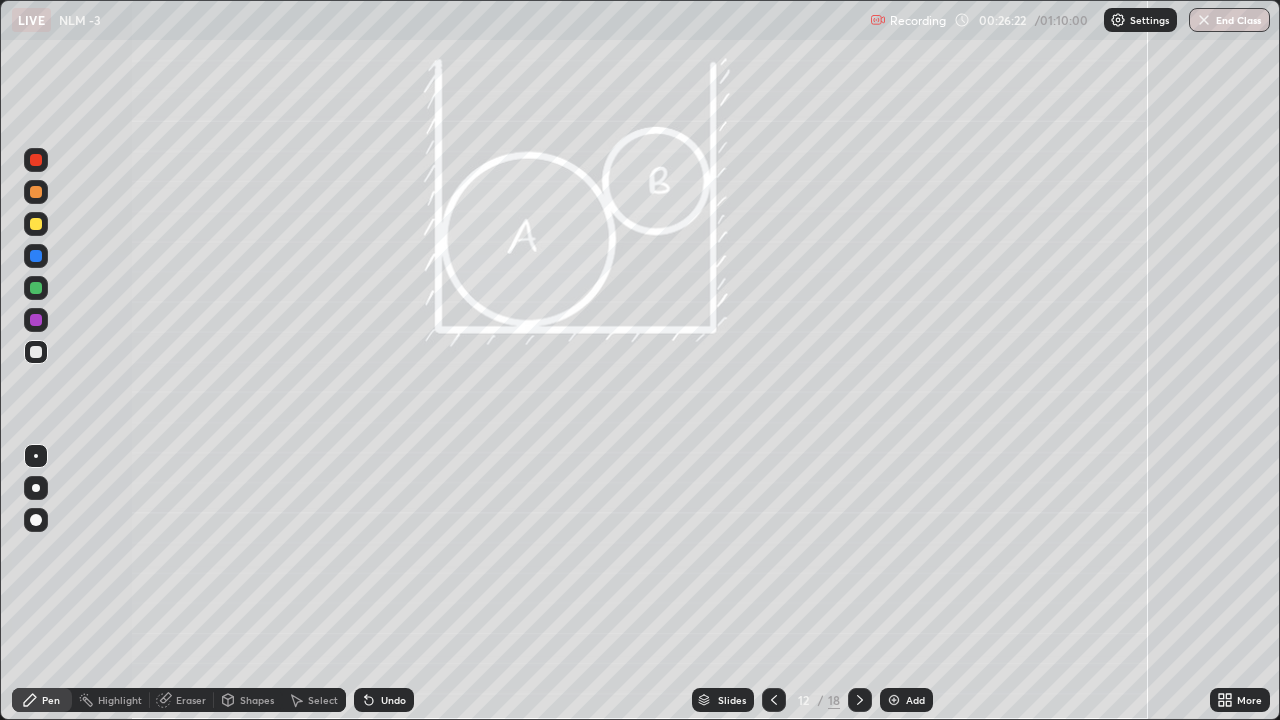 click 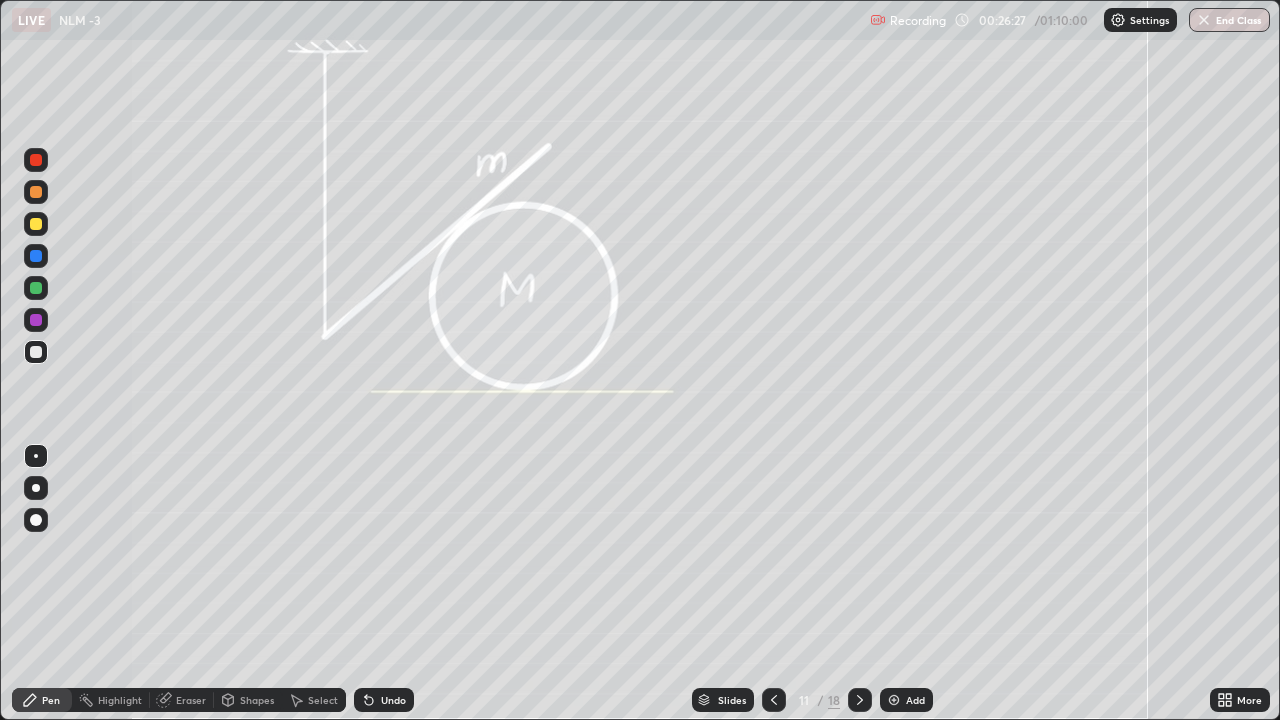 click on "Undo" at bounding box center (393, 700) 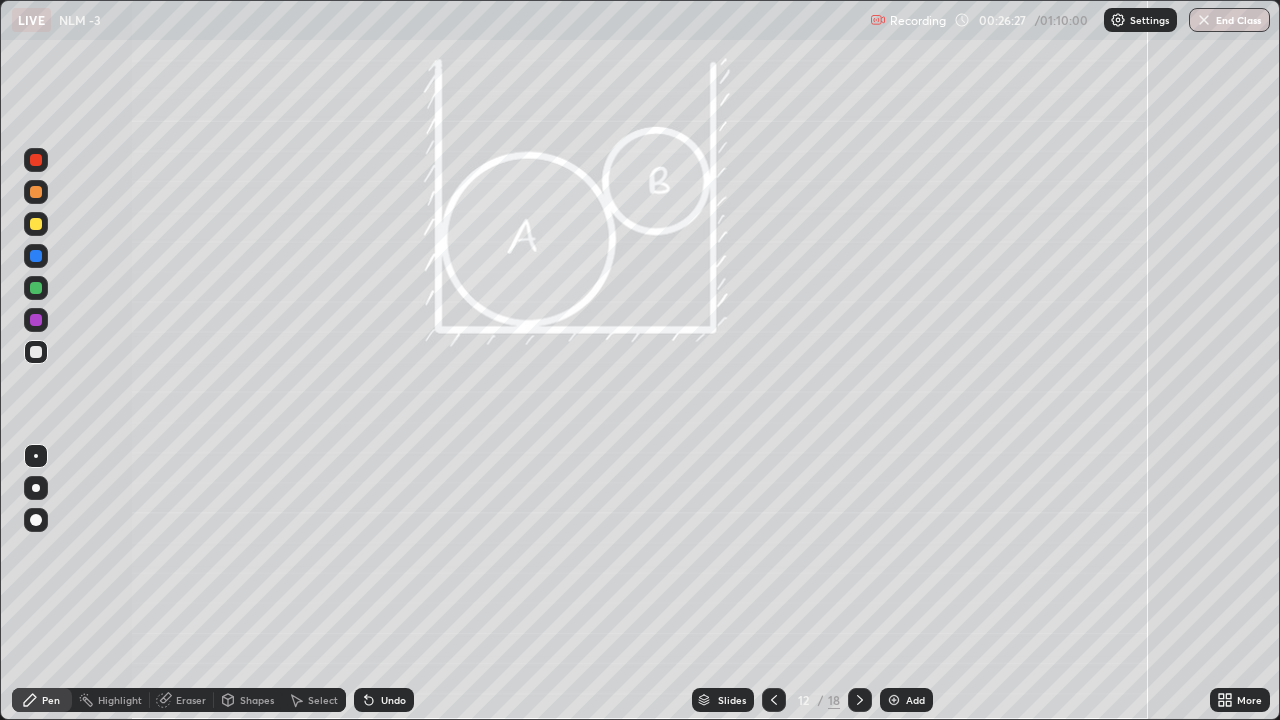 click 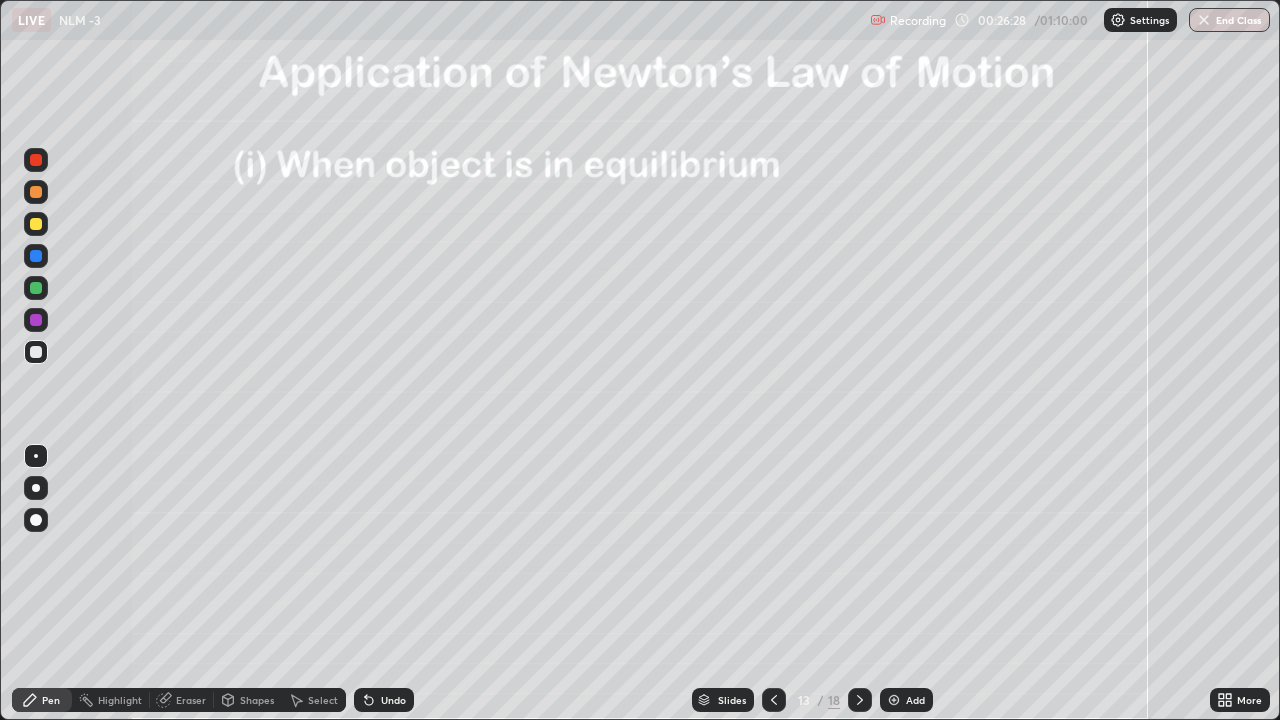 click 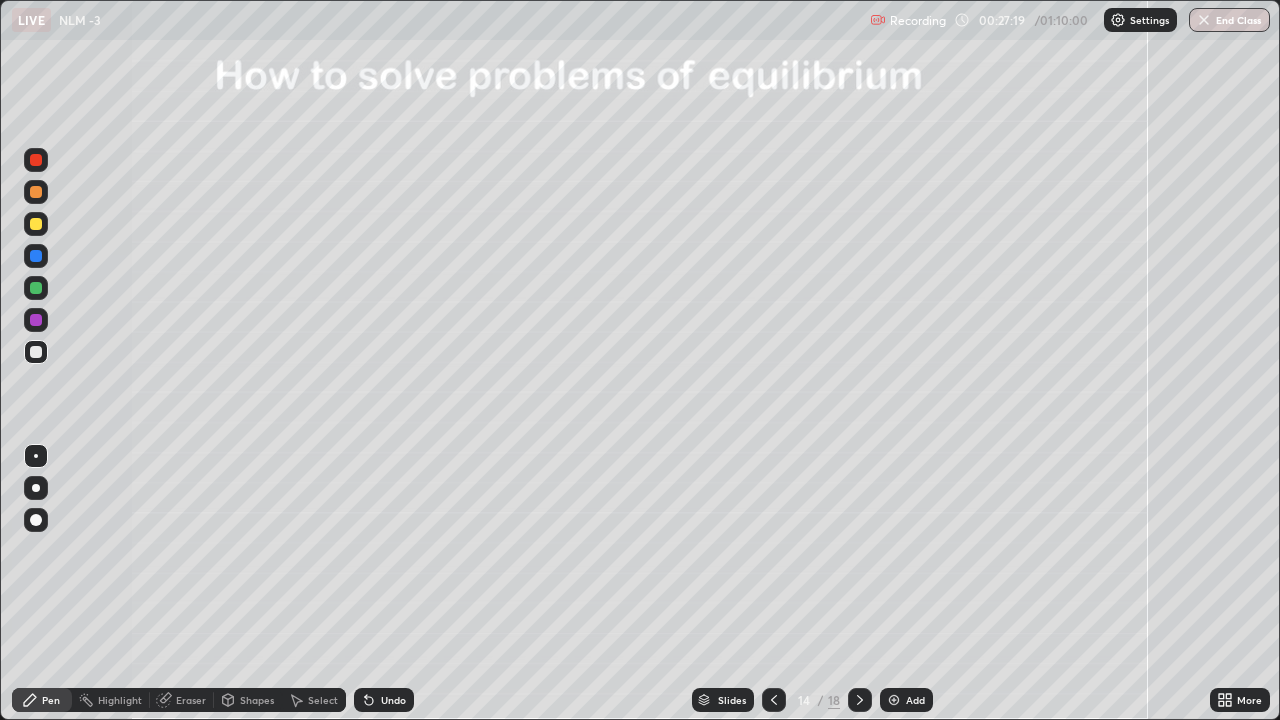 click on "Undo" at bounding box center [393, 700] 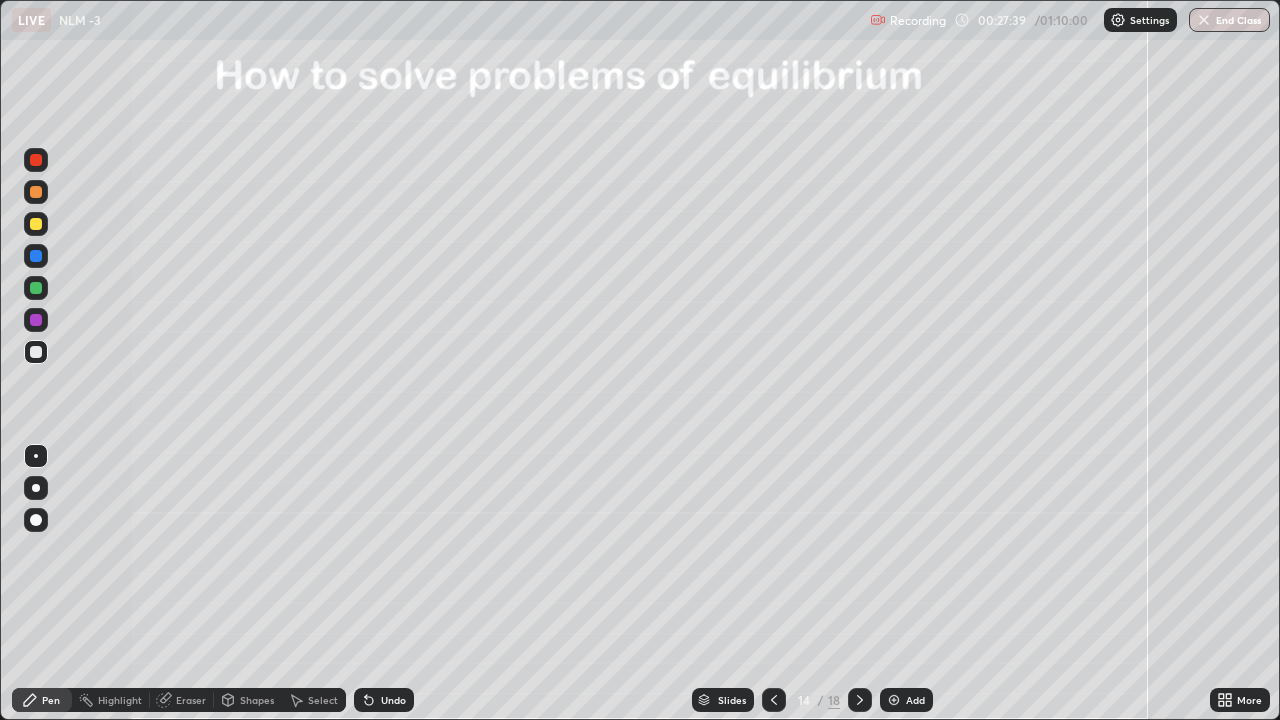 click at bounding box center [36, 288] 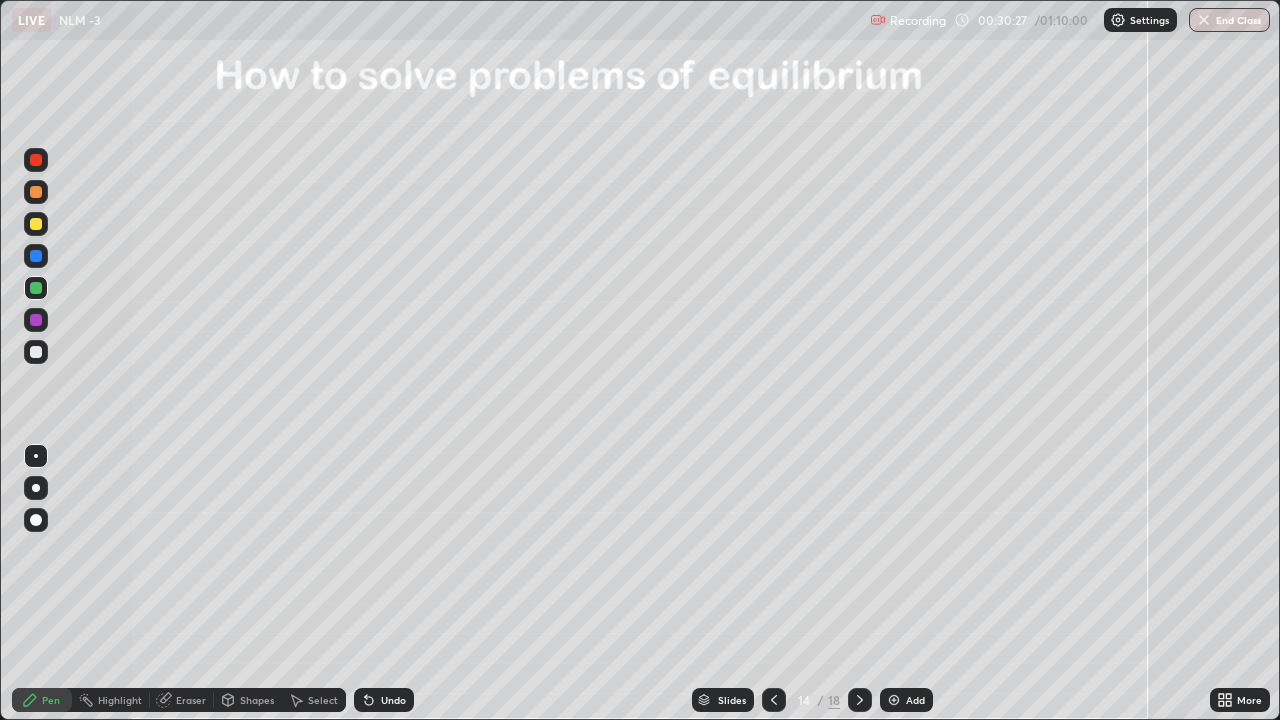 click 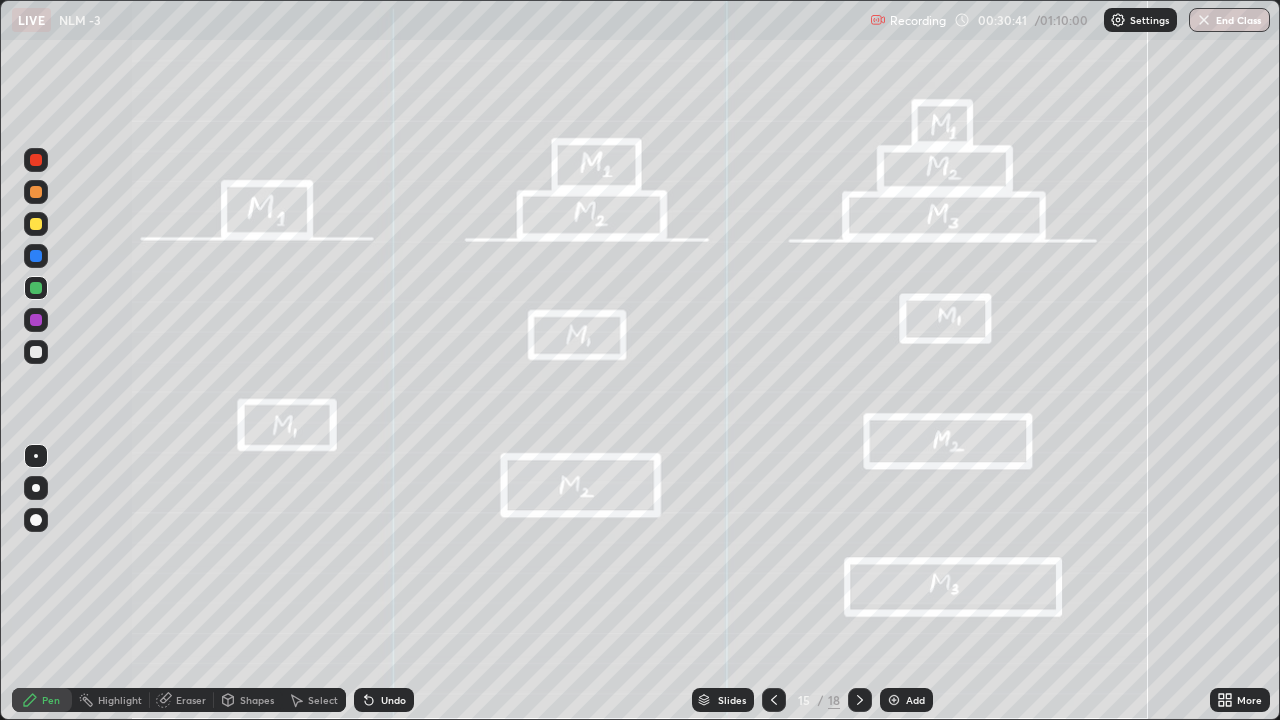 click at bounding box center [36, 352] 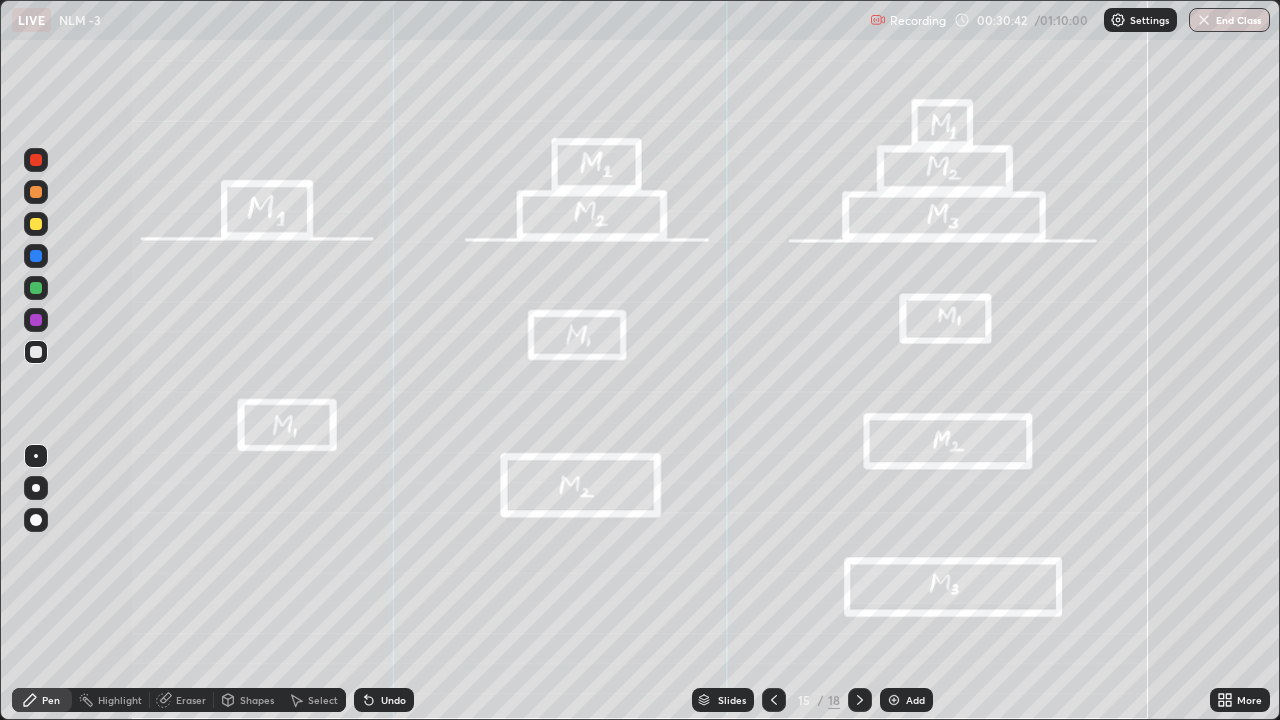 click at bounding box center [36, 224] 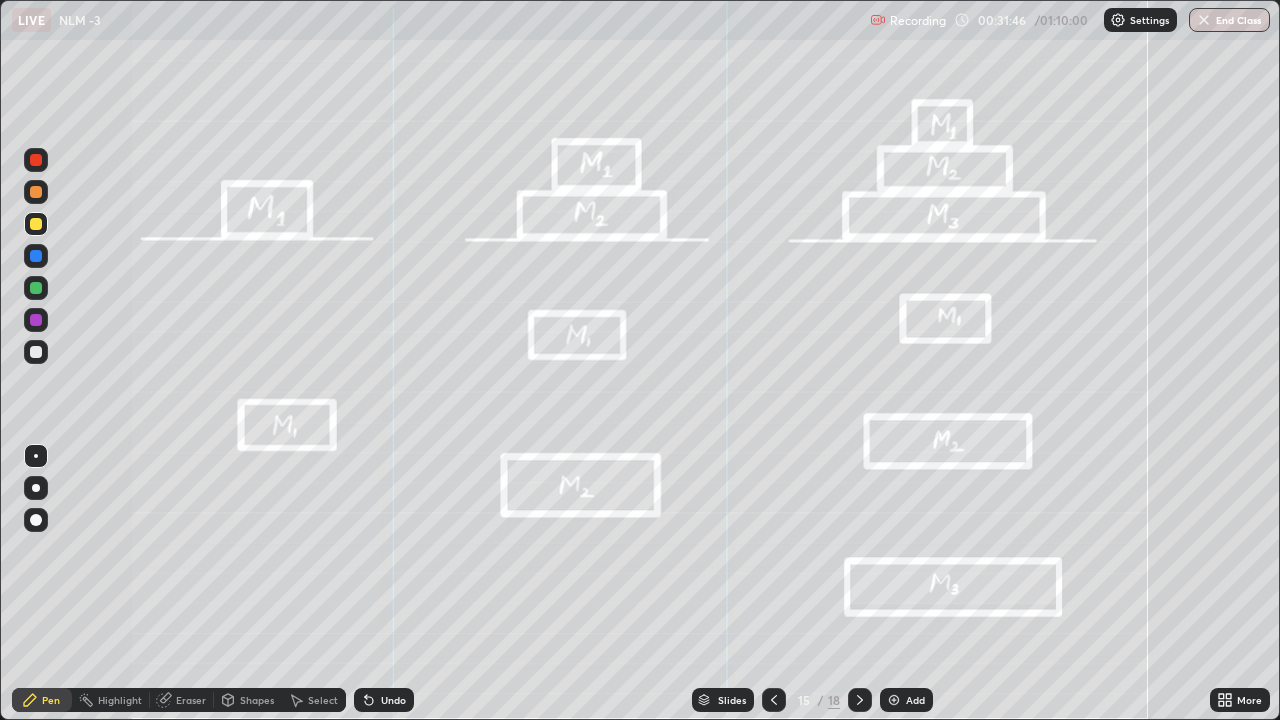 click at bounding box center [36, 352] 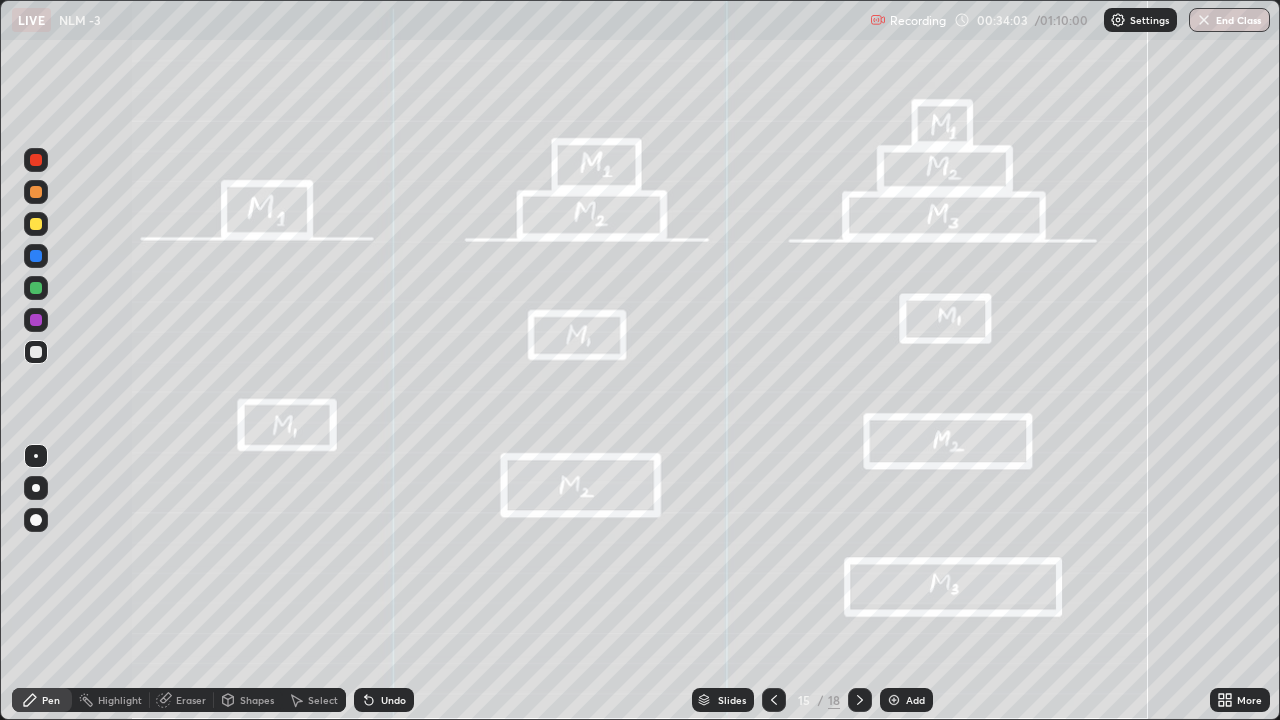 click at bounding box center [36, 288] 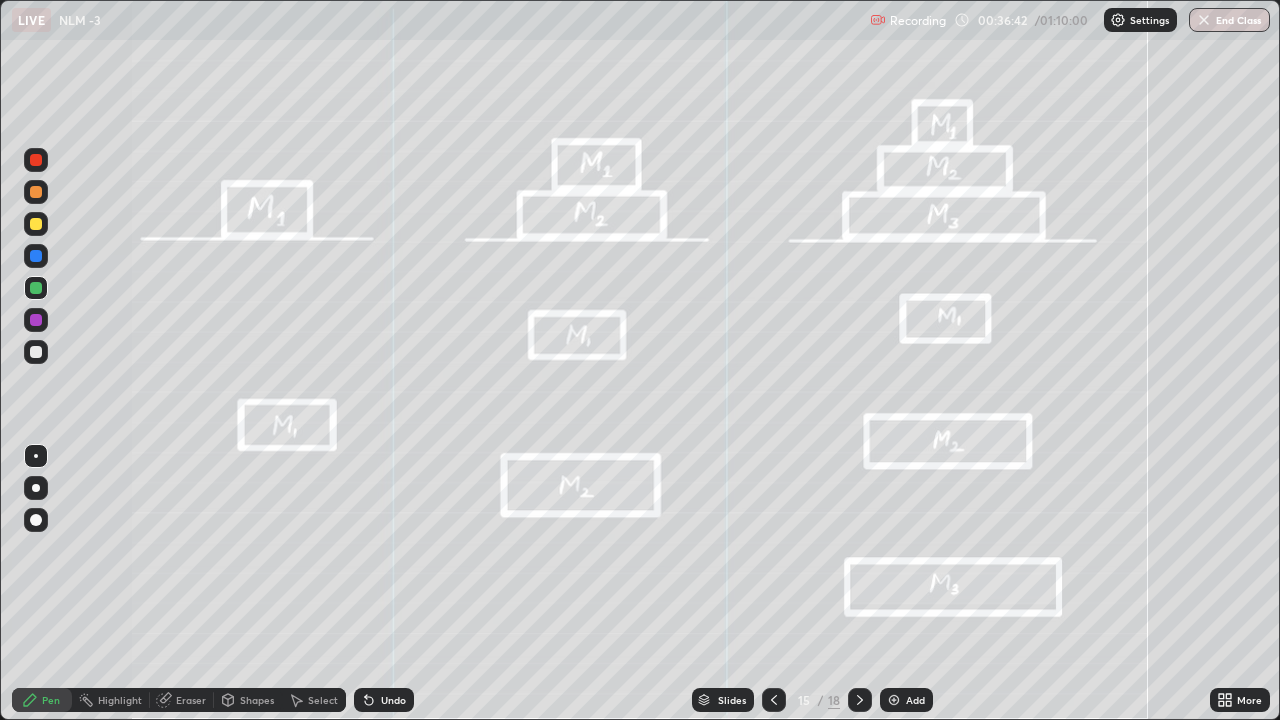 click at bounding box center (36, 224) 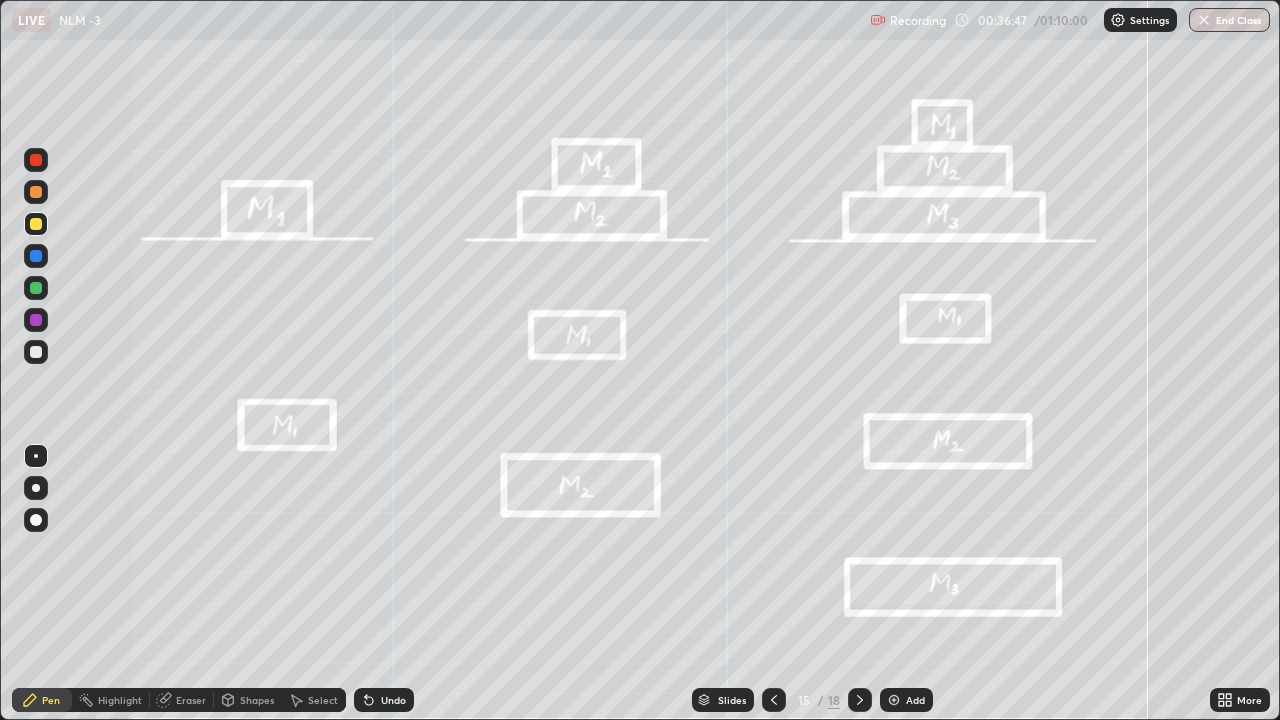 click on "Undo" at bounding box center (384, 700) 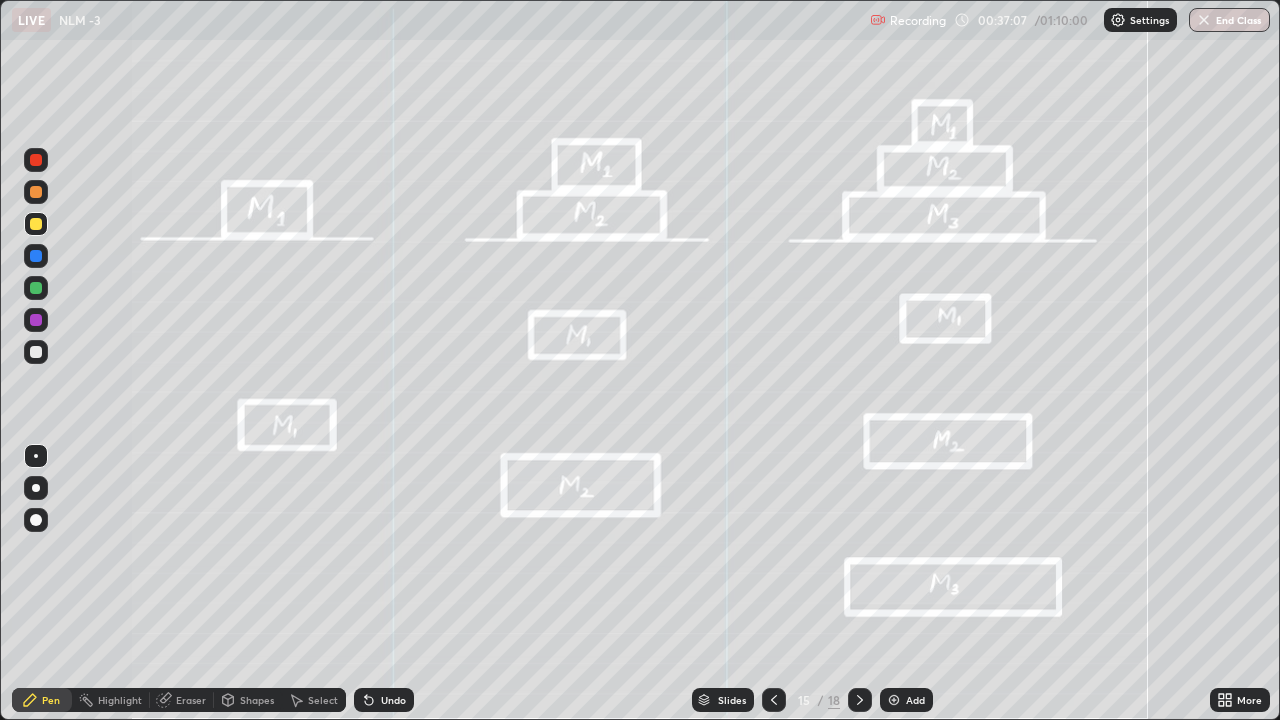click at bounding box center (36, 352) 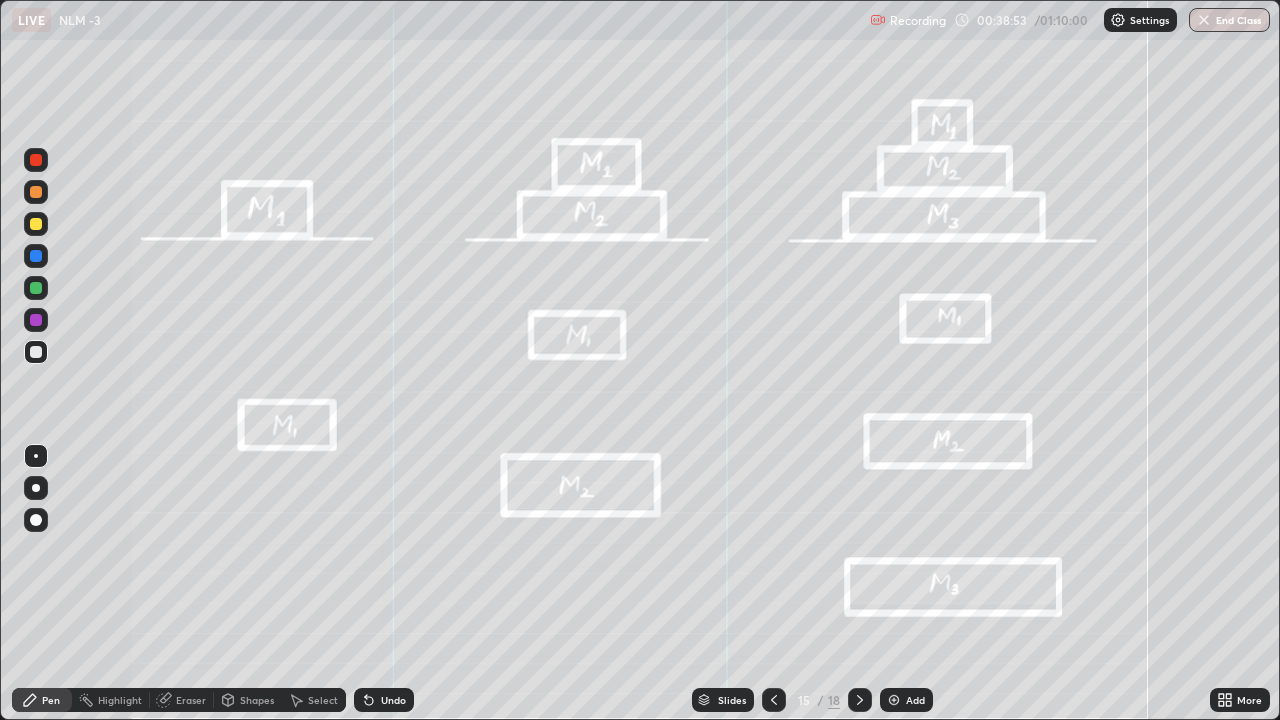 click 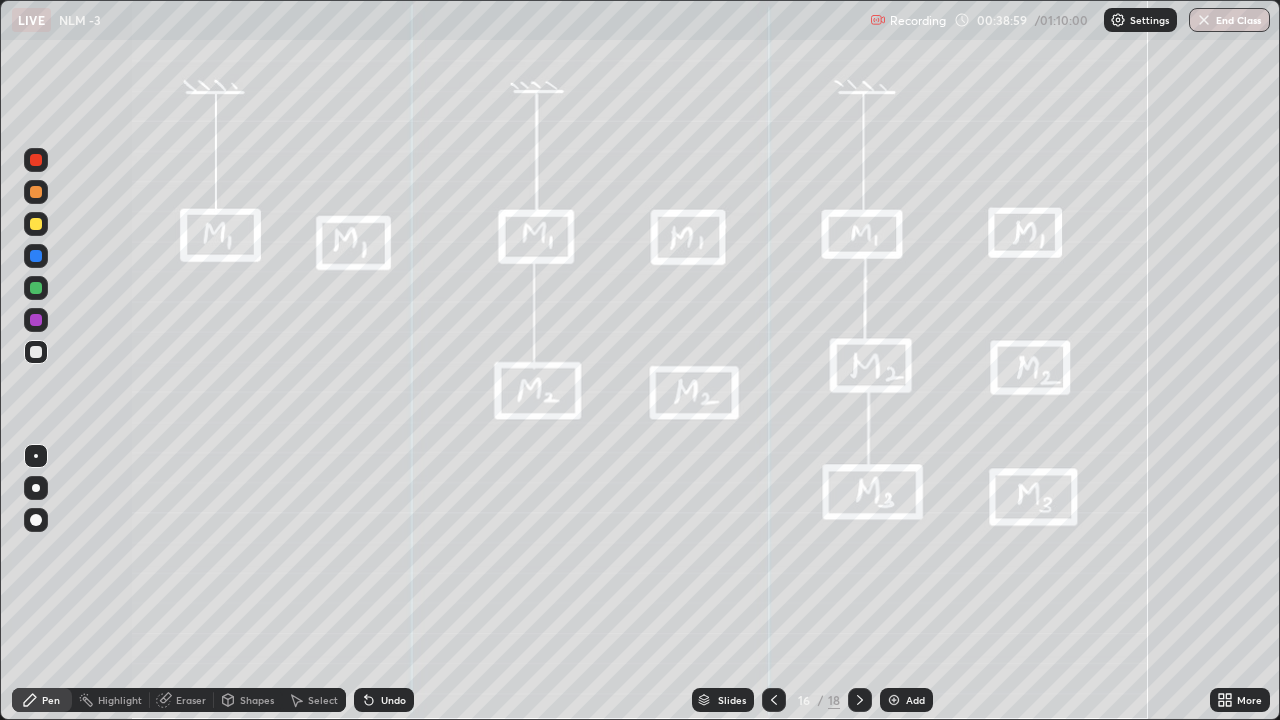 click at bounding box center [36, 288] 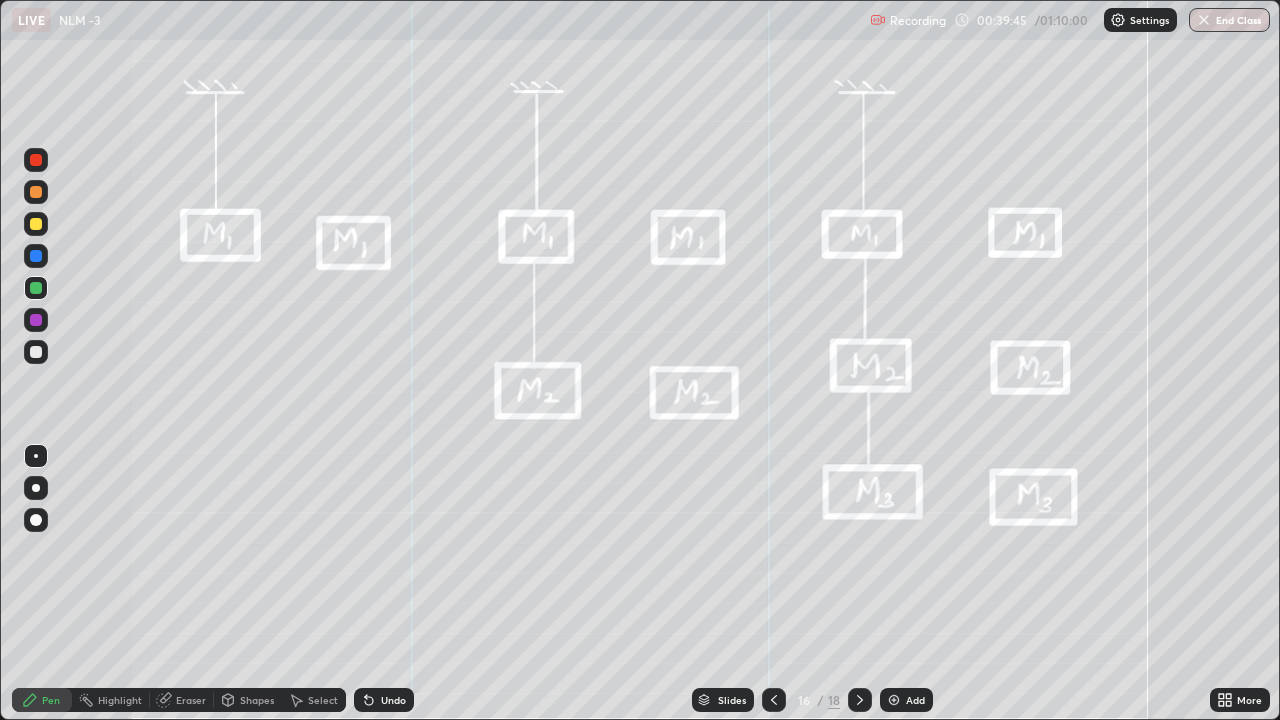 click at bounding box center [36, 224] 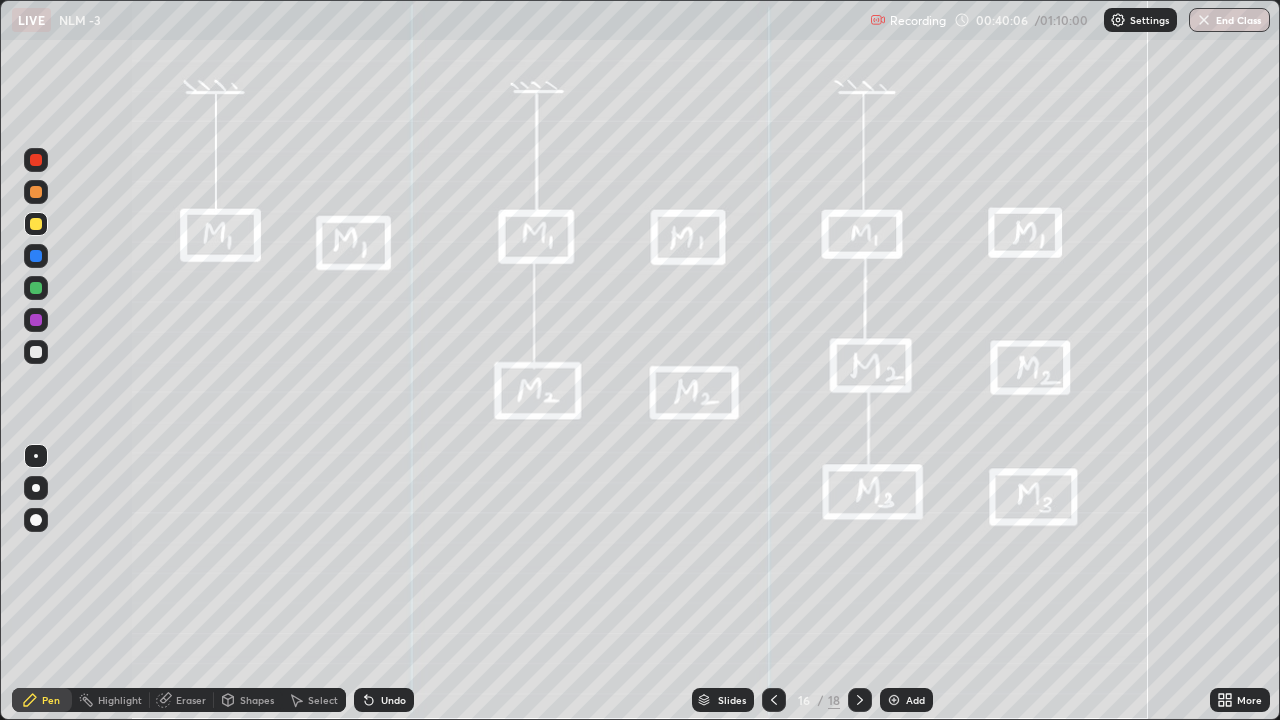 click at bounding box center [36, 352] 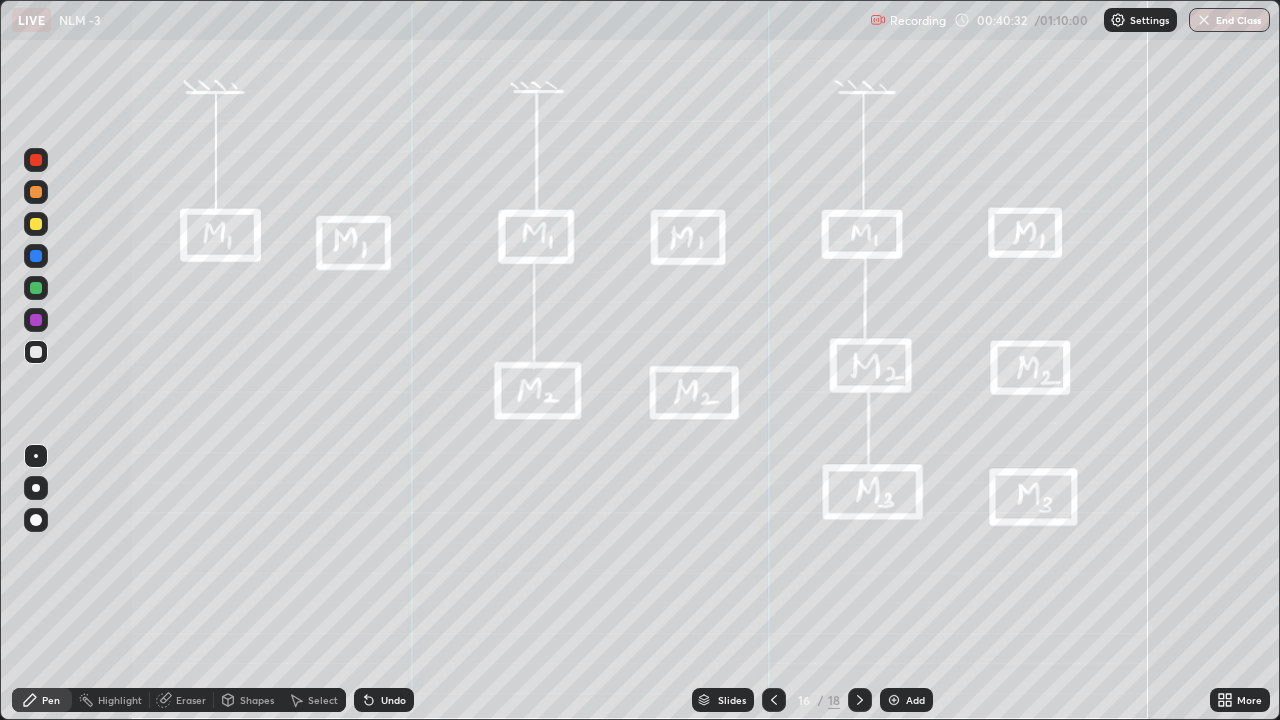 click at bounding box center (36, 288) 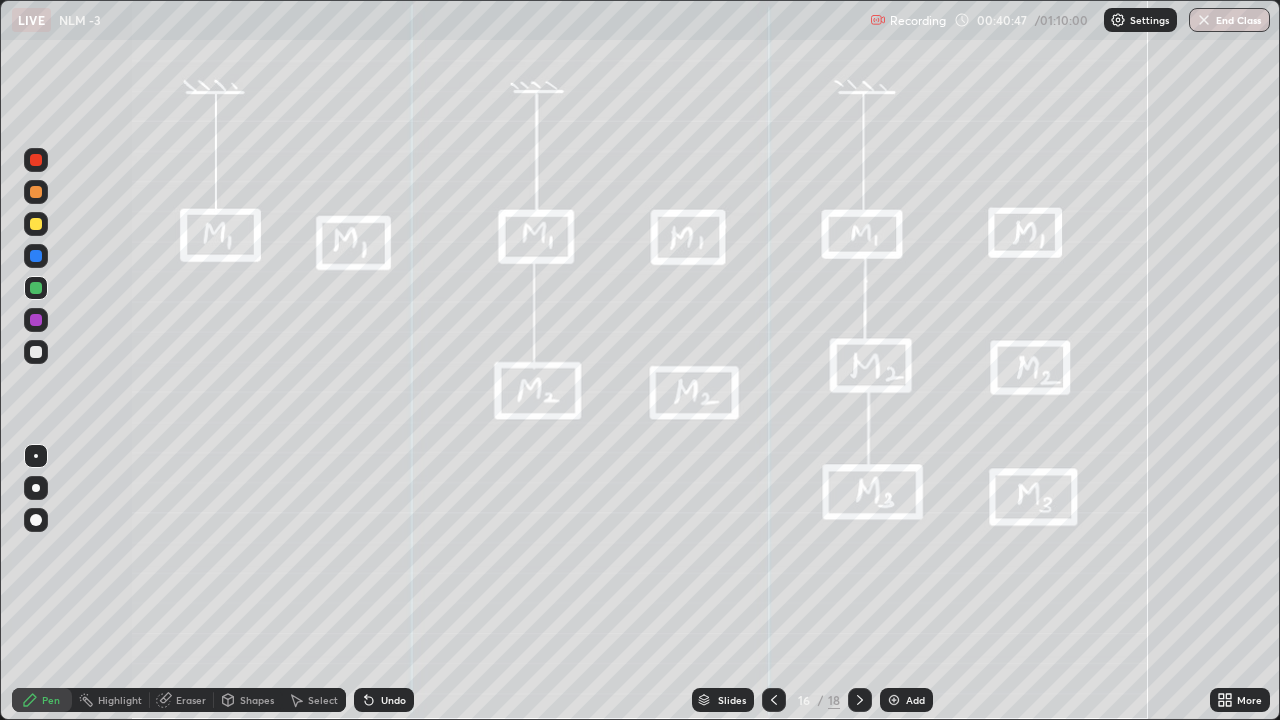 click at bounding box center [36, 224] 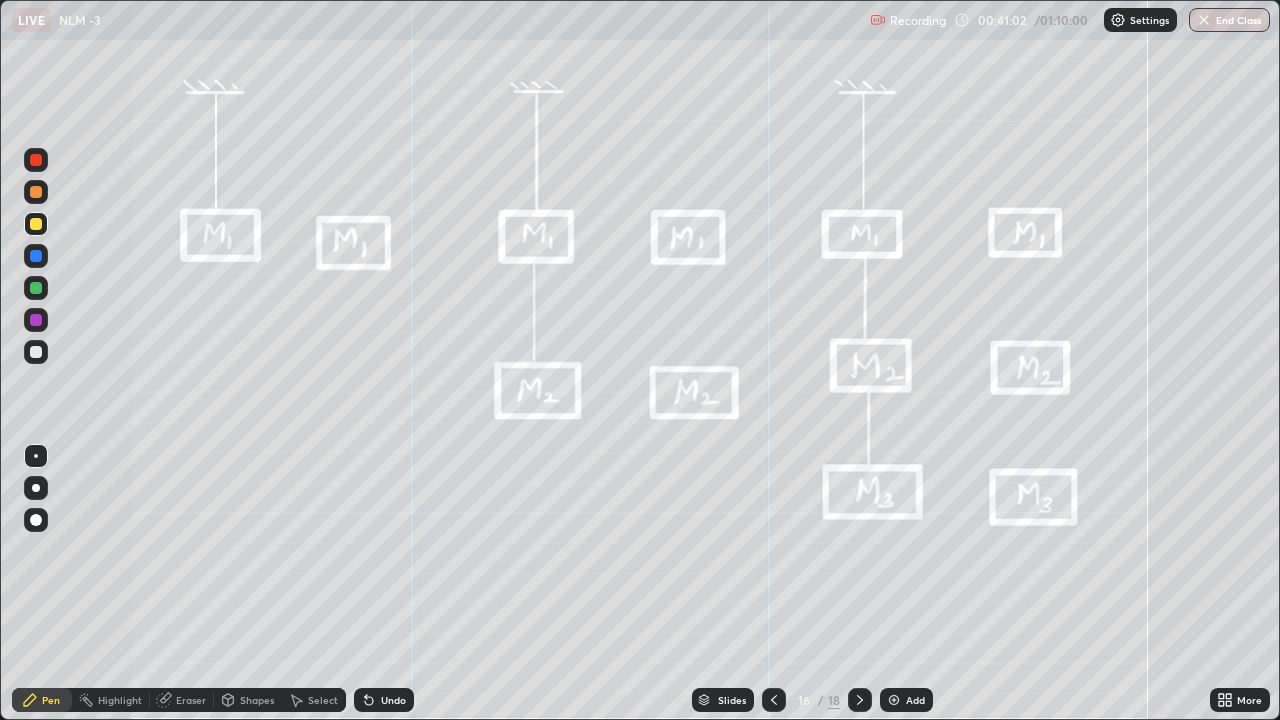 click at bounding box center (36, 352) 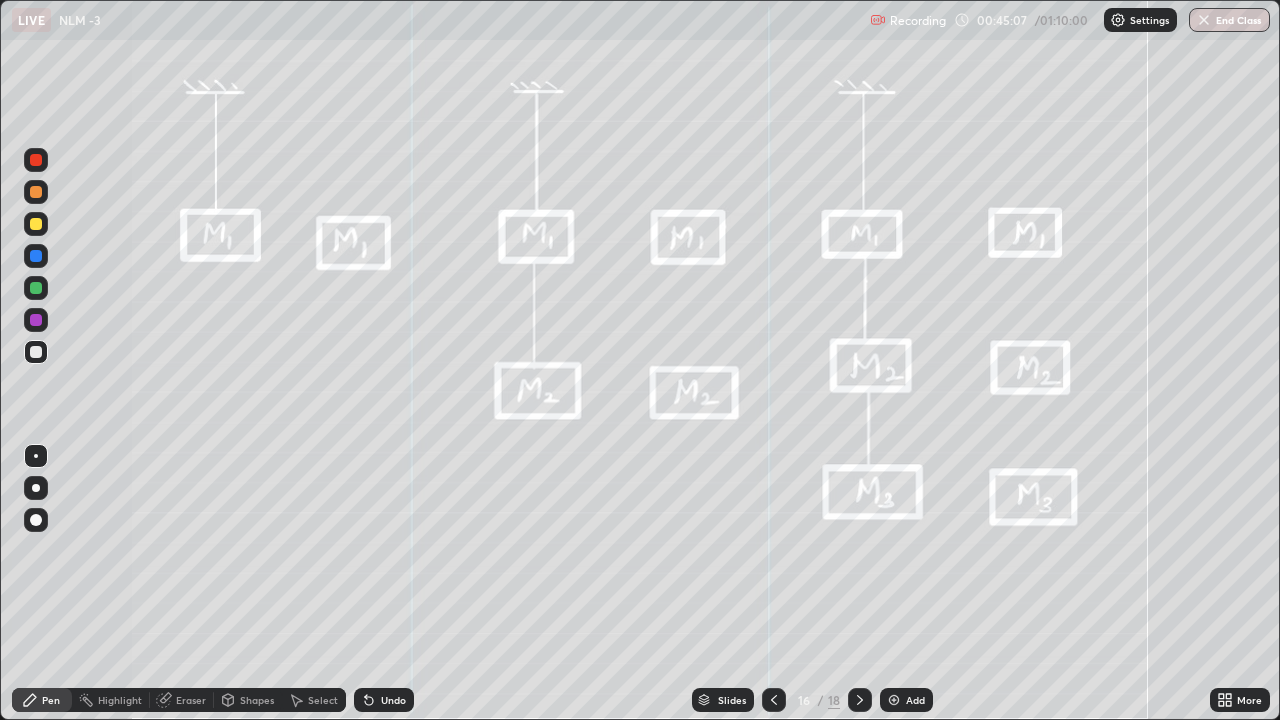 click at bounding box center (860, 700) 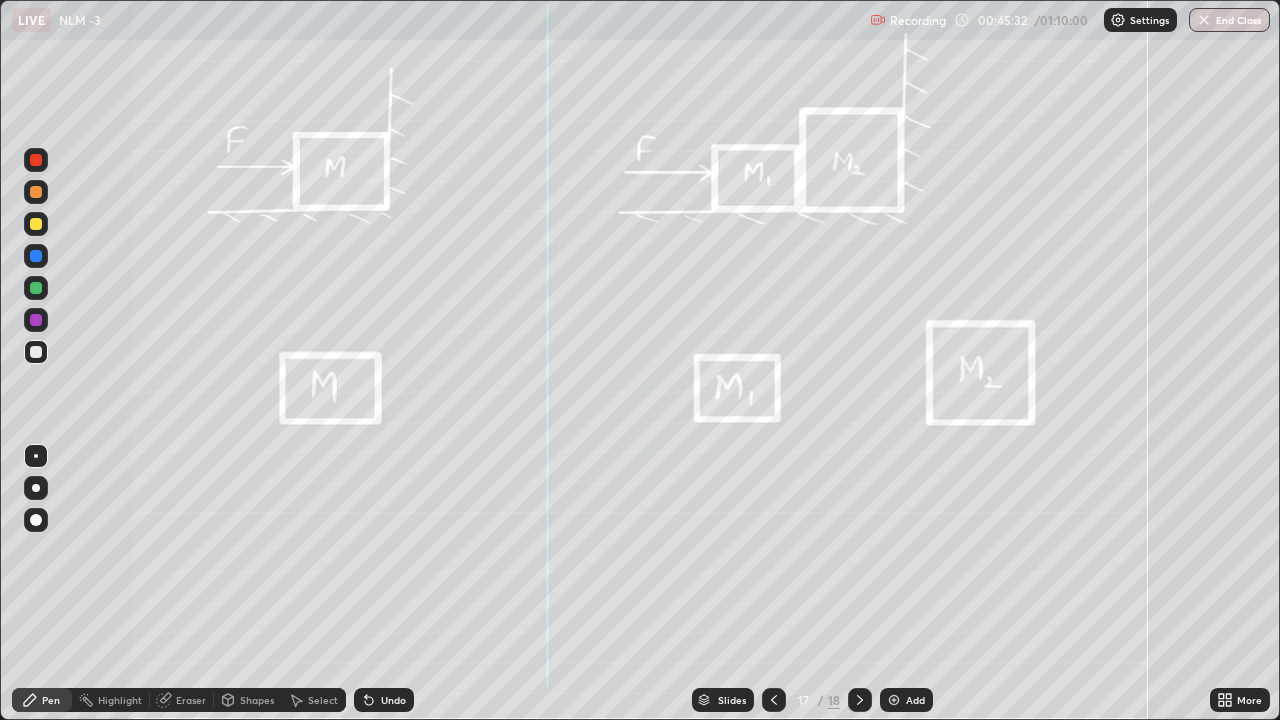 click on "Undo" at bounding box center [384, 700] 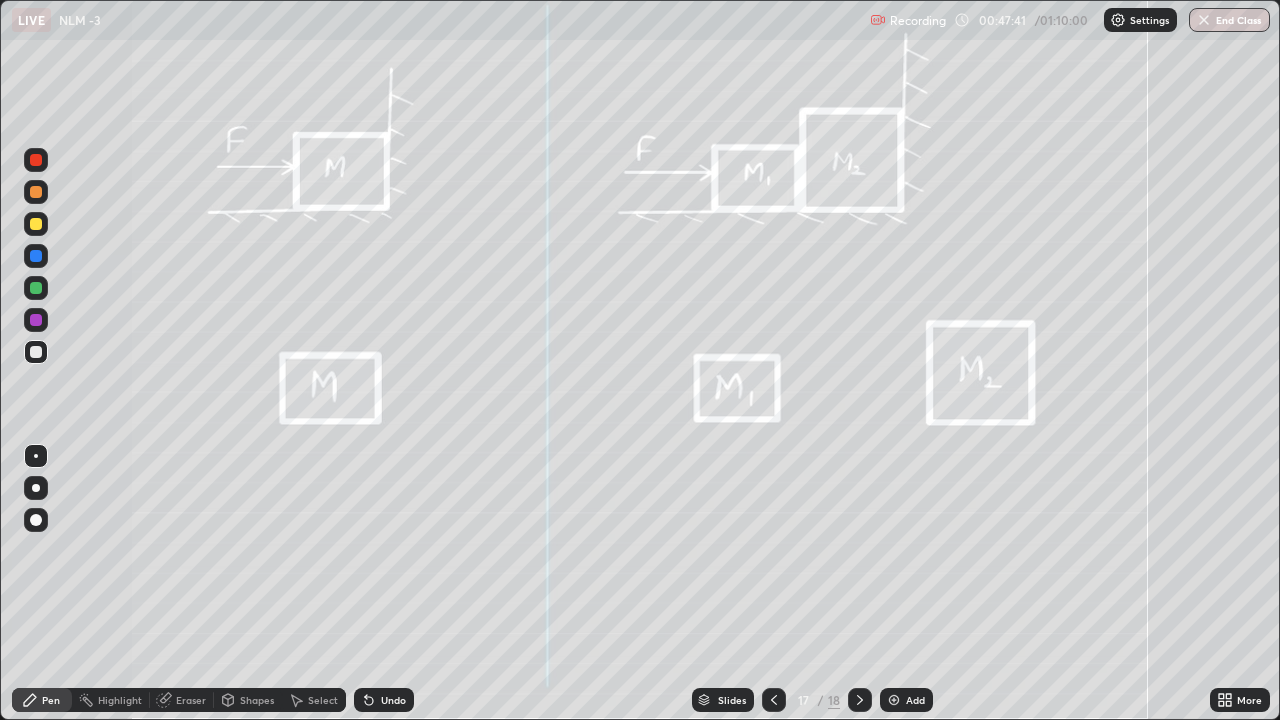 click at bounding box center [36, 256] 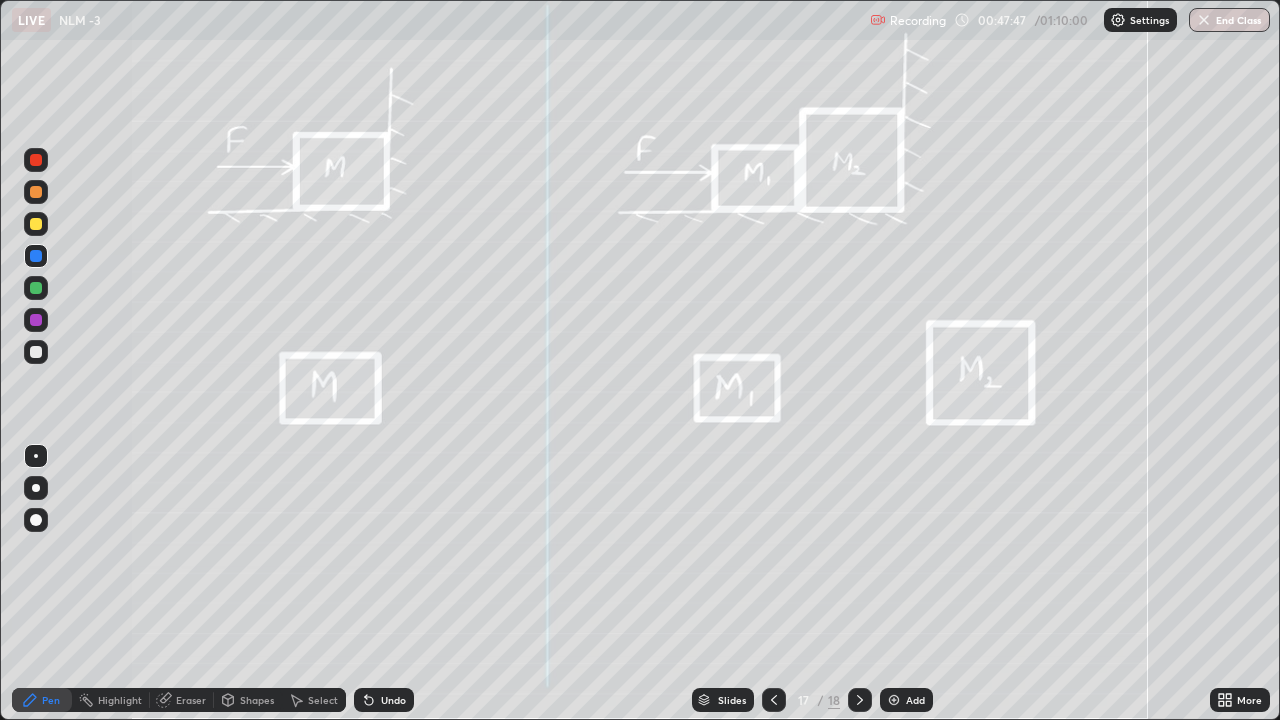 click at bounding box center [36, 352] 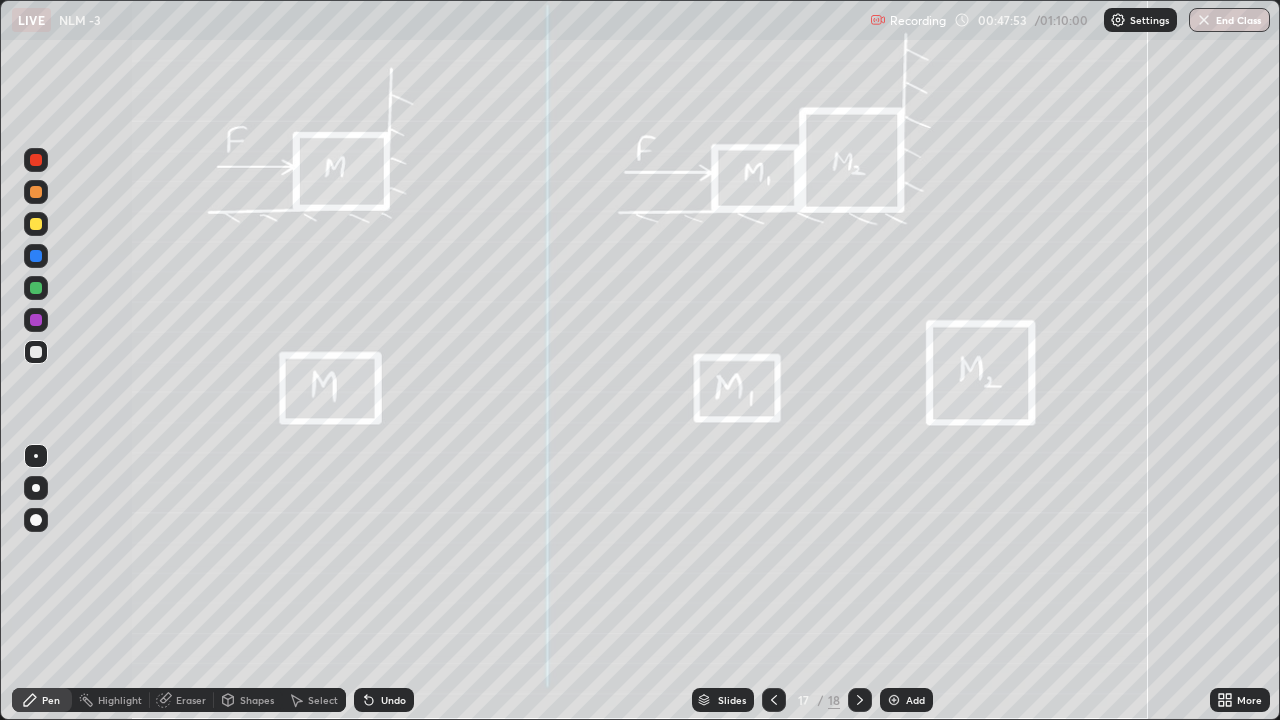 click at bounding box center (36, 224) 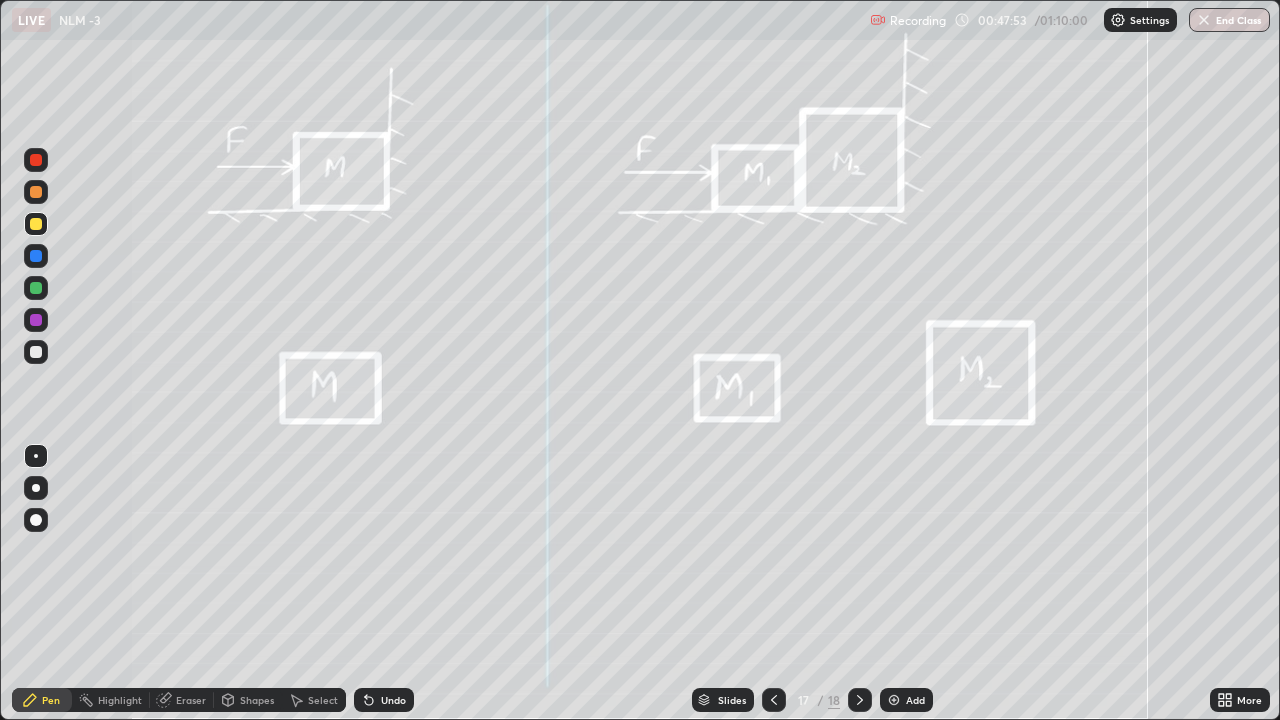 click at bounding box center (36, 288) 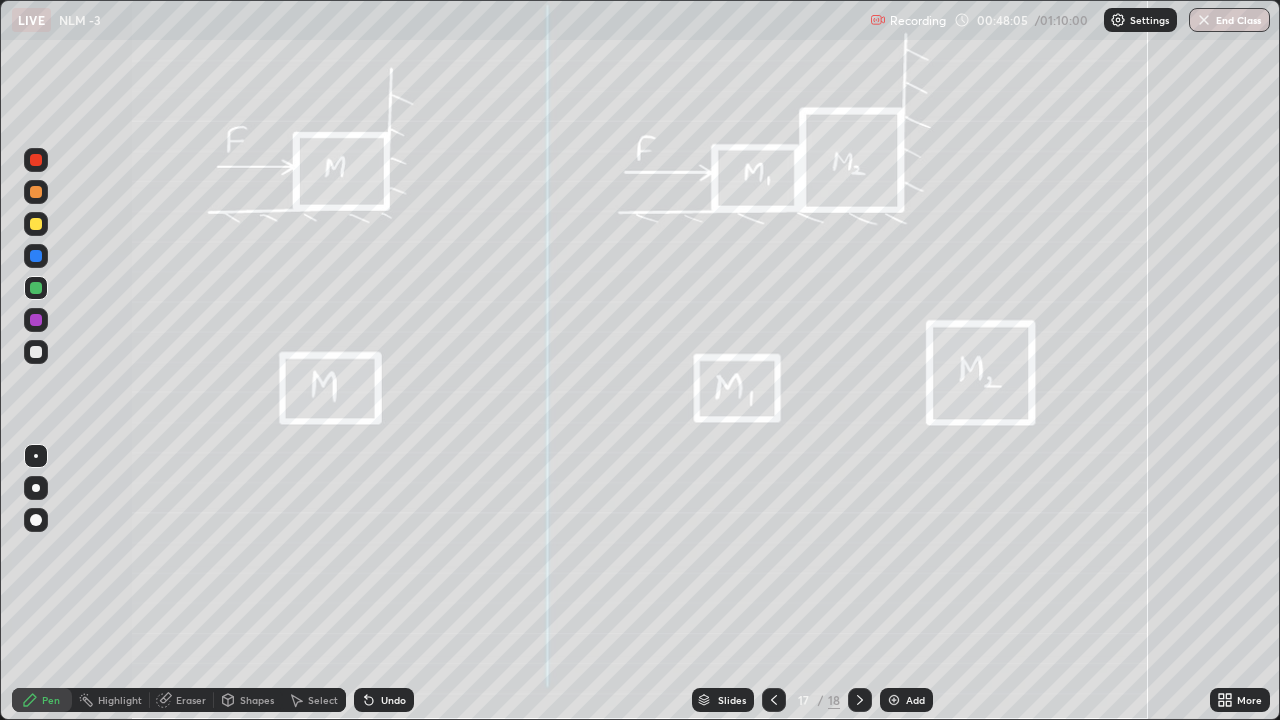 click on "Undo" at bounding box center [393, 700] 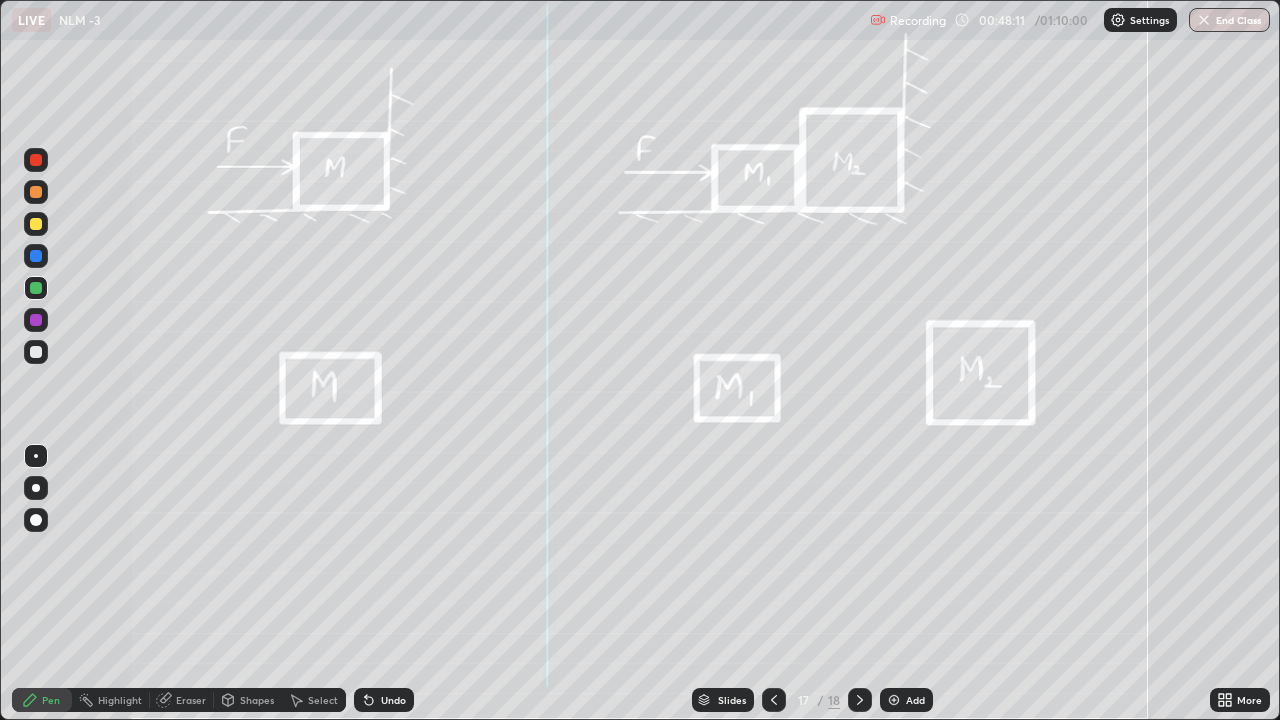 click at bounding box center (36, 352) 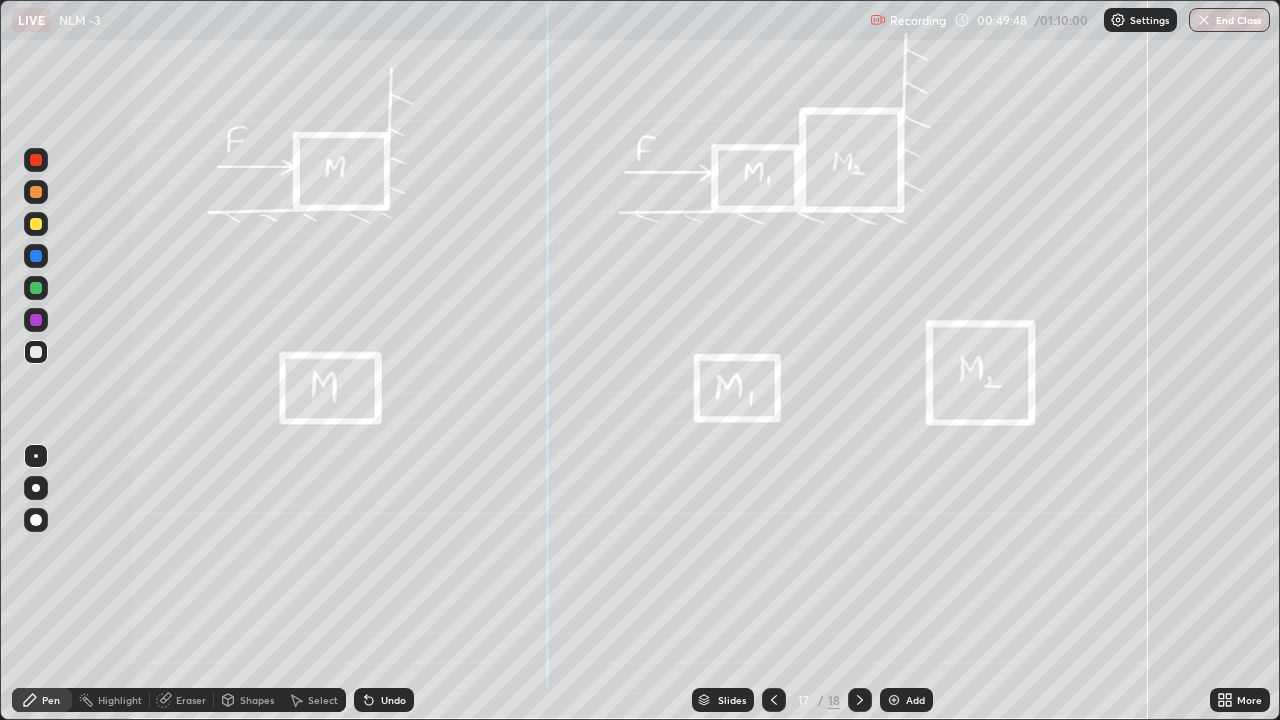 click at bounding box center (36, 256) 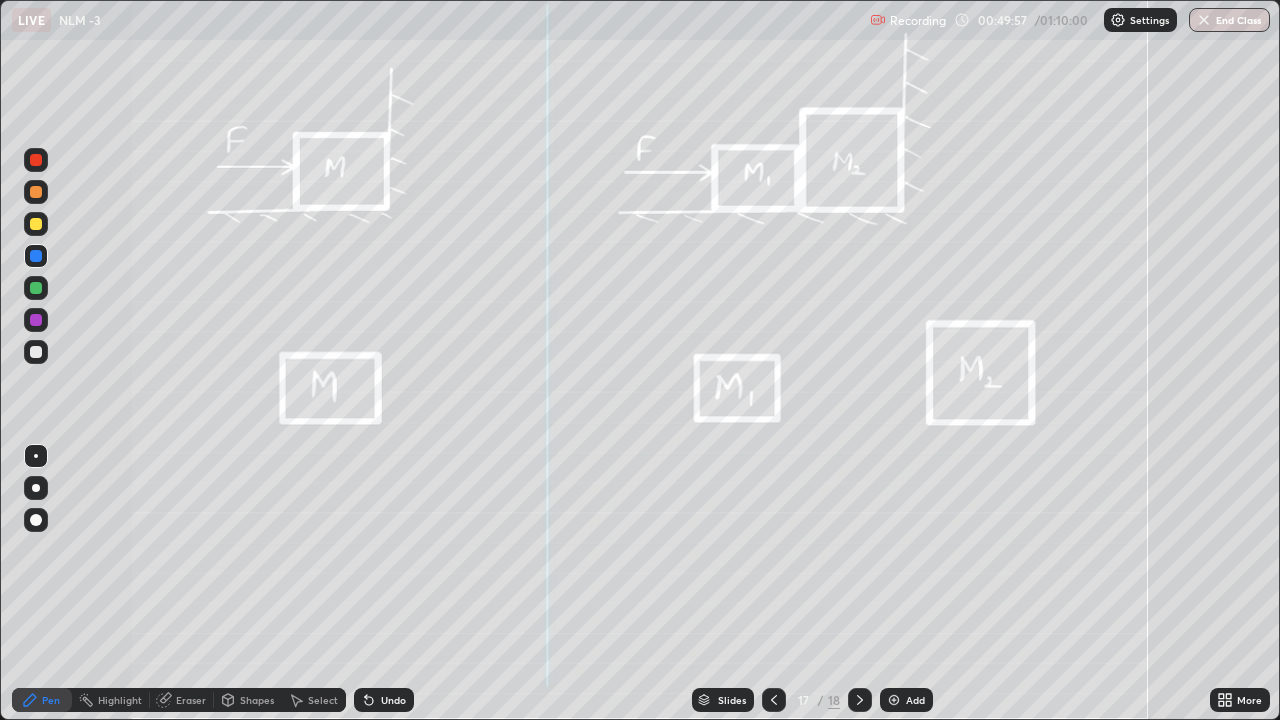 click at bounding box center [36, 352] 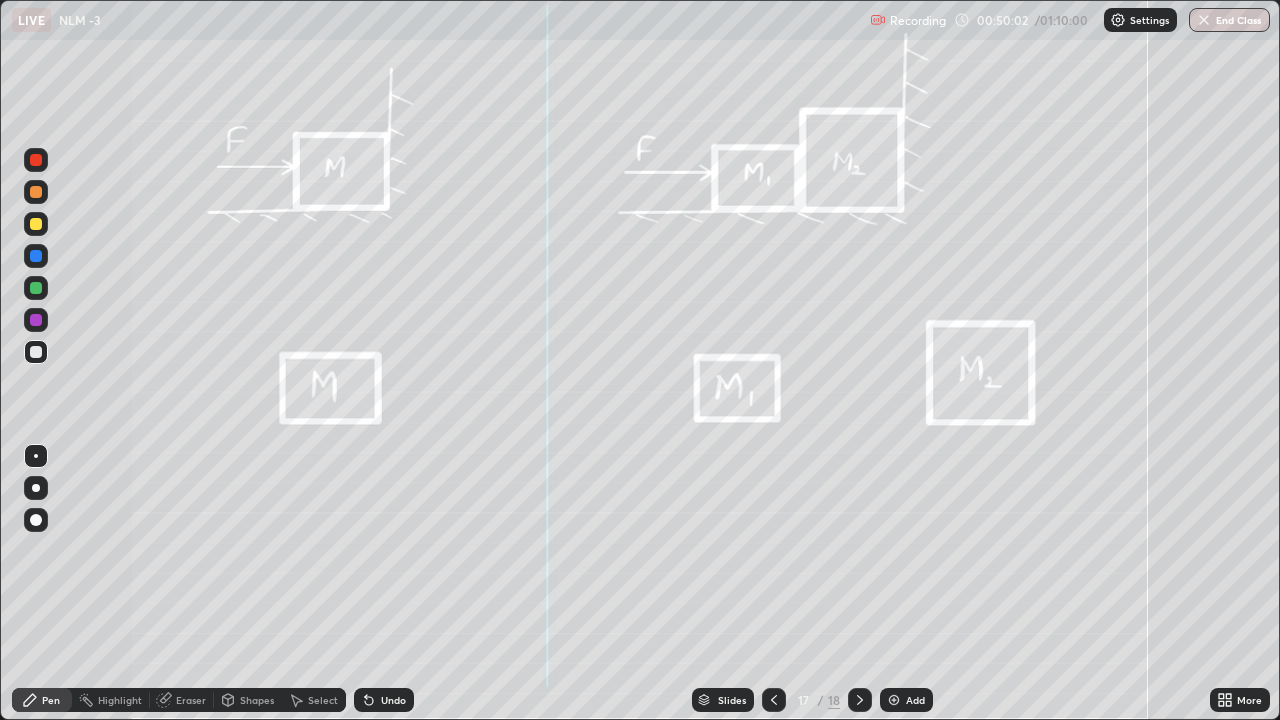 click at bounding box center (36, 224) 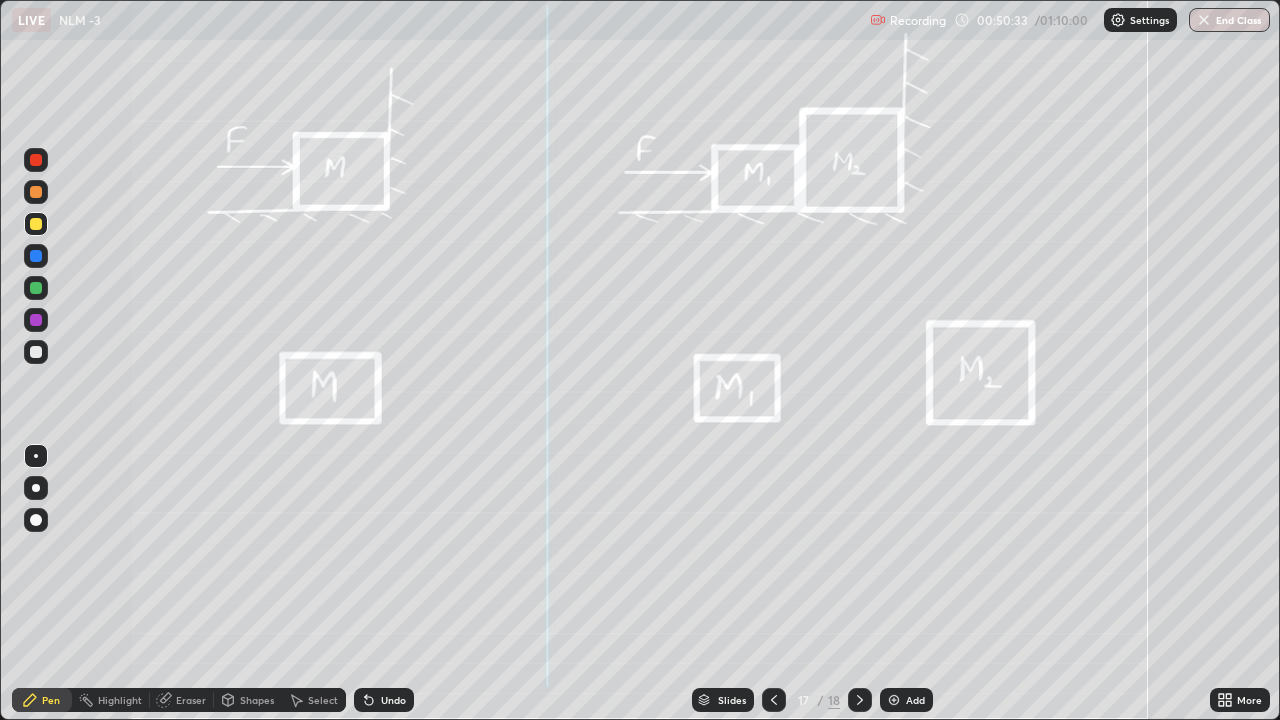 click at bounding box center (36, 352) 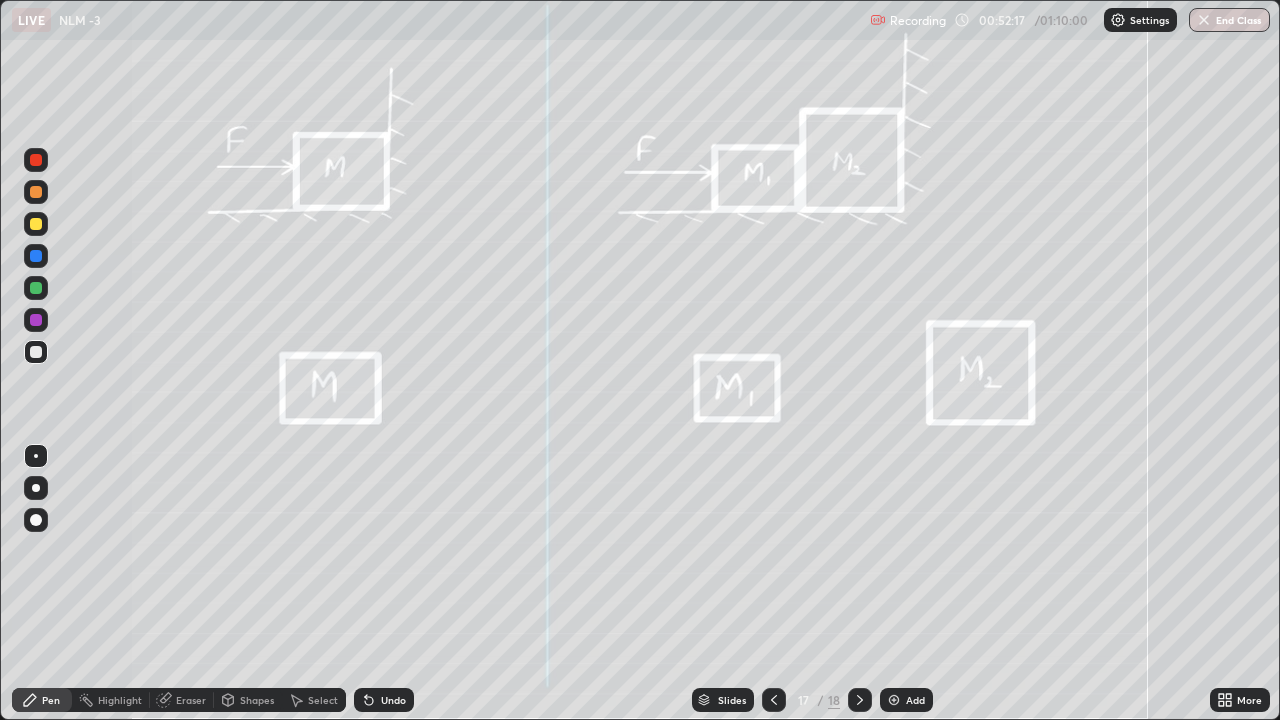 click at bounding box center [860, 700] 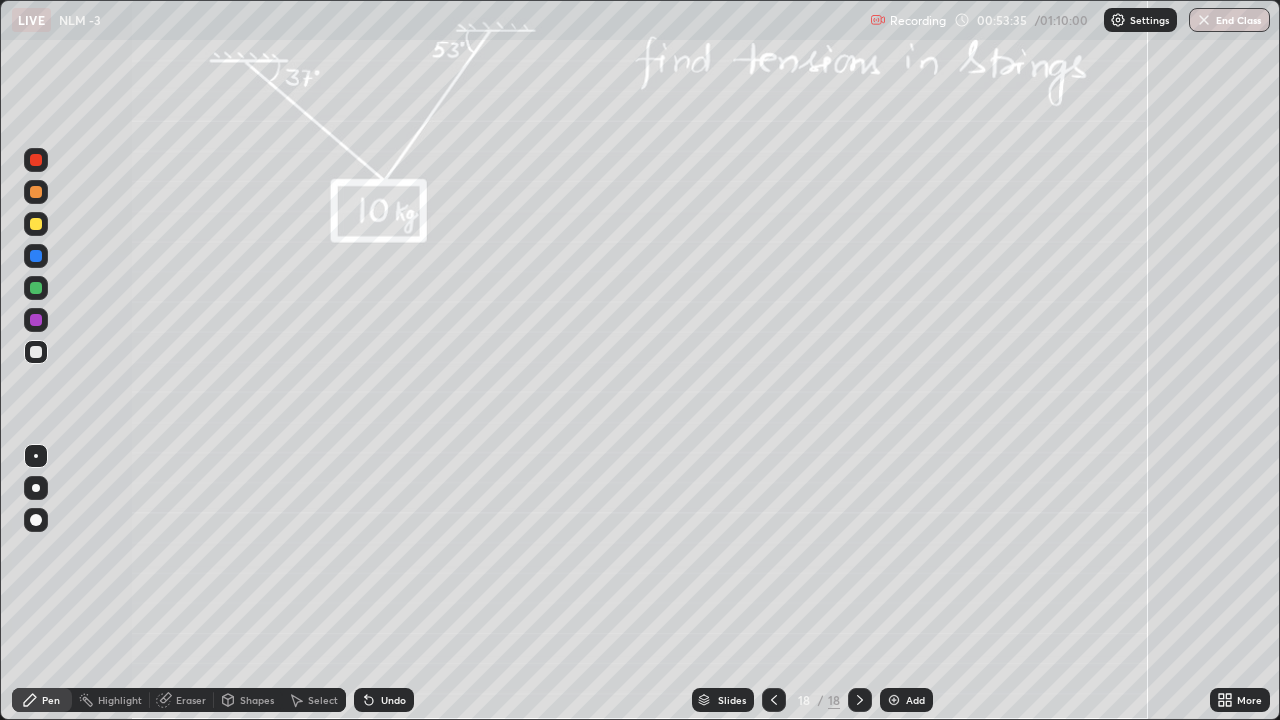 click at bounding box center [36, 256] 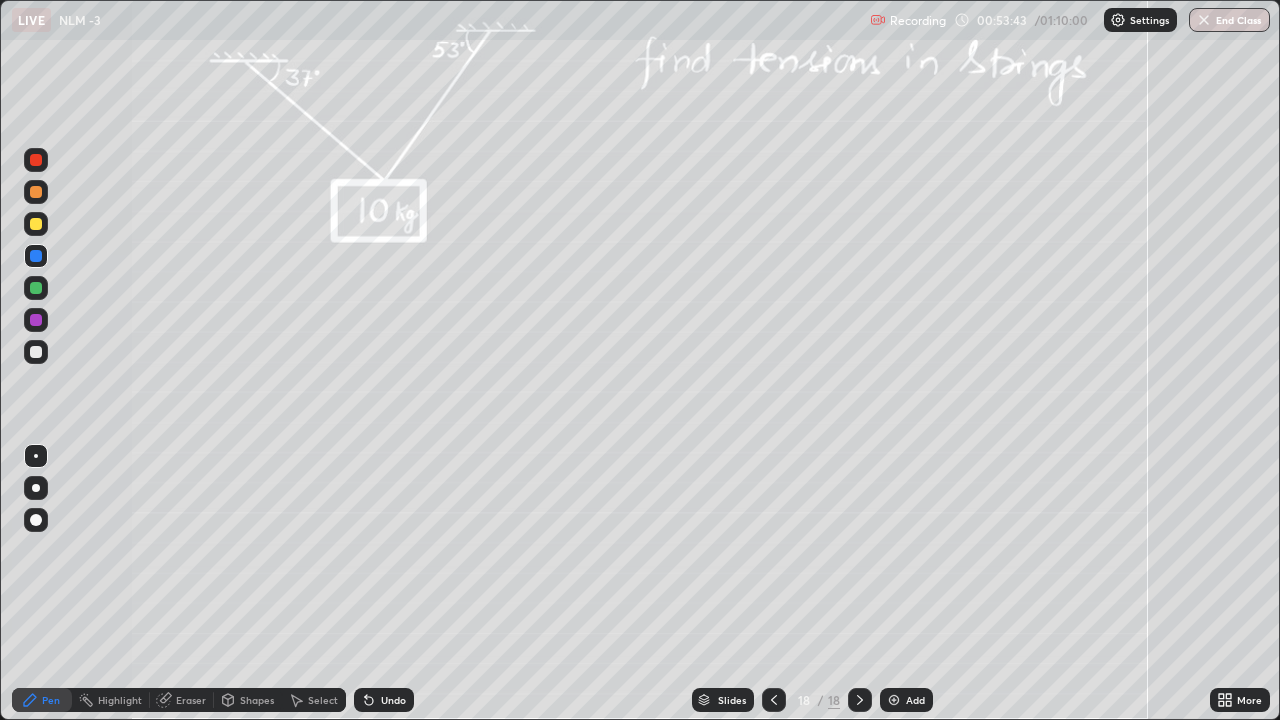 click at bounding box center (36, 224) 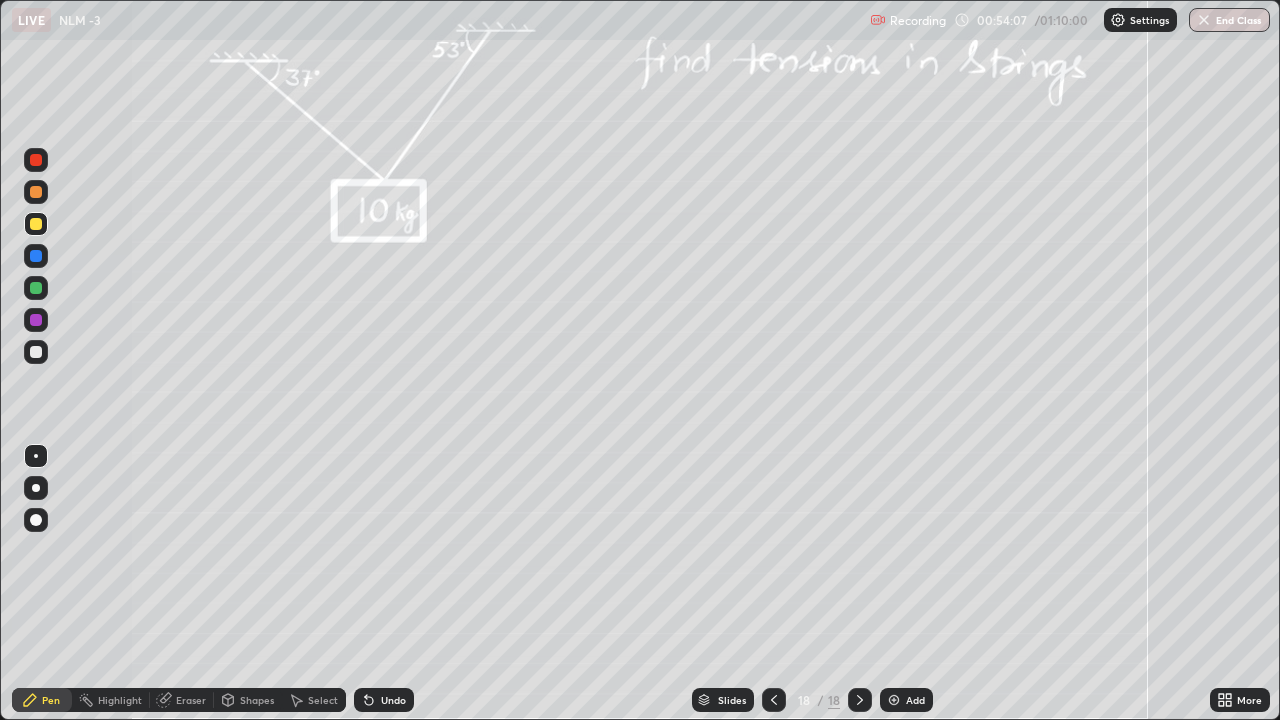 click 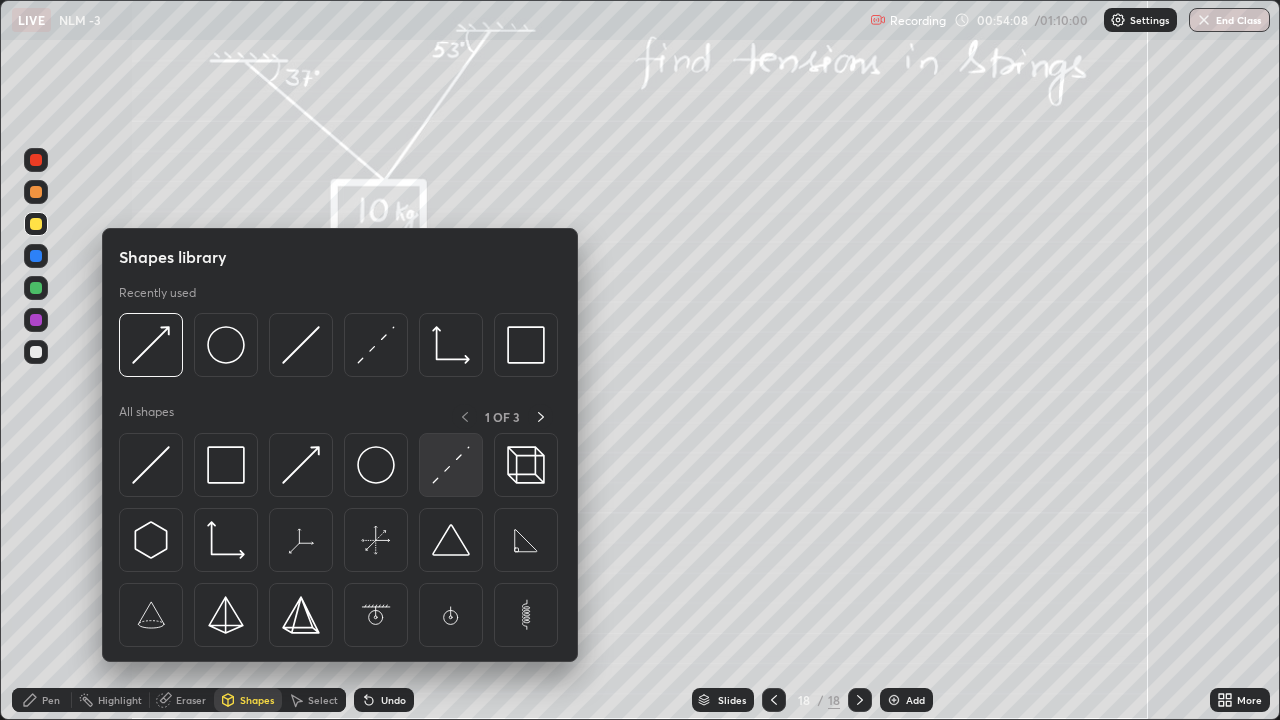click at bounding box center (451, 465) 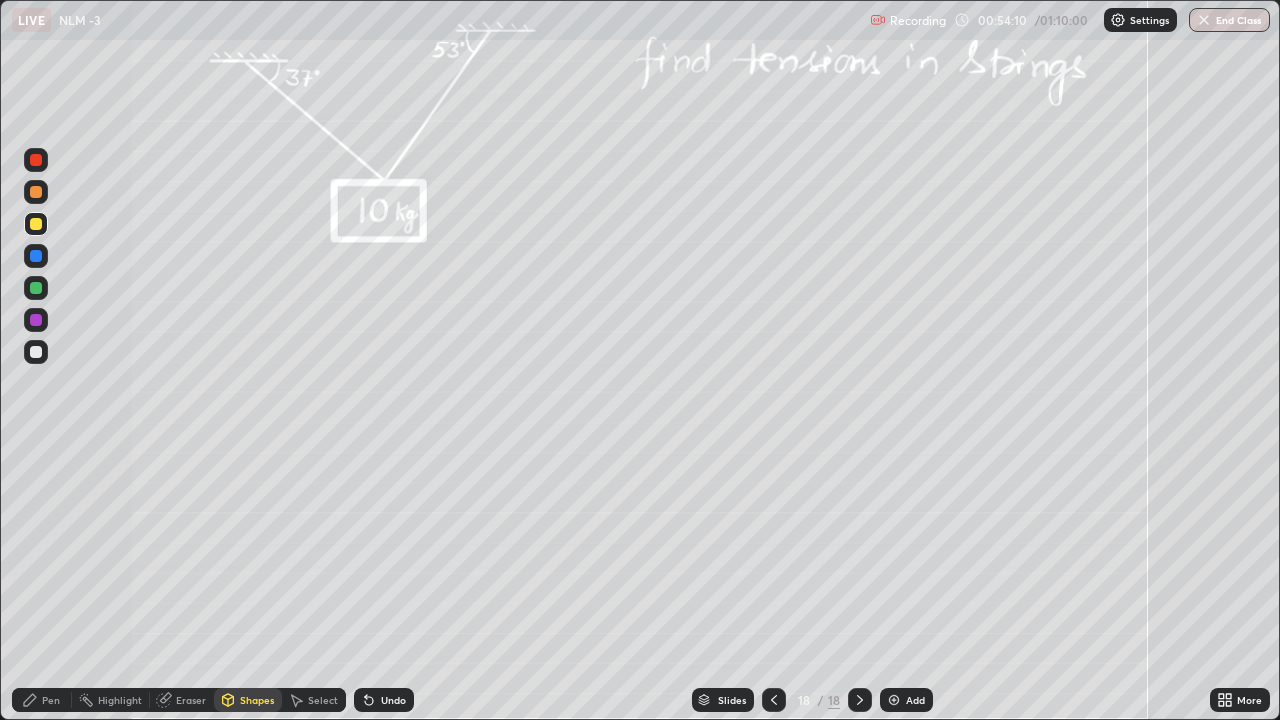 click at bounding box center [36, 192] 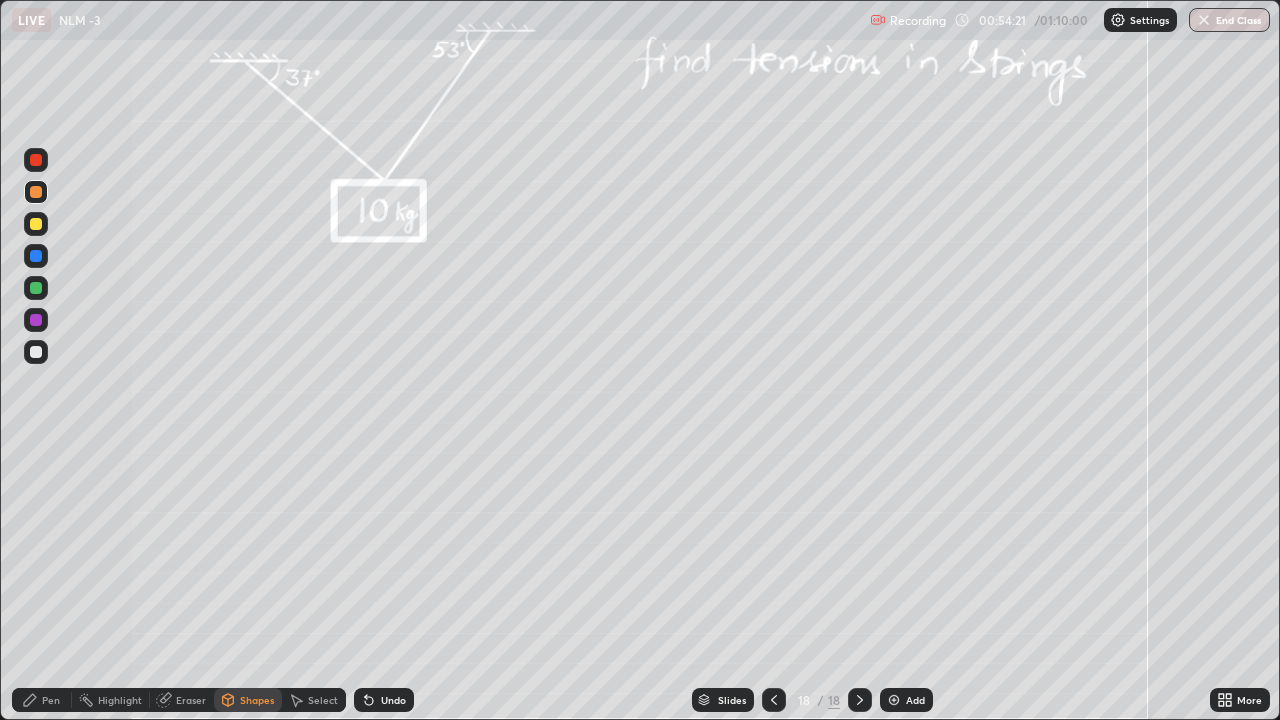 click 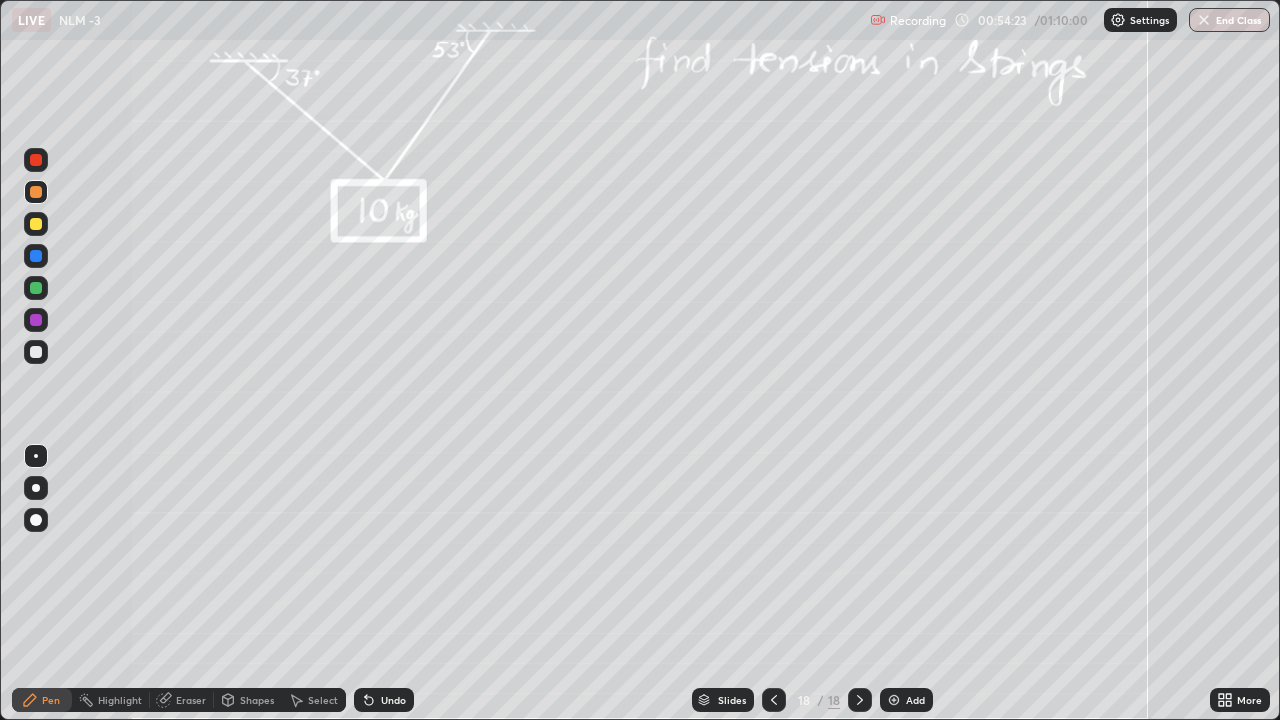 click at bounding box center [36, 288] 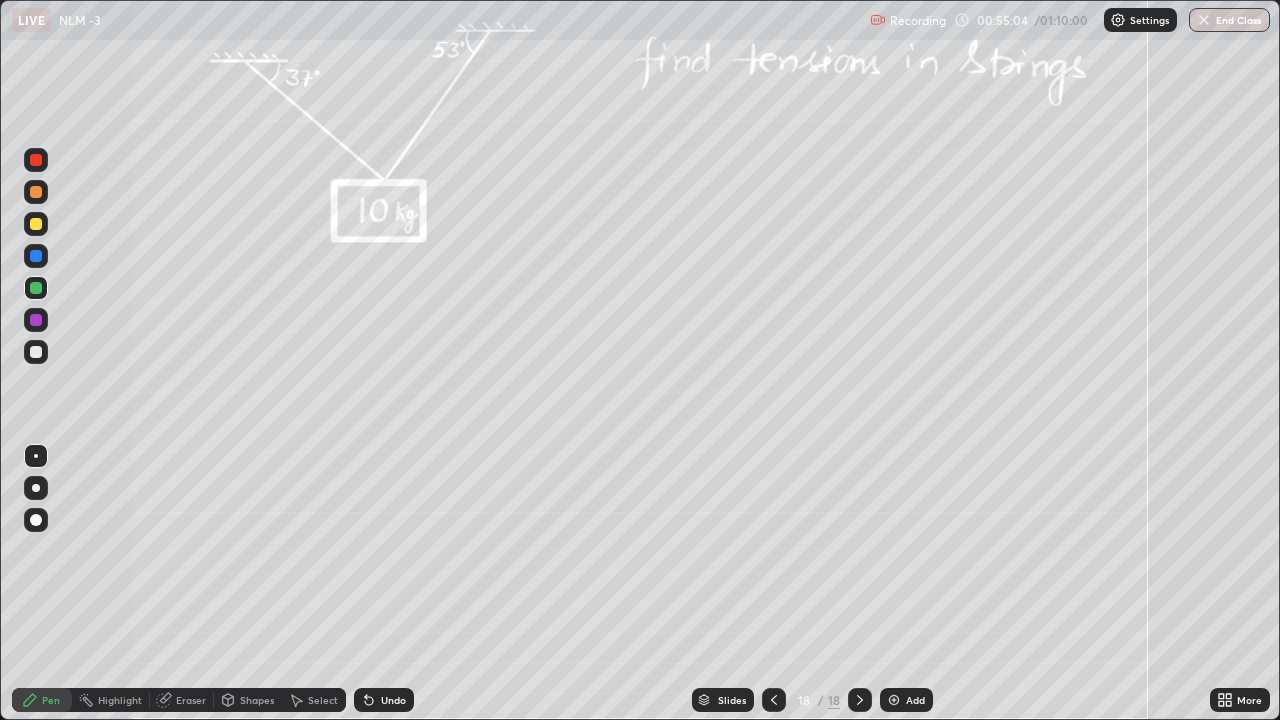 click on "Undo" at bounding box center (384, 700) 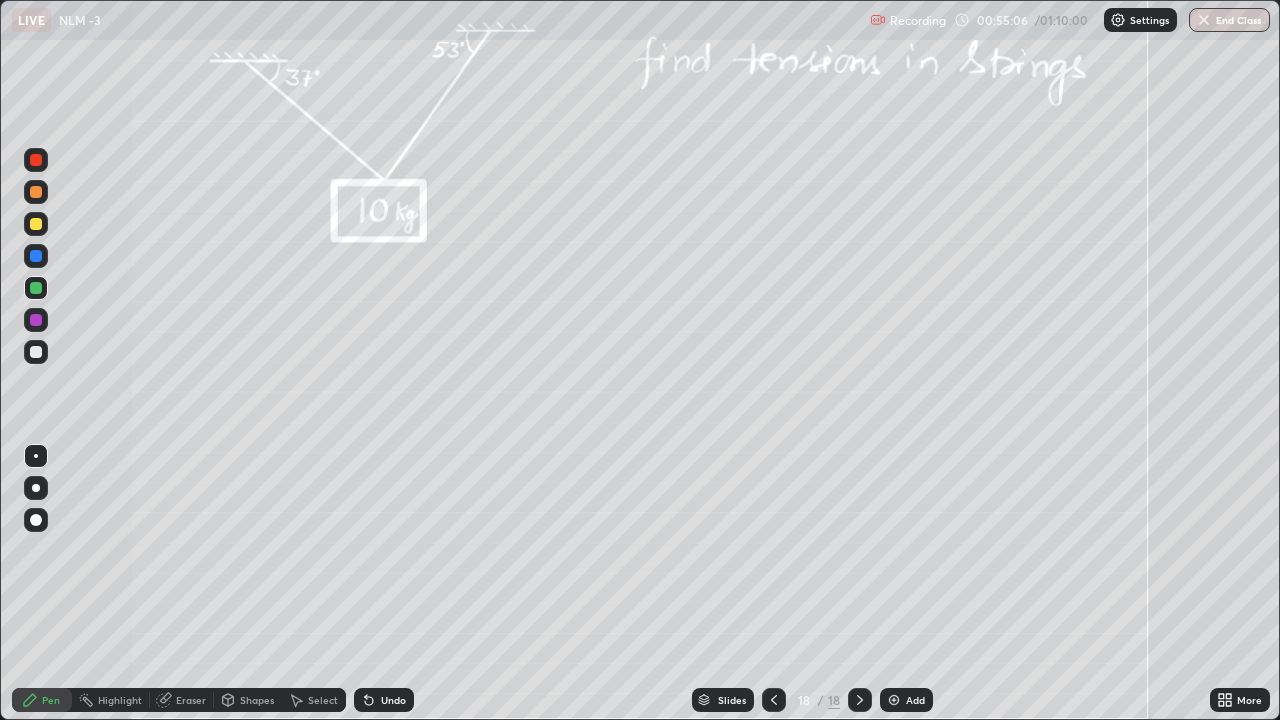 click on "Undo" at bounding box center [393, 700] 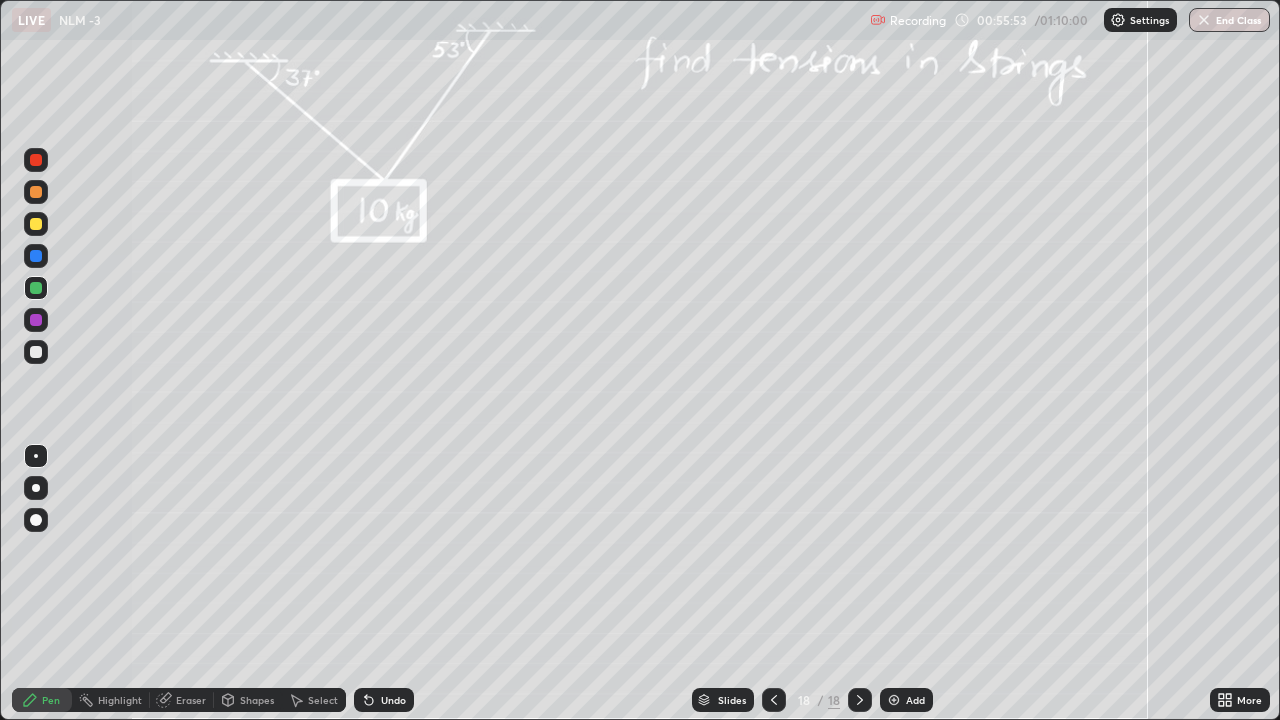 click at bounding box center [36, 352] 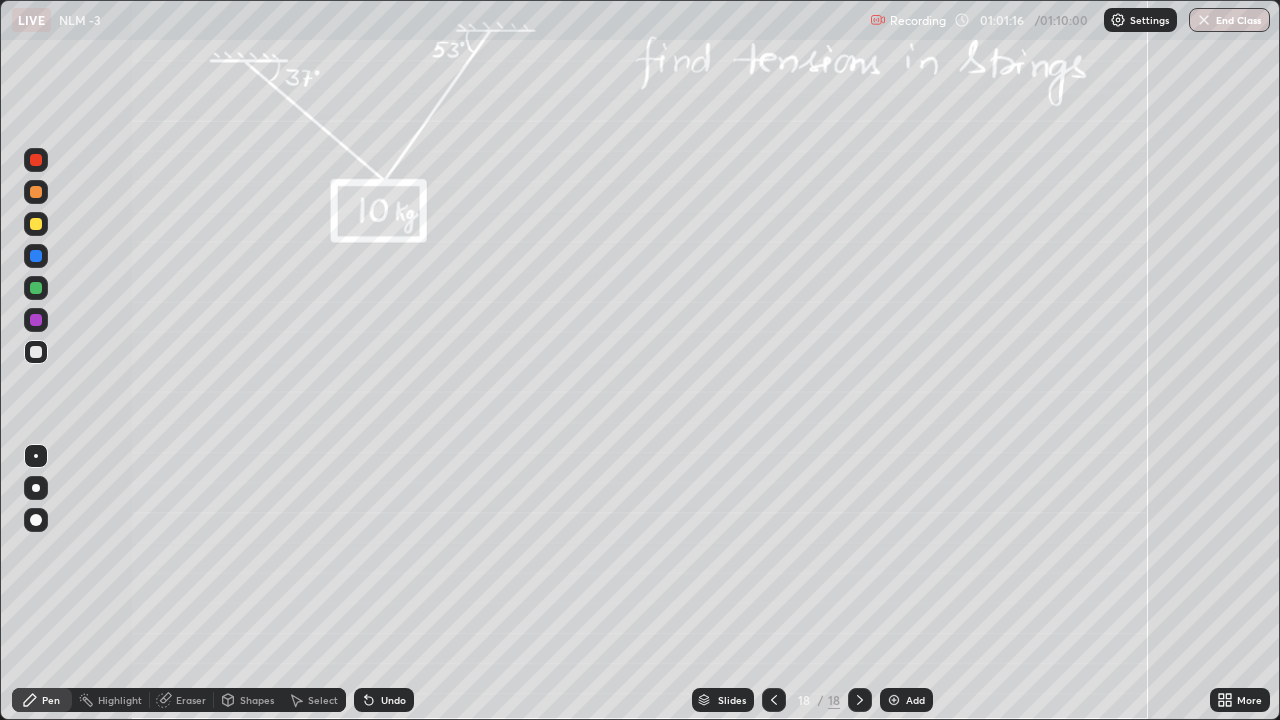 click at bounding box center [36, 256] 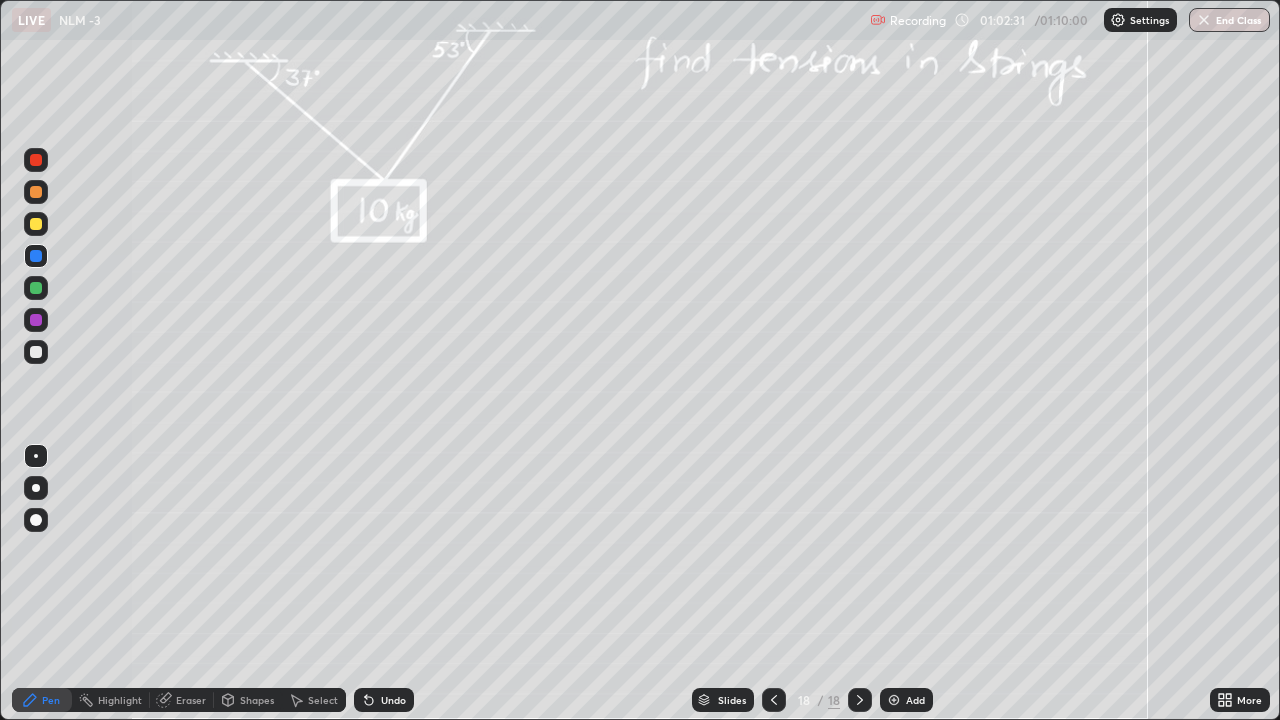 click at bounding box center (894, 700) 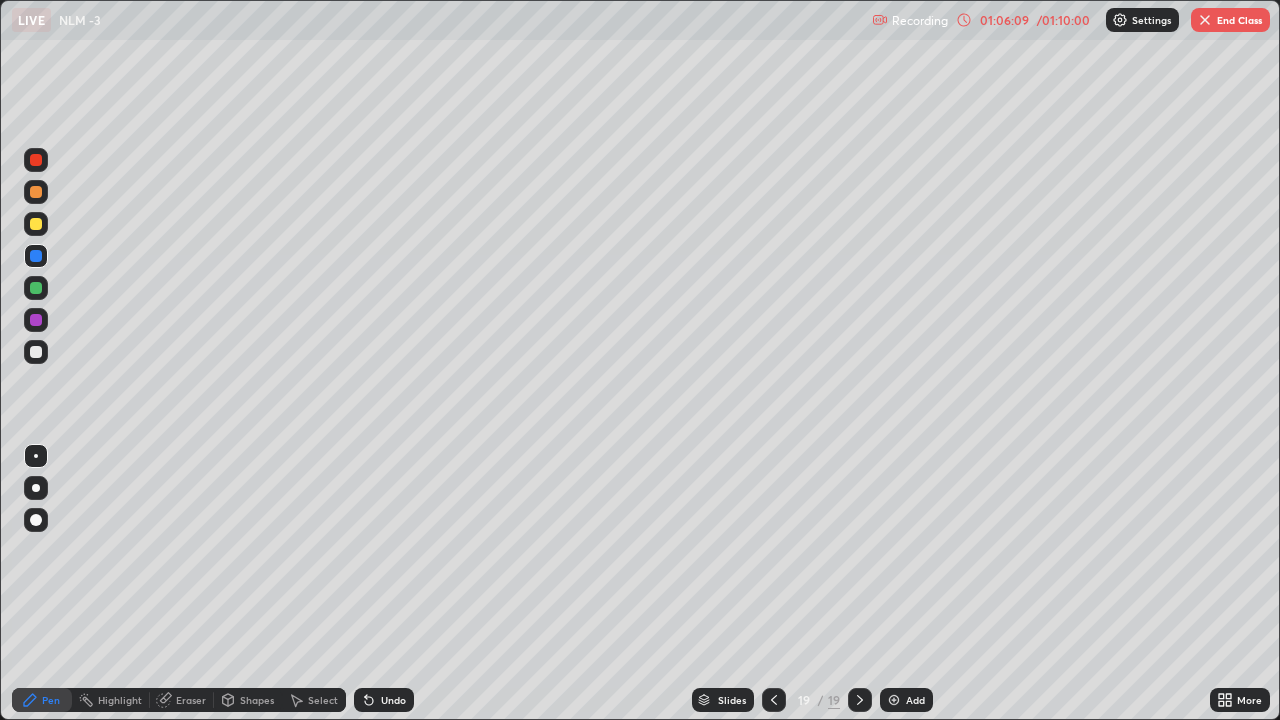 click on "End Class" at bounding box center [1230, 20] 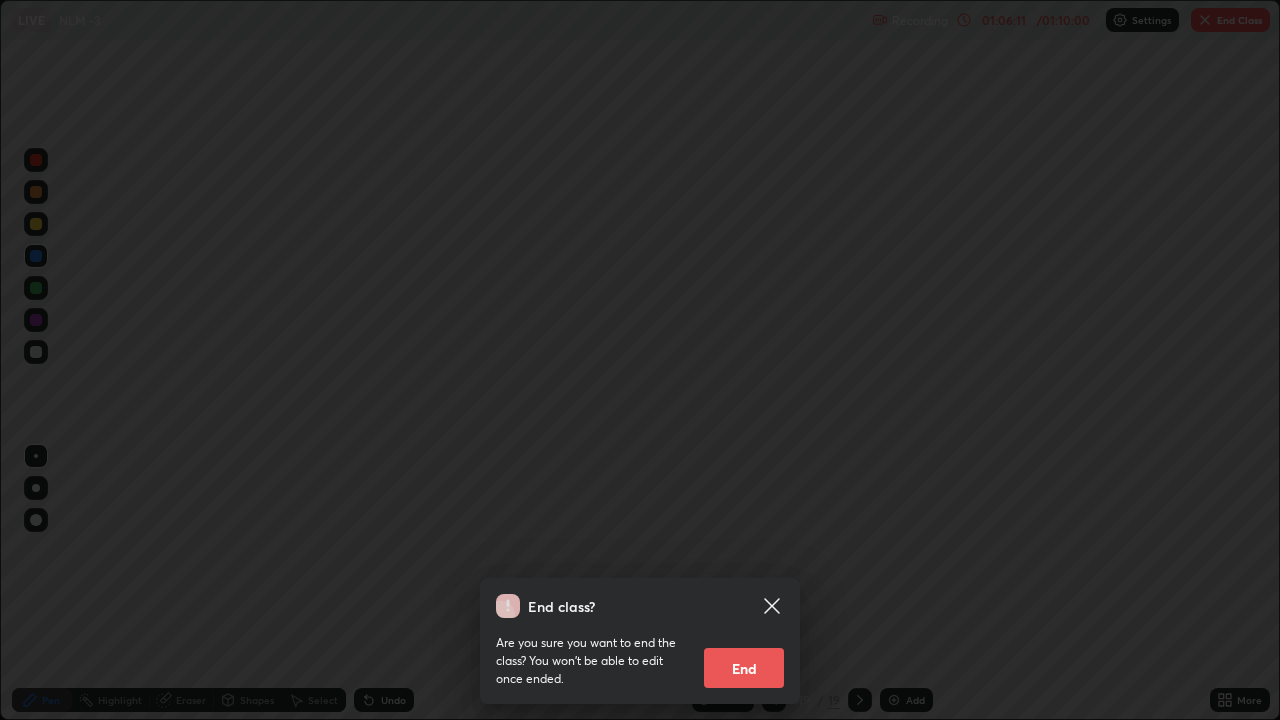 click on "End" at bounding box center [744, 668] 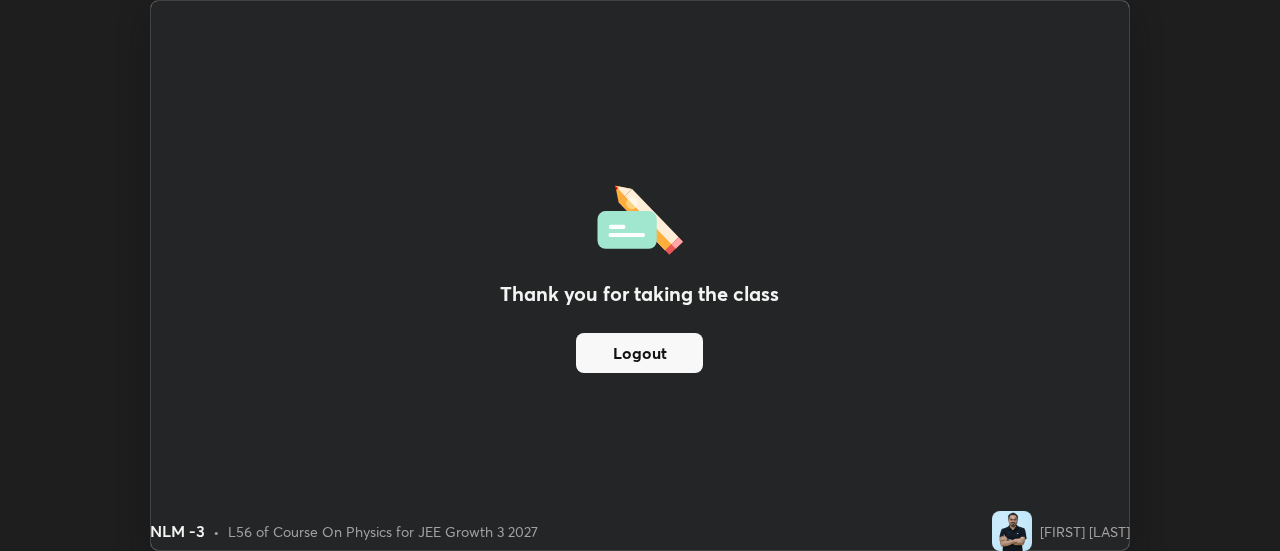 scroll, scrollTop: 551, scrollLeft: 1280, axis: both 